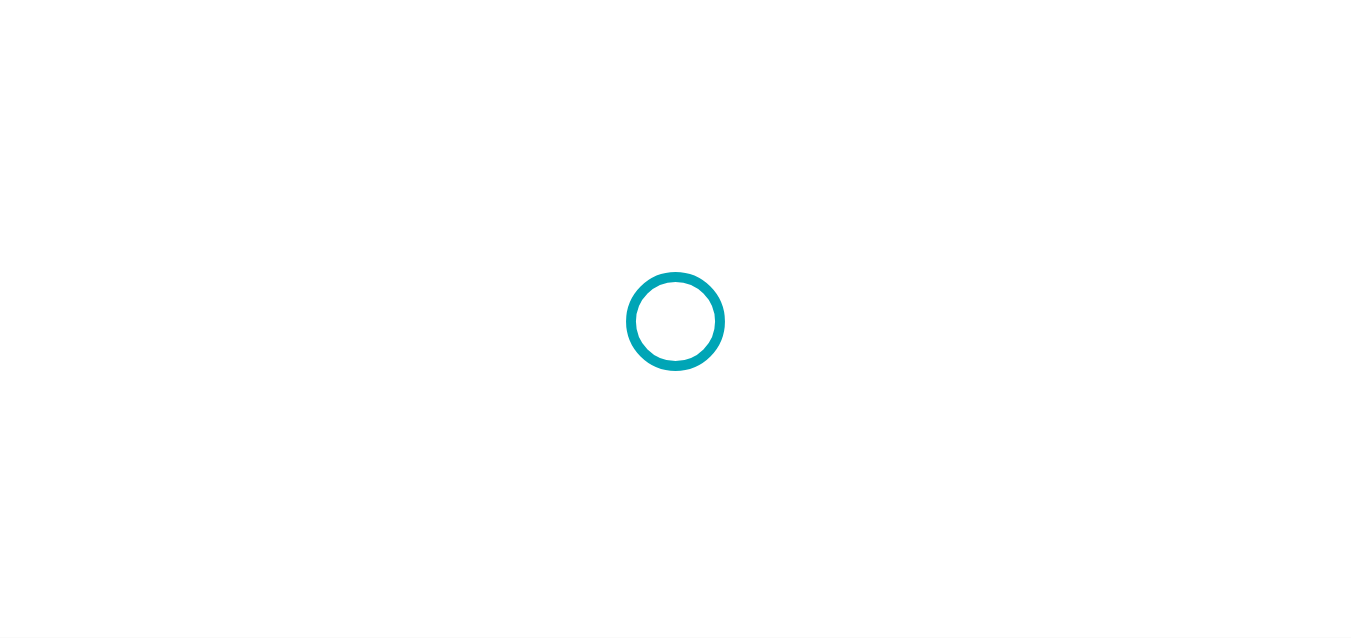 scroll, scrollTop: 0, scrollLeft: 0, axis: both 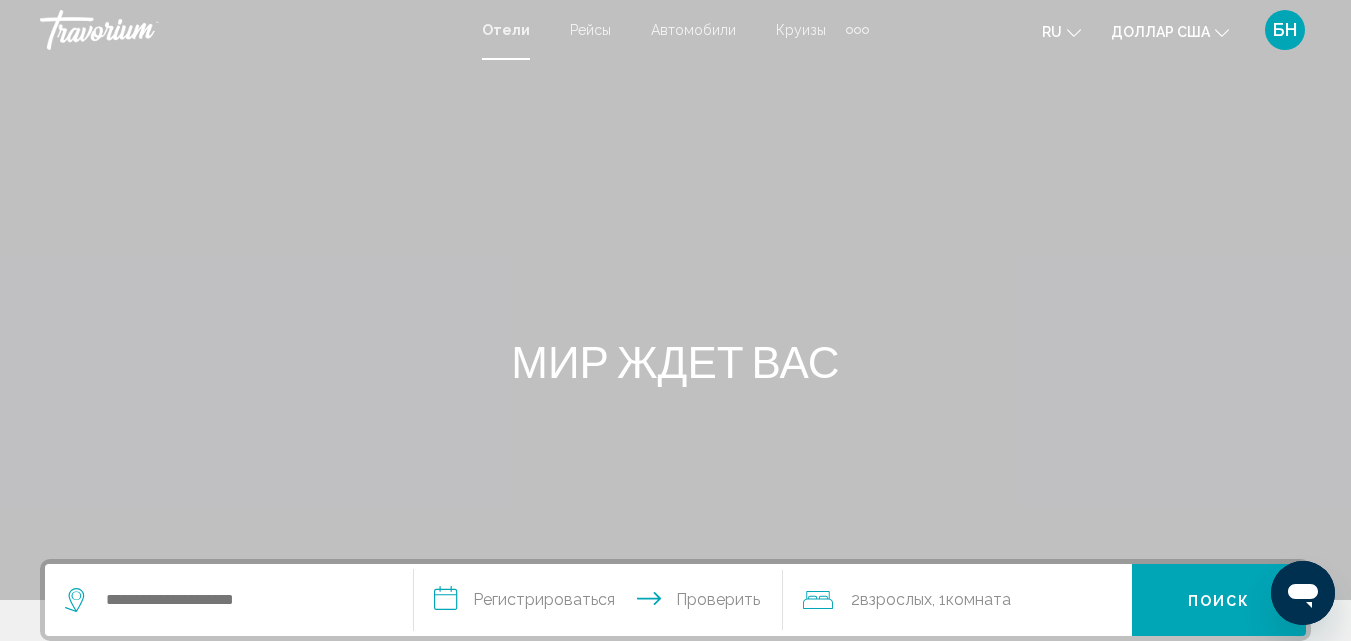 click at bounding box center [675, 300] 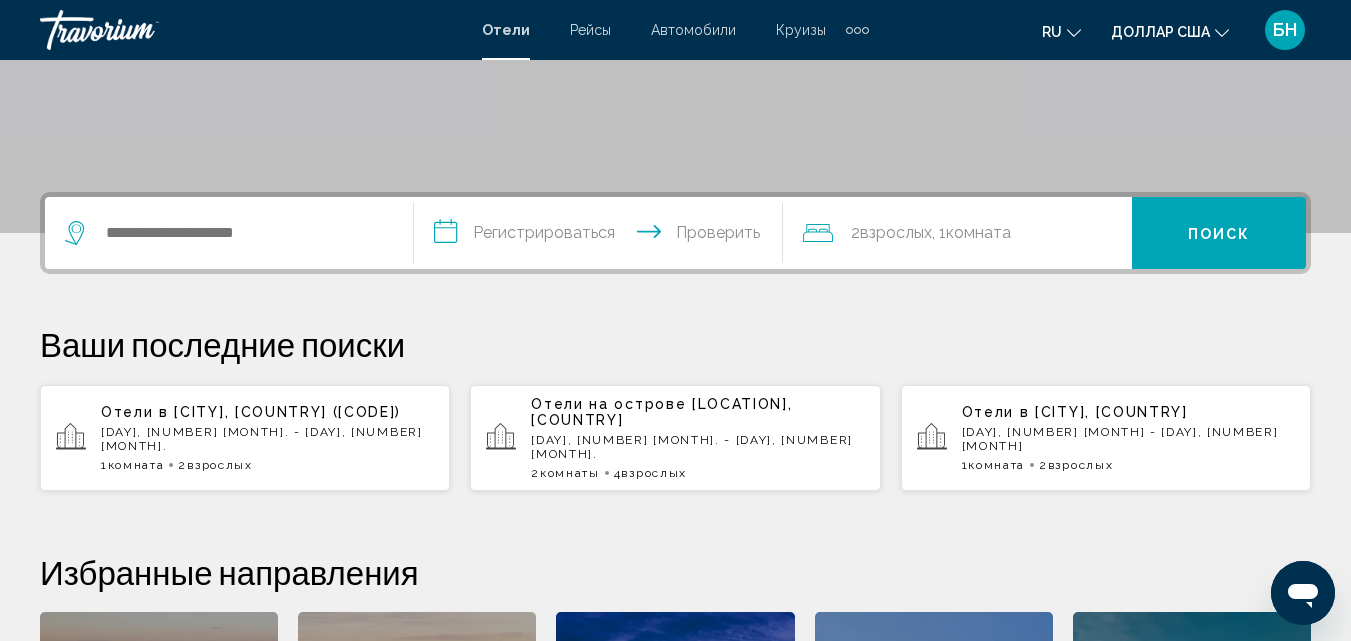 scroll, scrollTop: 400, scrollLeft: 0, axis: vertical 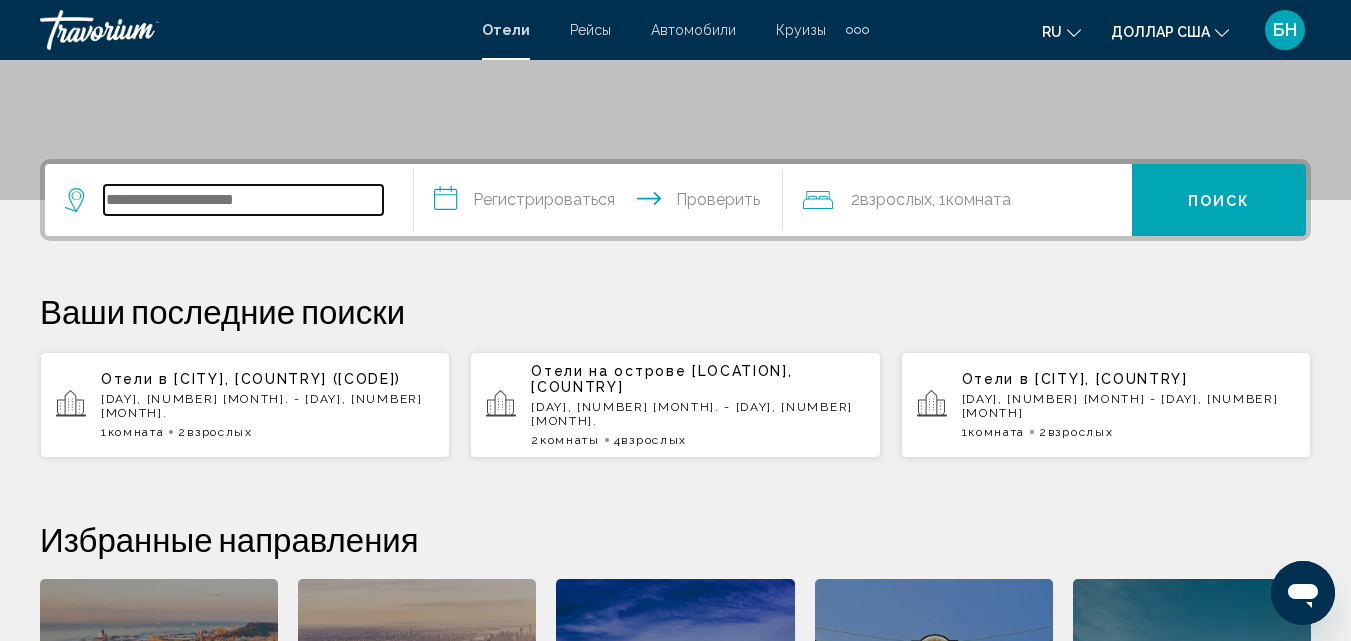 click at bounding box center [243, 200] 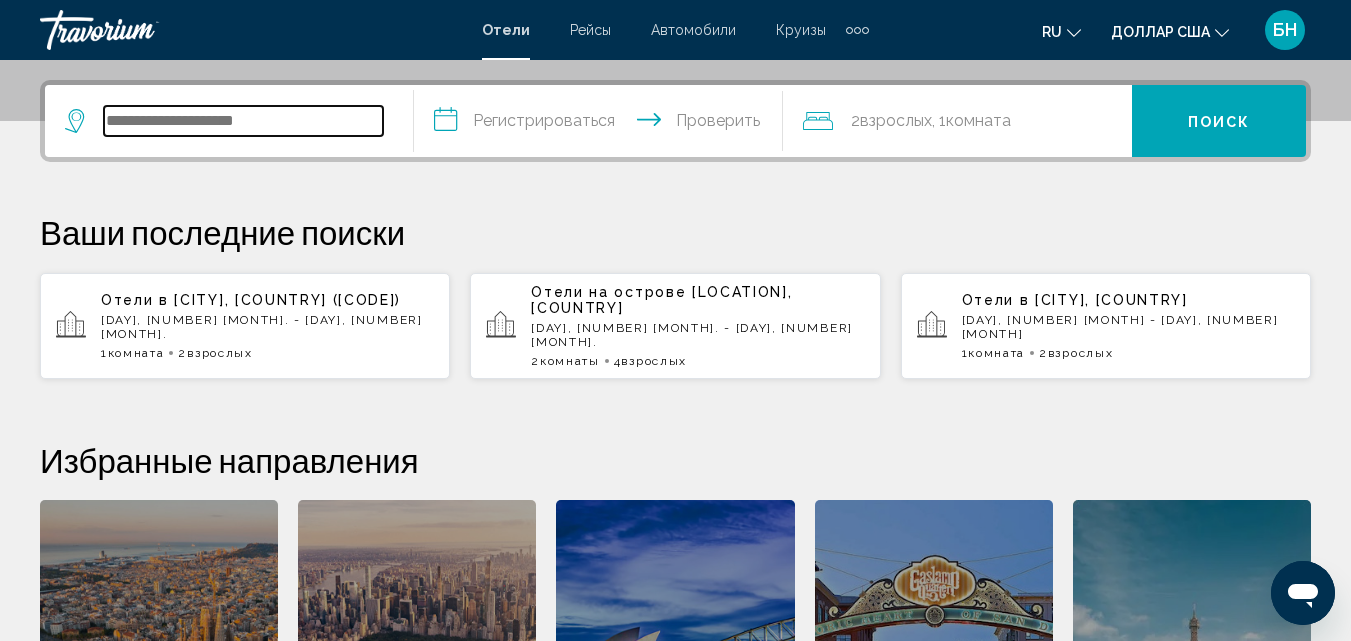 scroll, scrollTop: 494, scrollLeft: 0, axis: vertical 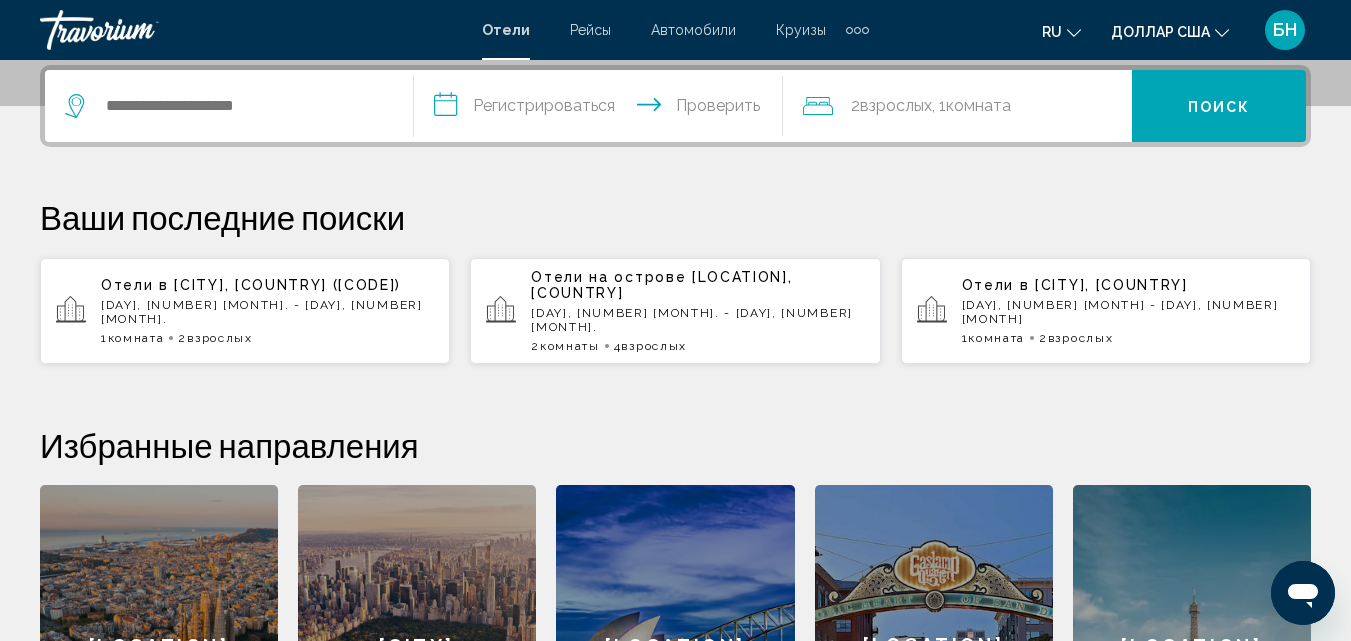 click on "Ваши последние поиски" at bounding box center (675, 217) 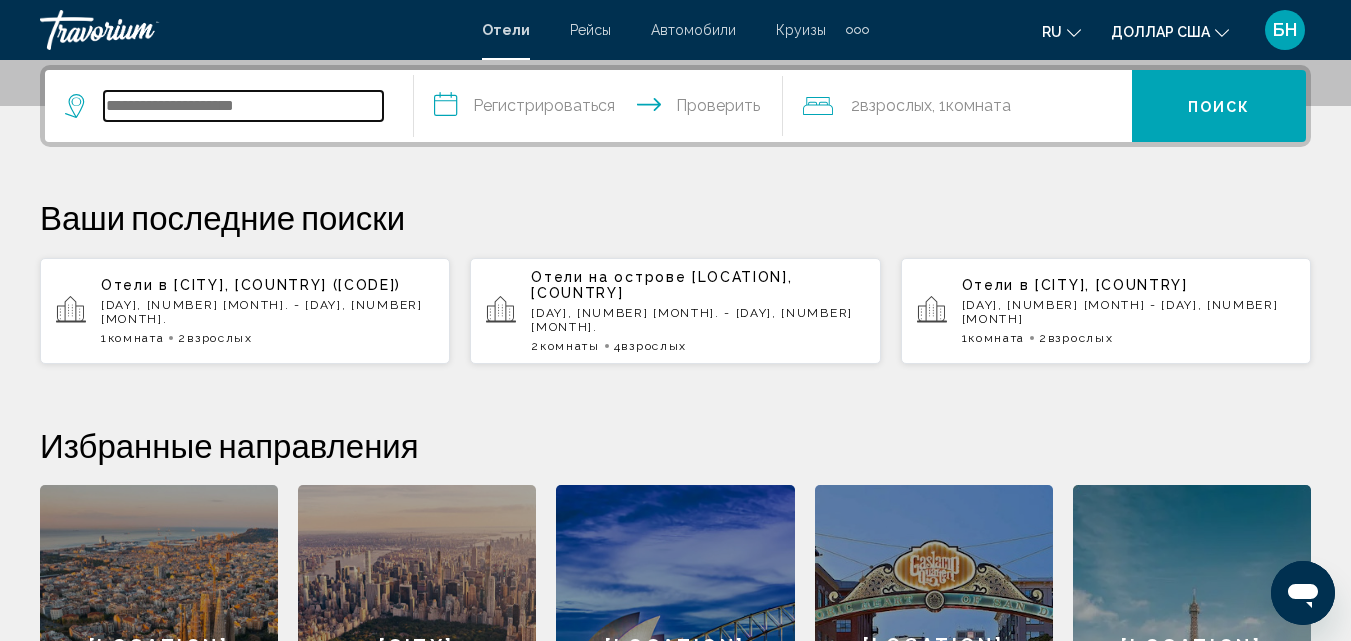 click at bounding box center [243, 106] 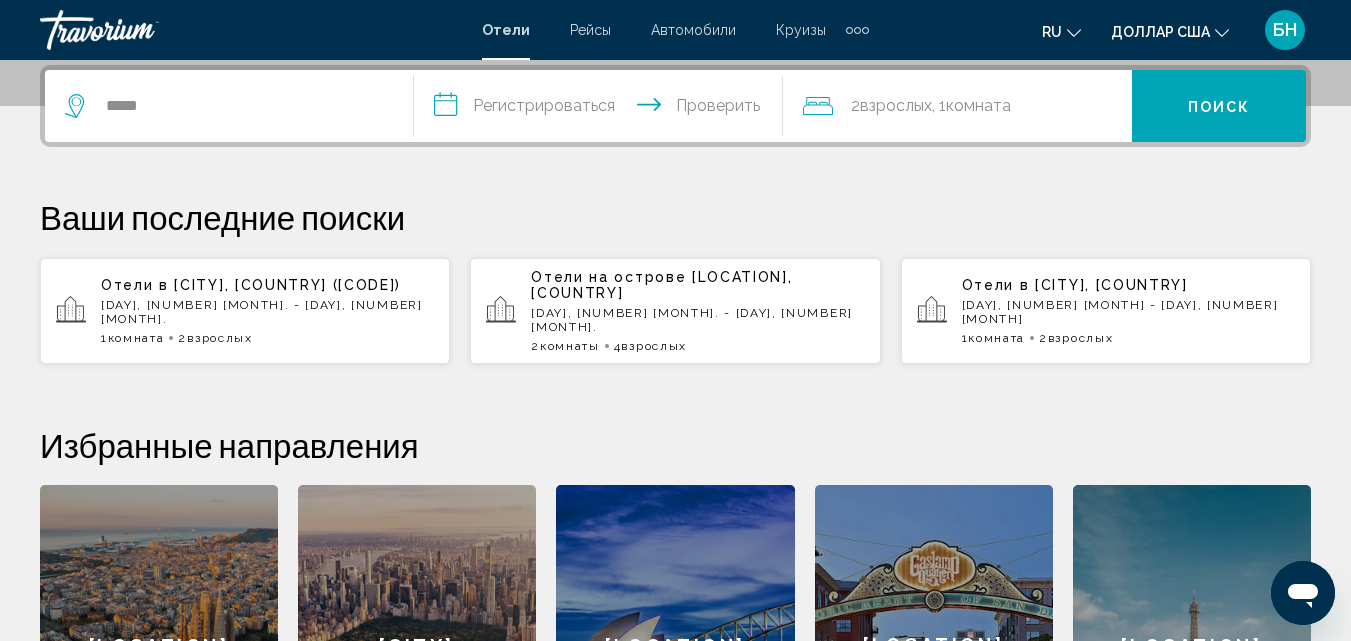 click on "**********" at bounding box center [602, 109] 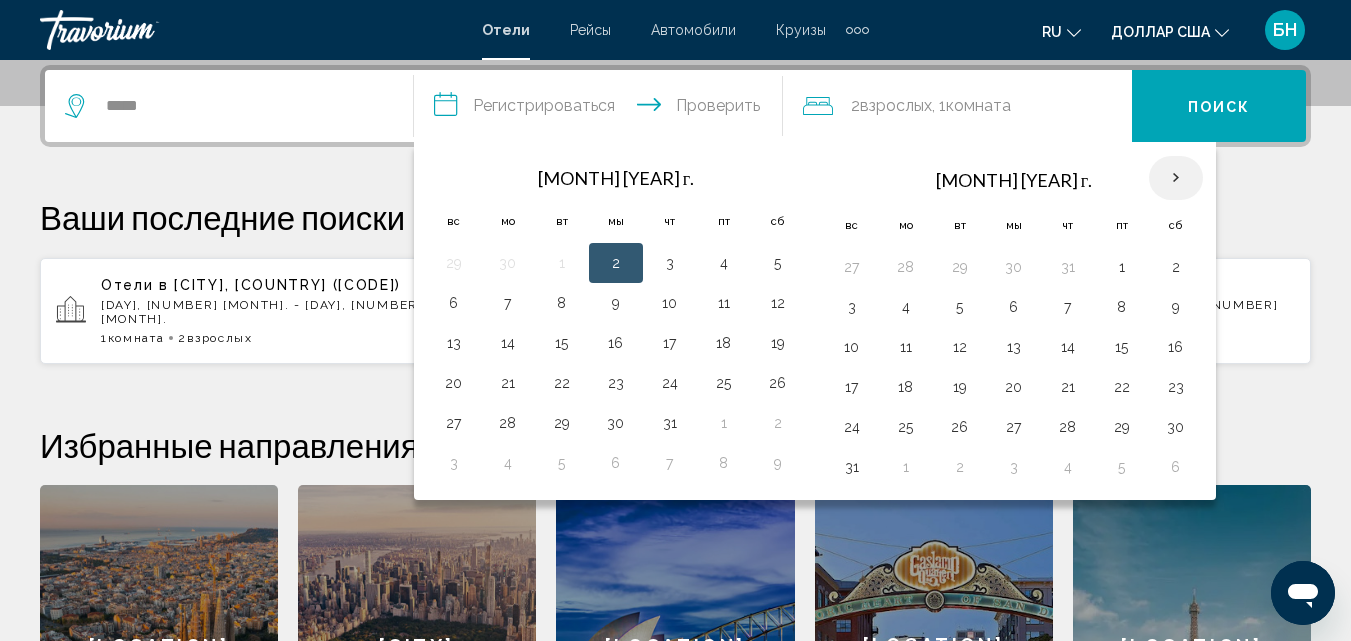 click at bounding box center [1176, 178] 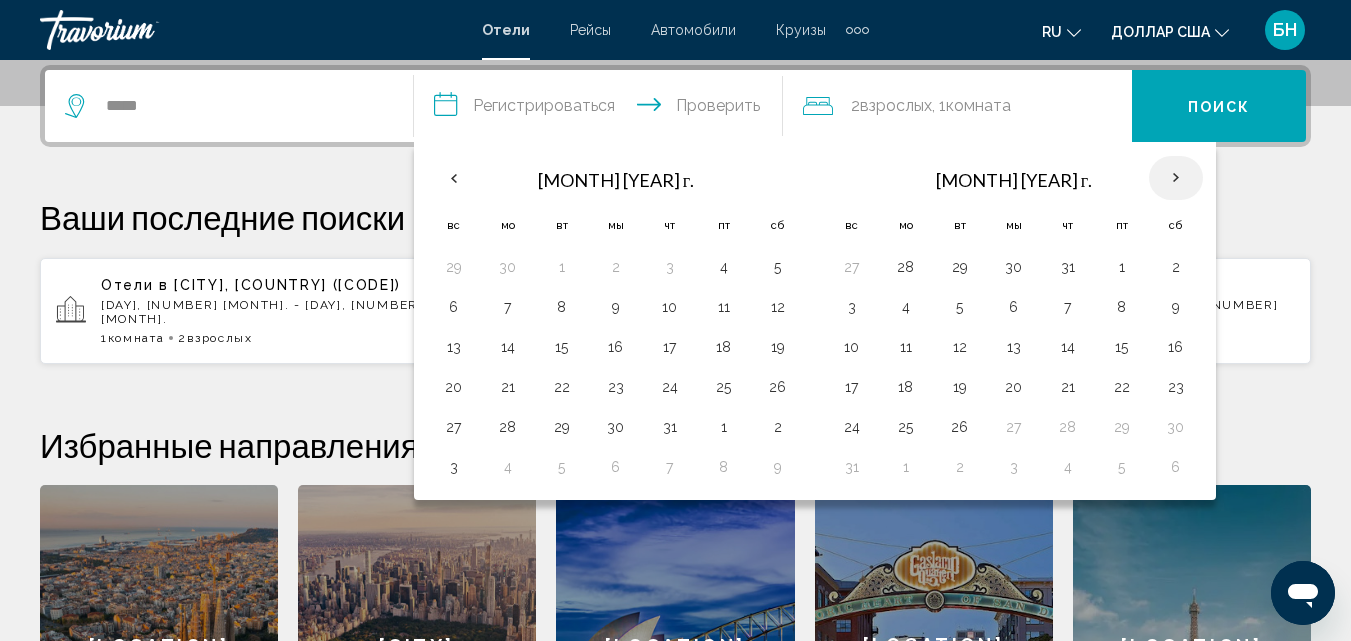 click at bounding box center (1176, 178) 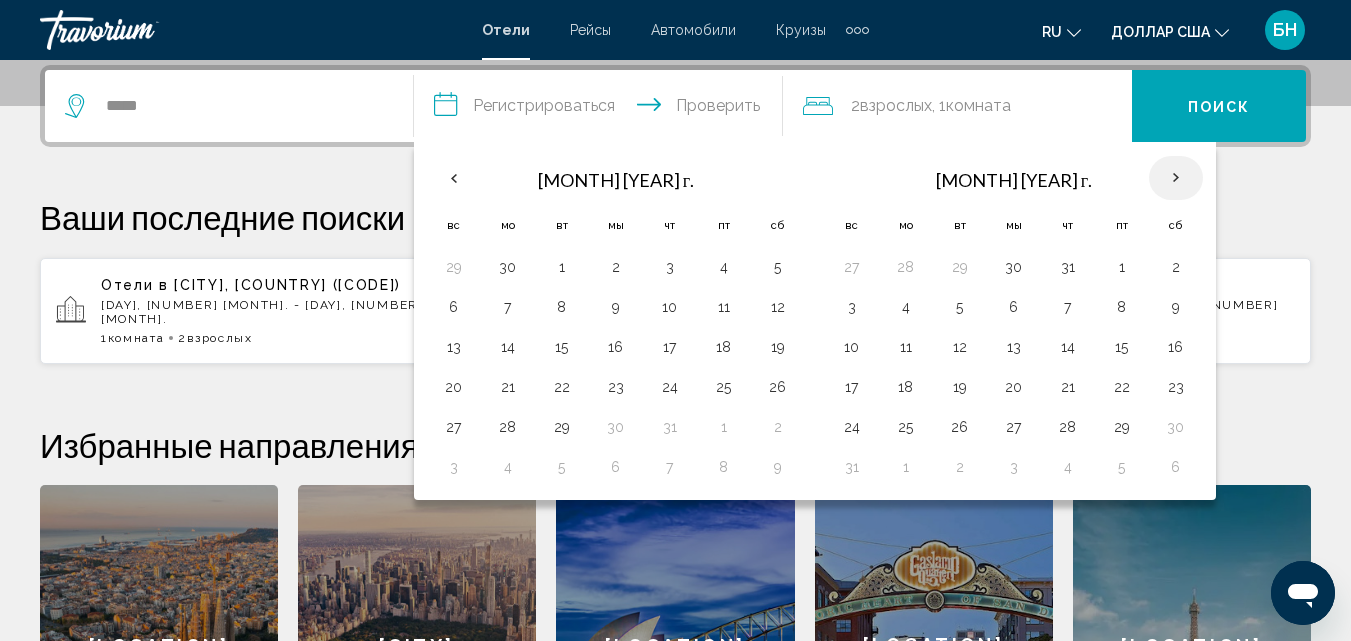 click at bounding box center [1176, 178] 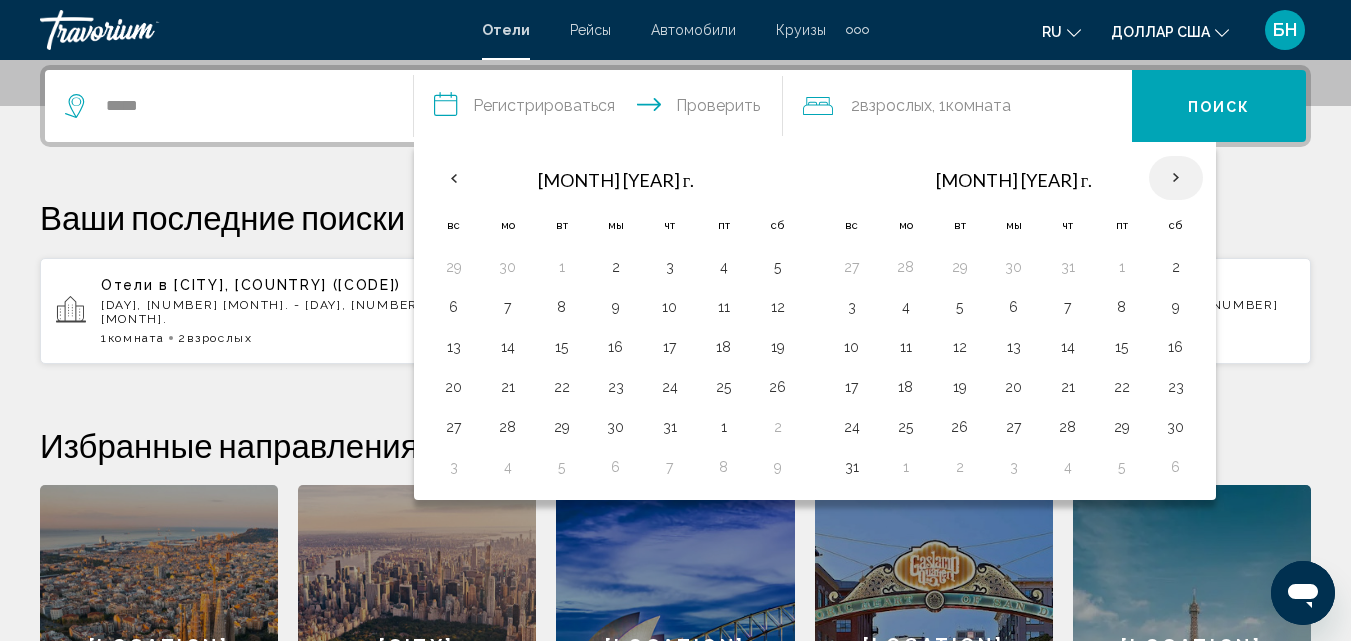 click at bounding box center [1176, 178] 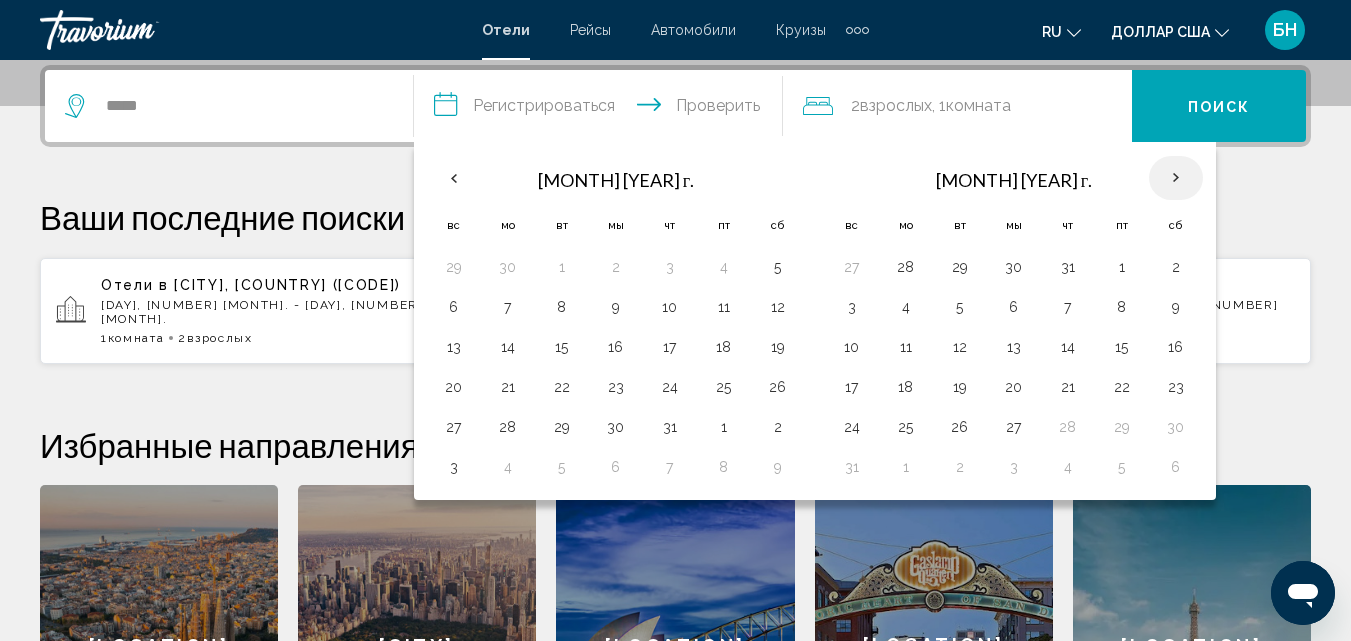 click at bounding box center [1176, 178] 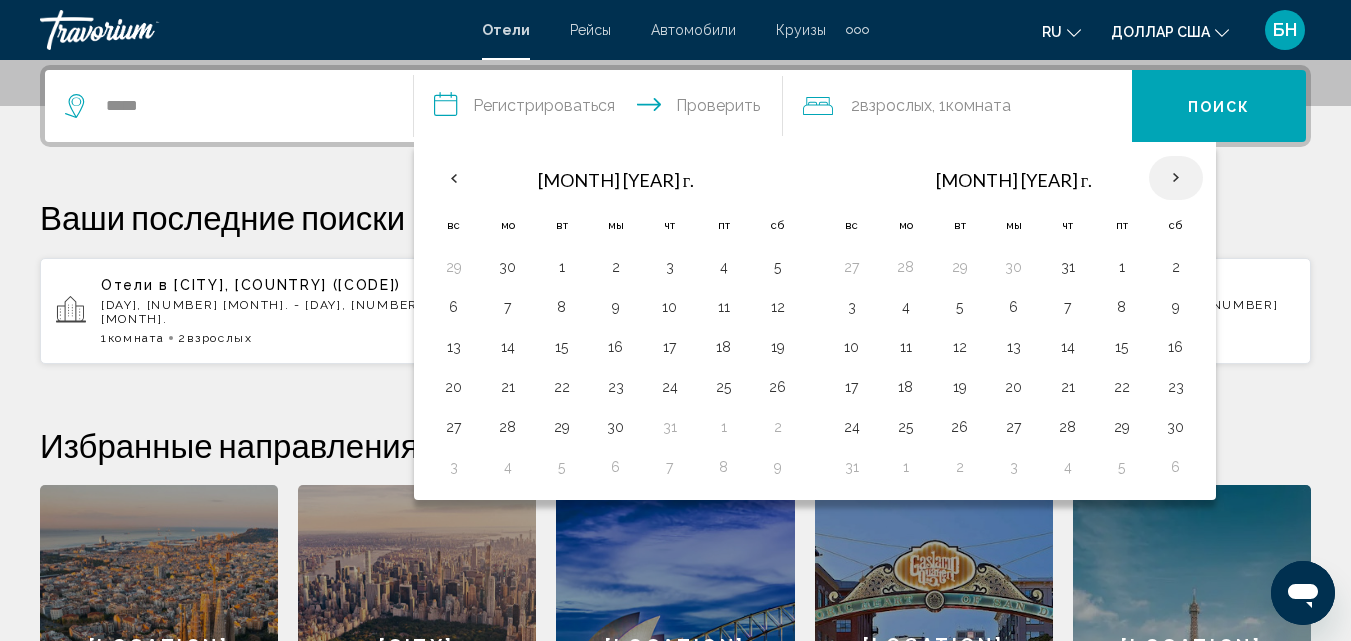 click at bounding box center [1176, 178] 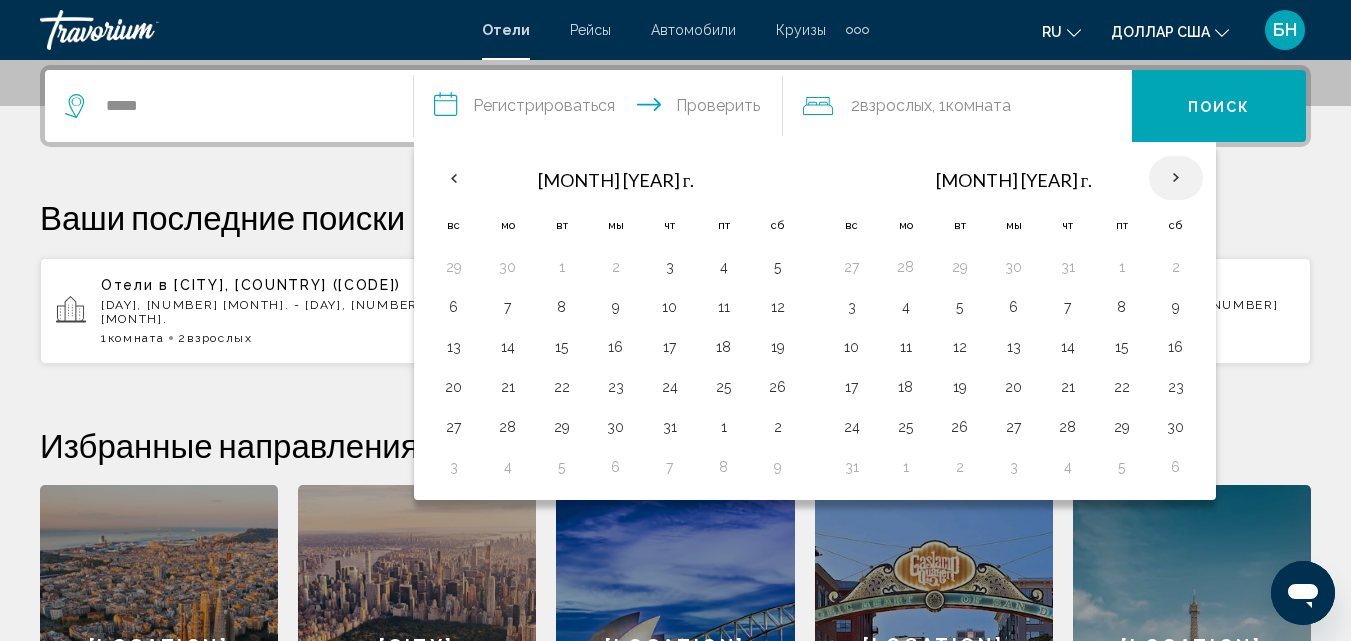 click at bounding box center (1176, 178) 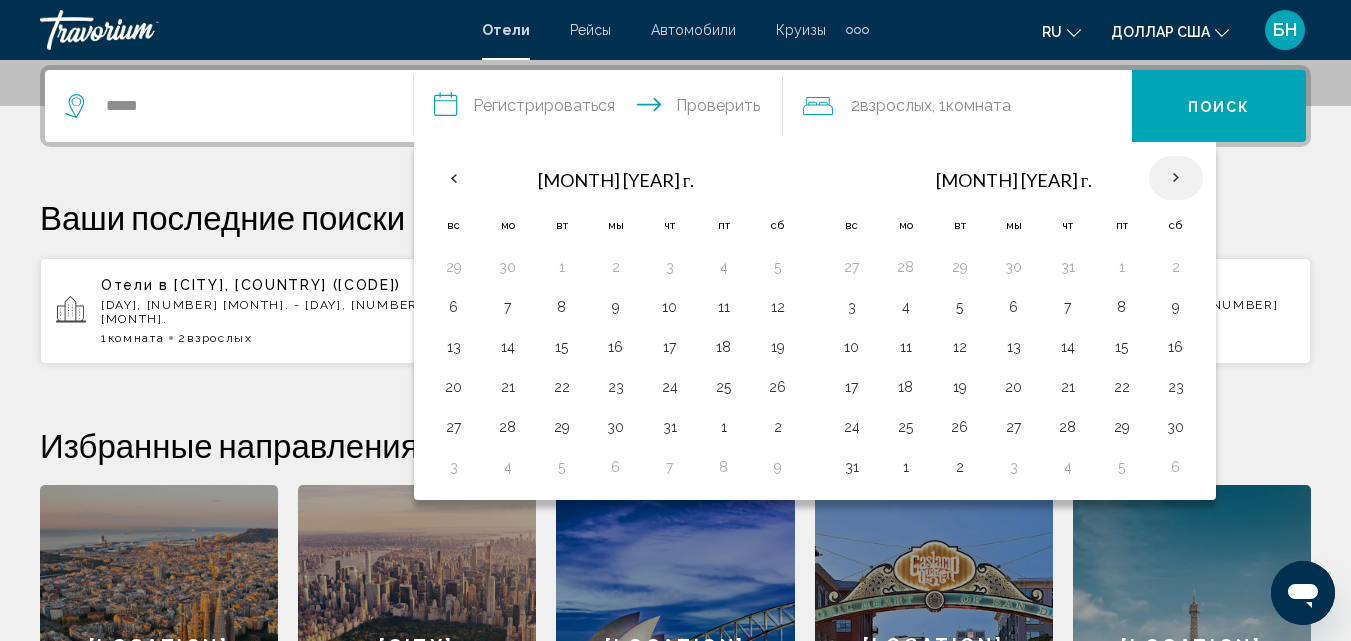 click at bounding box center [1176, 178] 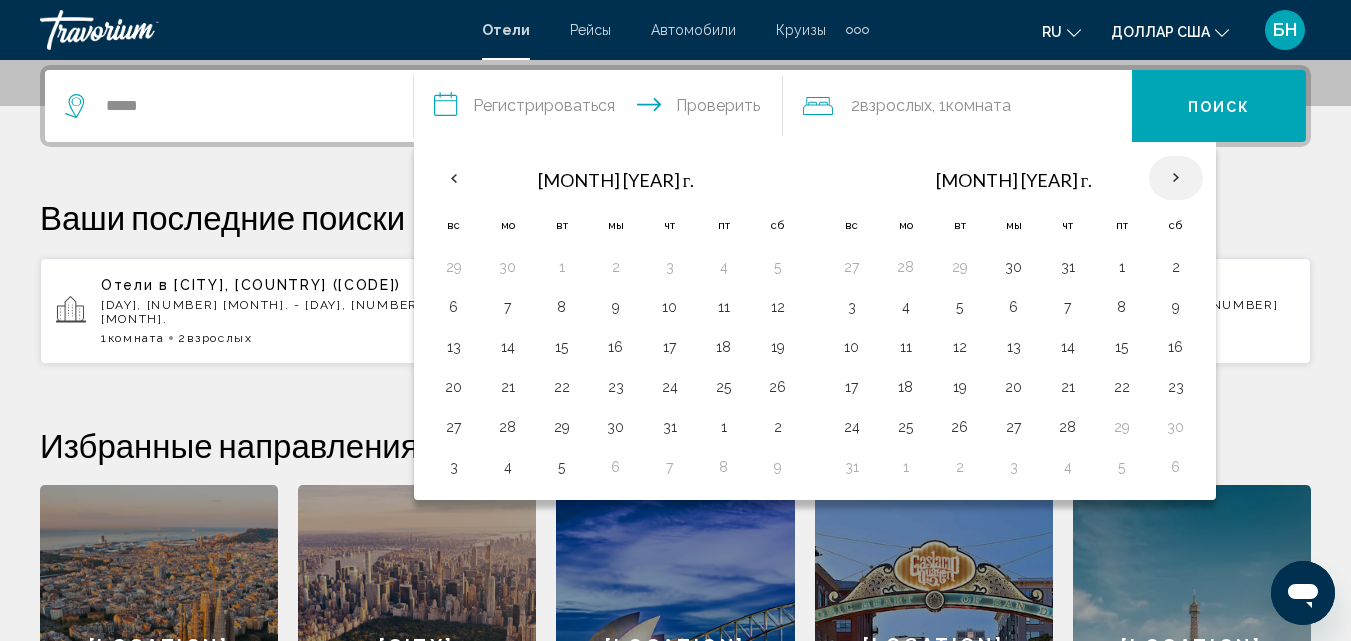 click at bounding box center [1176, 178] 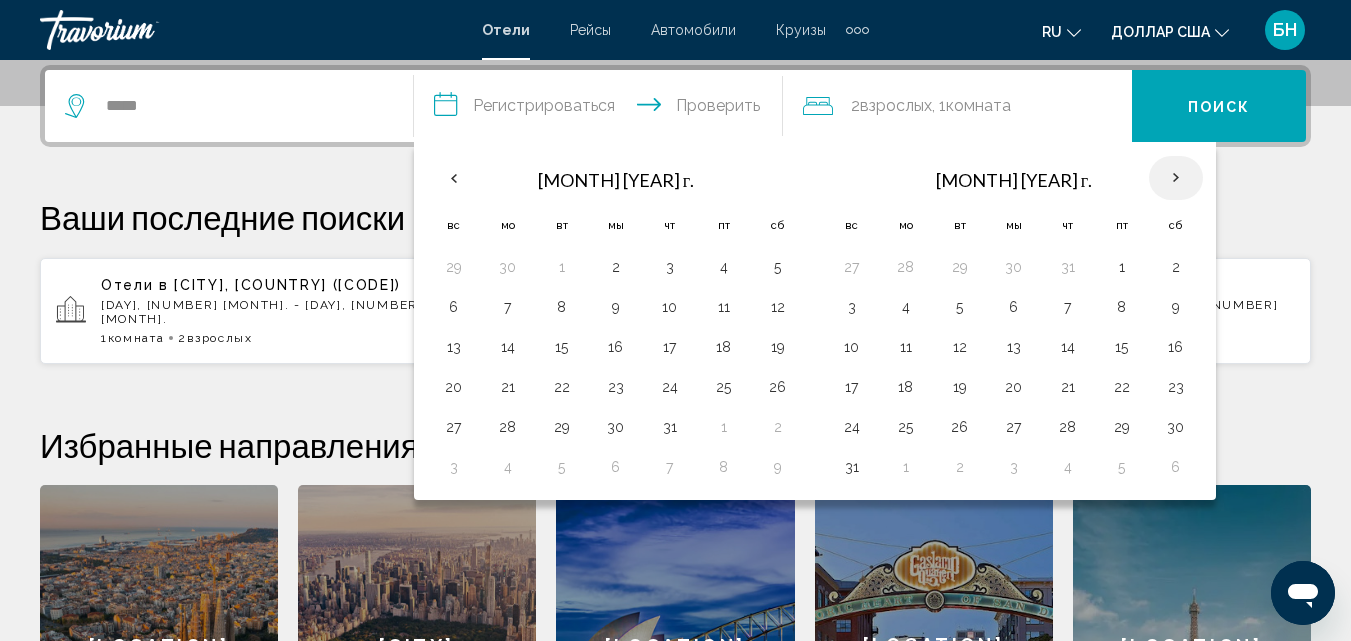 click at bounding box center (1176, 178) 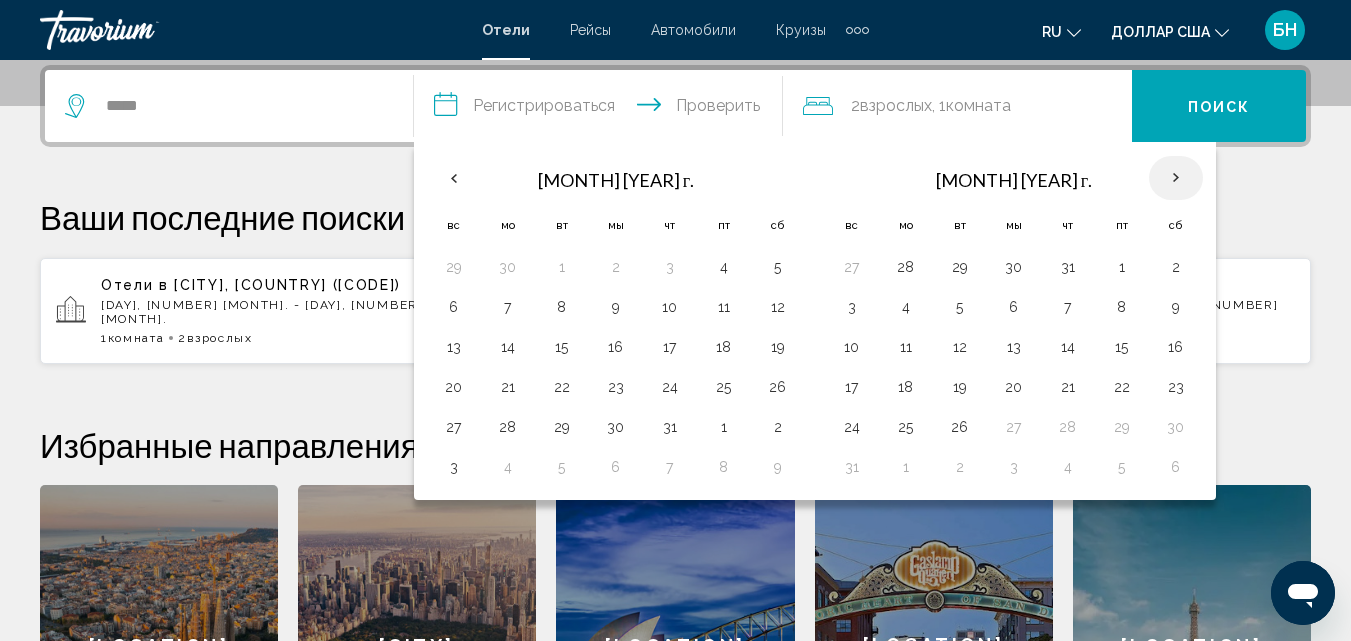 click at bounding box center (1176, 178) 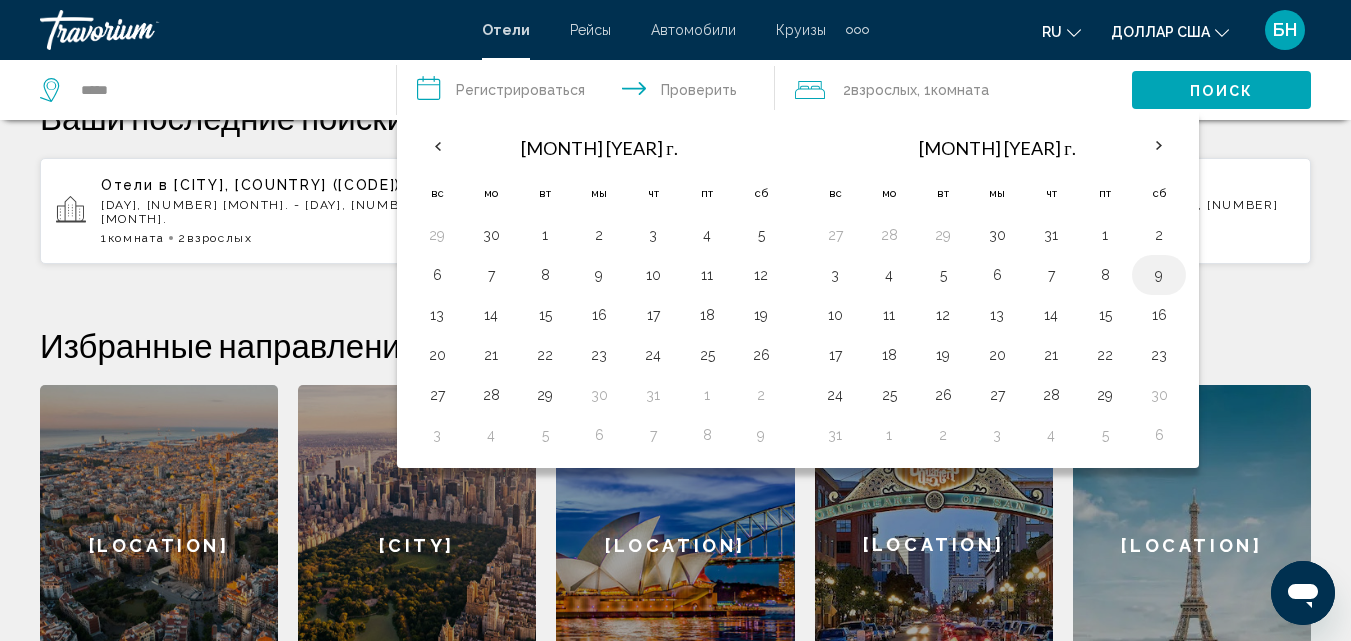 scroll, scrollTop: 494, scrollLeft: 0, axis: vertical 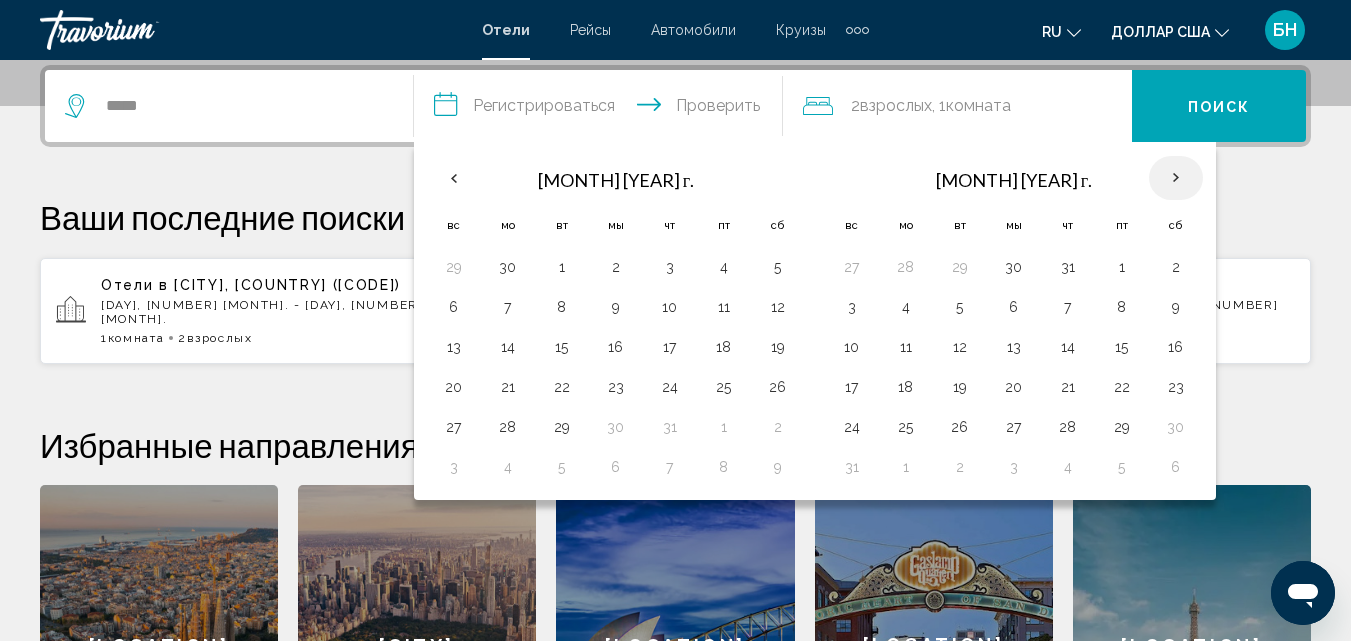 click at bounding box center (1176, 178) 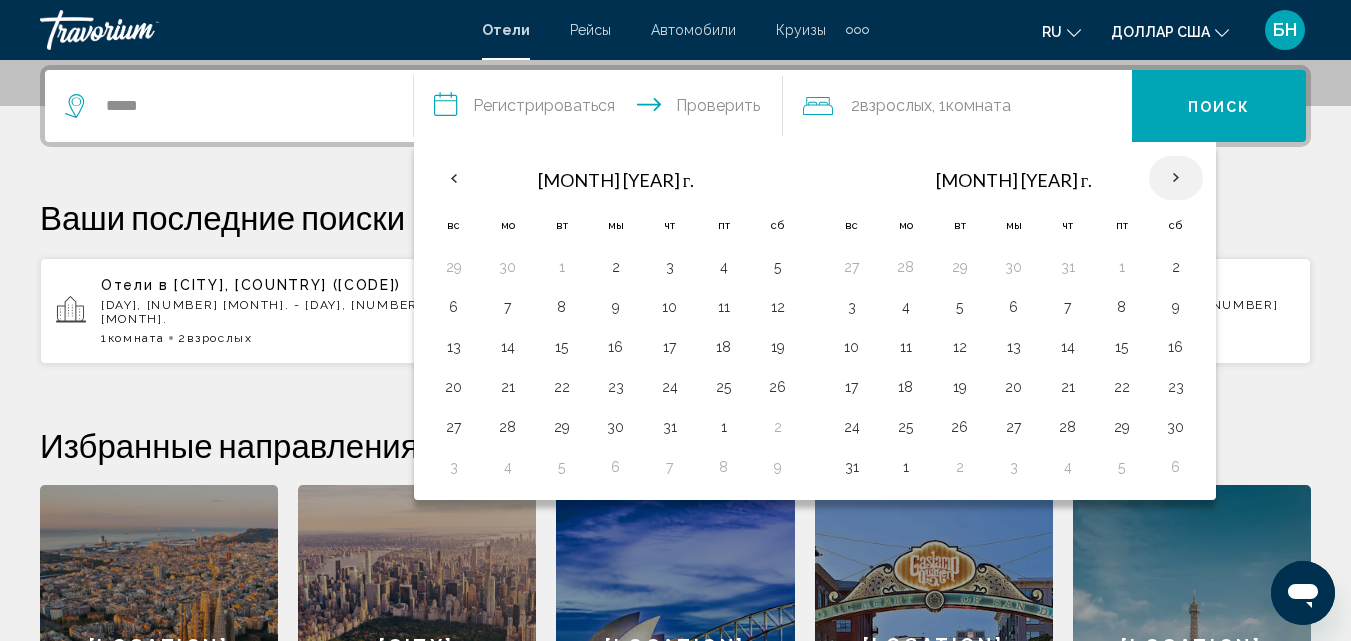click at bounding box center (1176, 178) 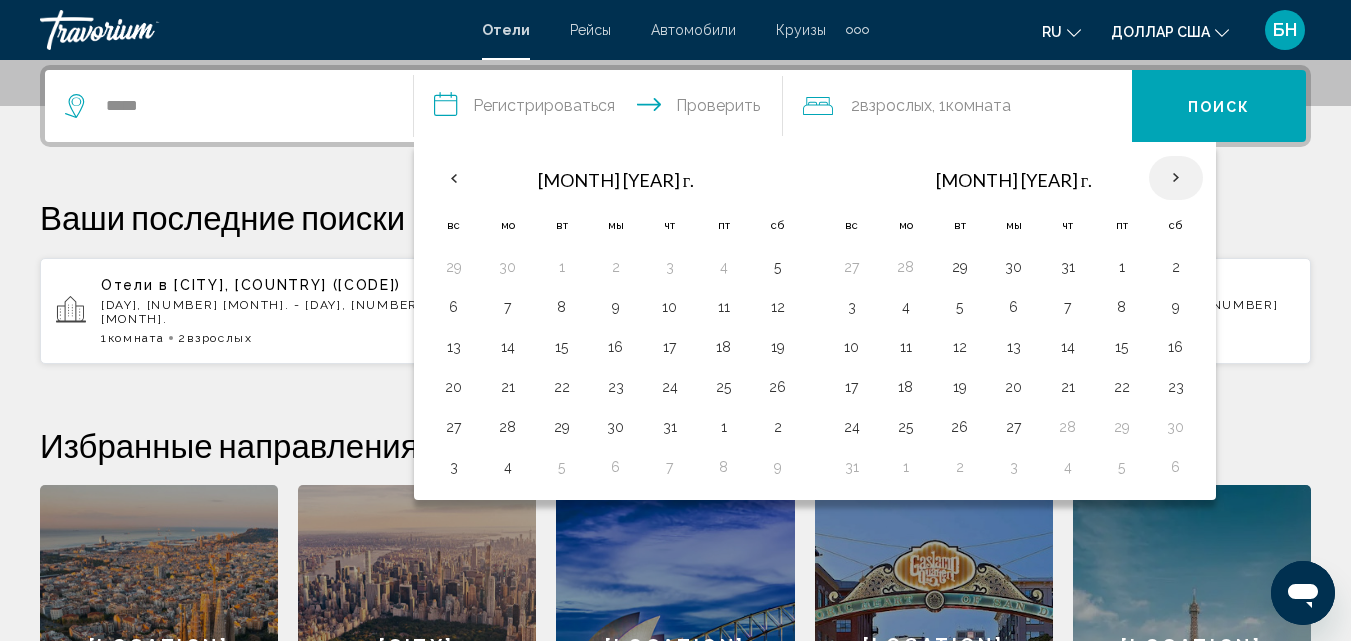 click at bounding box center [1176, 178] 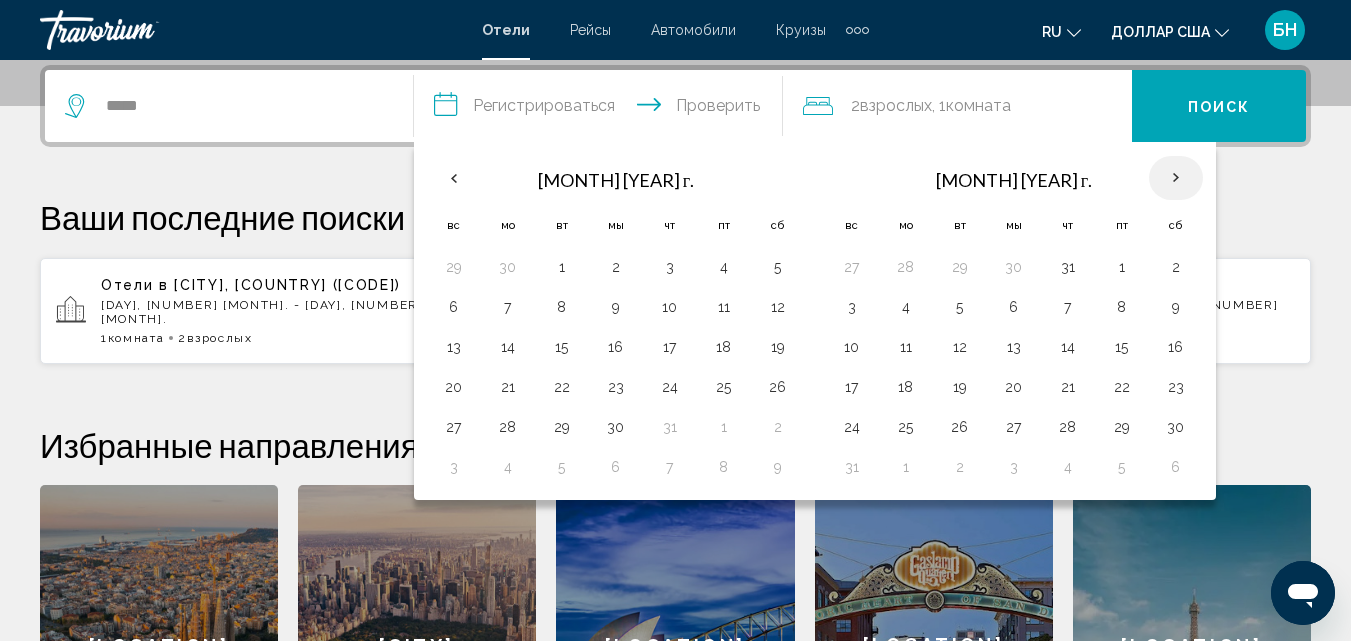 click at bounding box center [1176, 178] 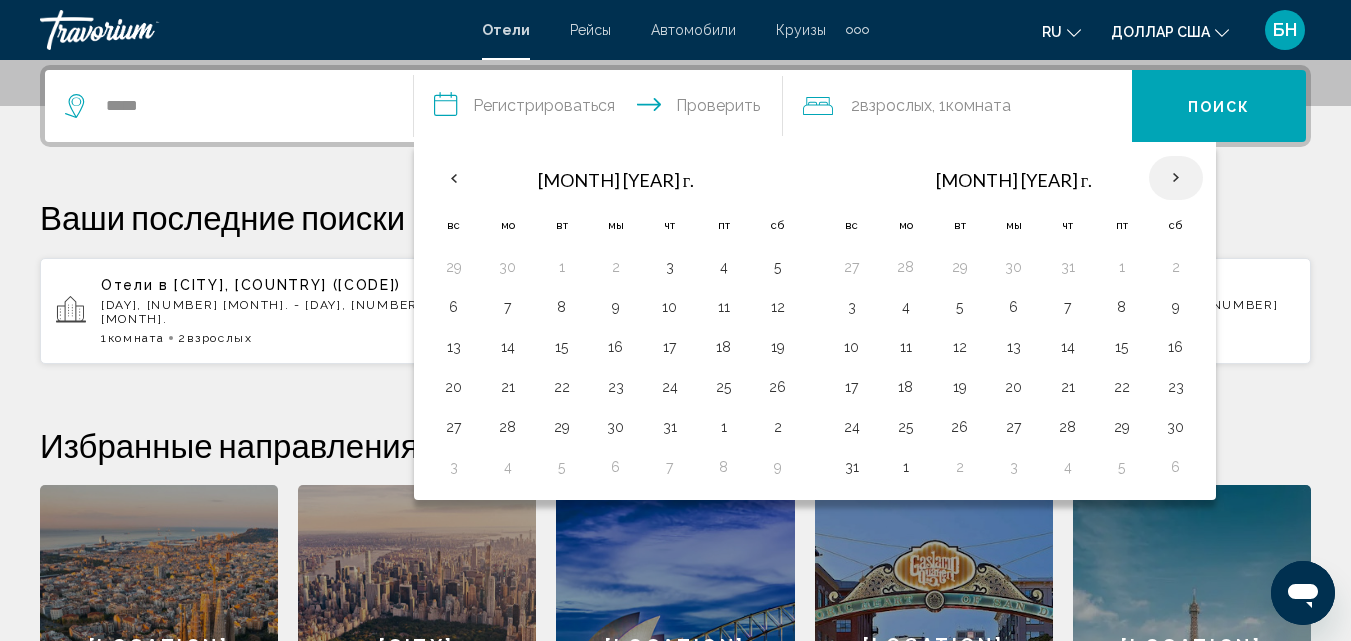 click at bounding box center [1176, 178] 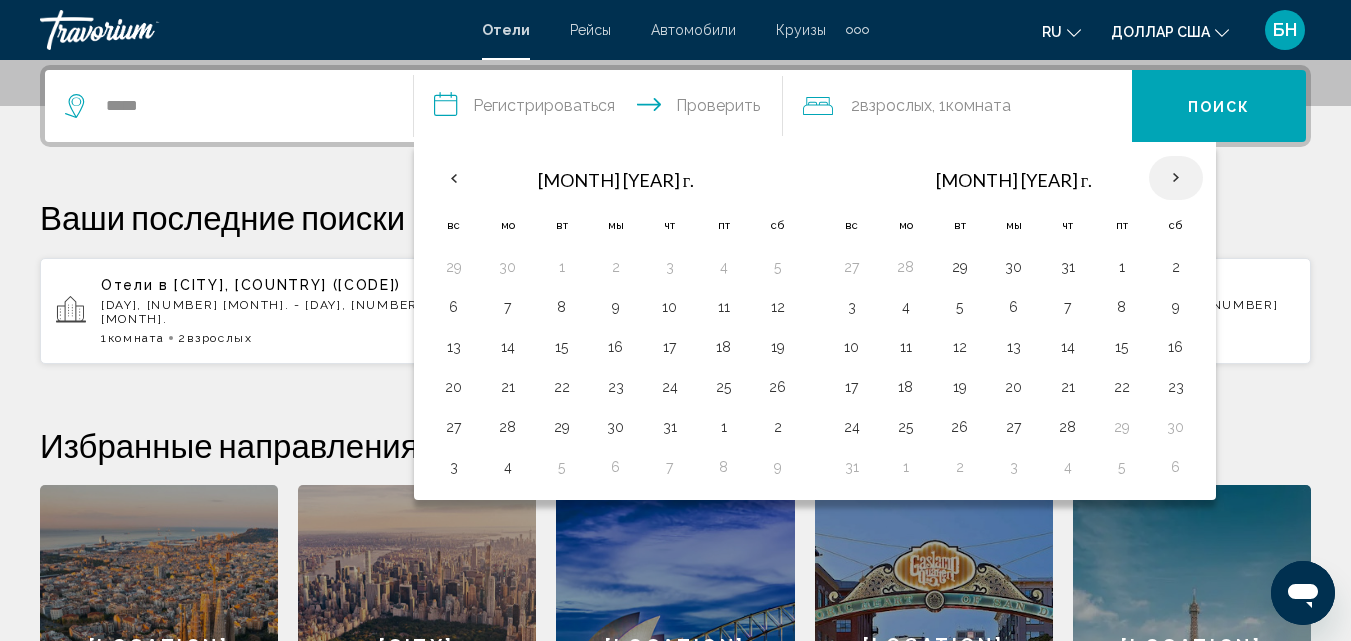 click at bounding box center [1176, 178] 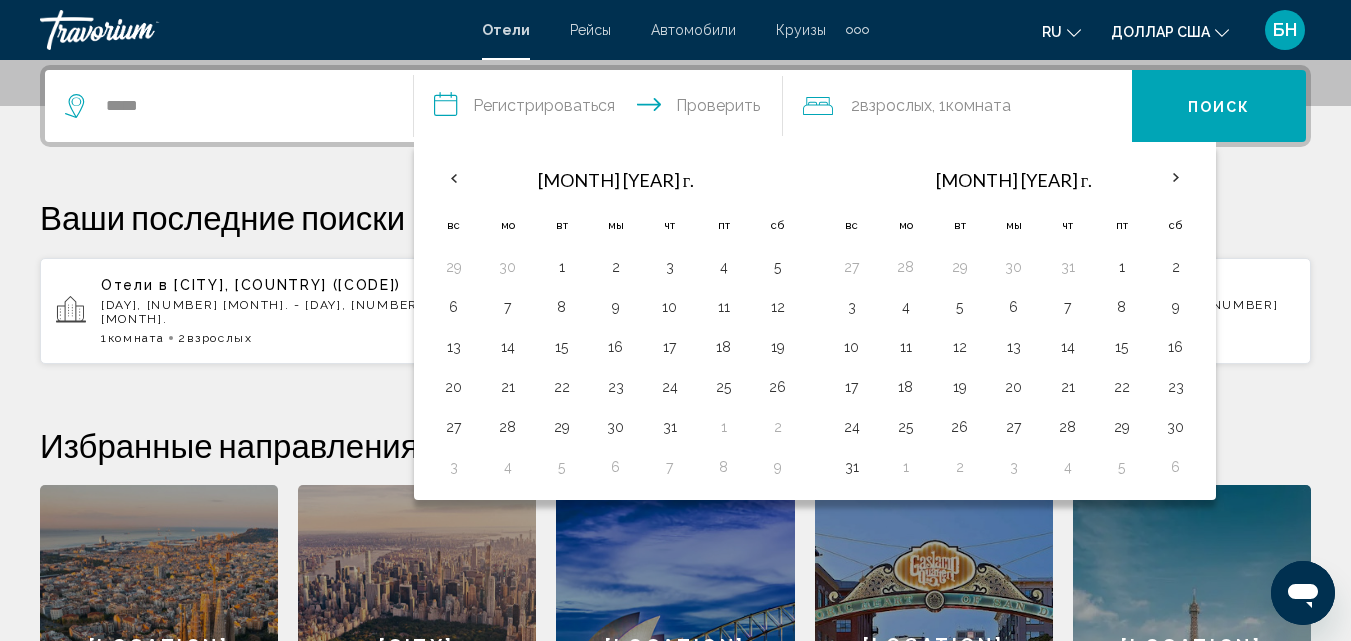 click on "Поиск" at bounding box center (1219, 107) 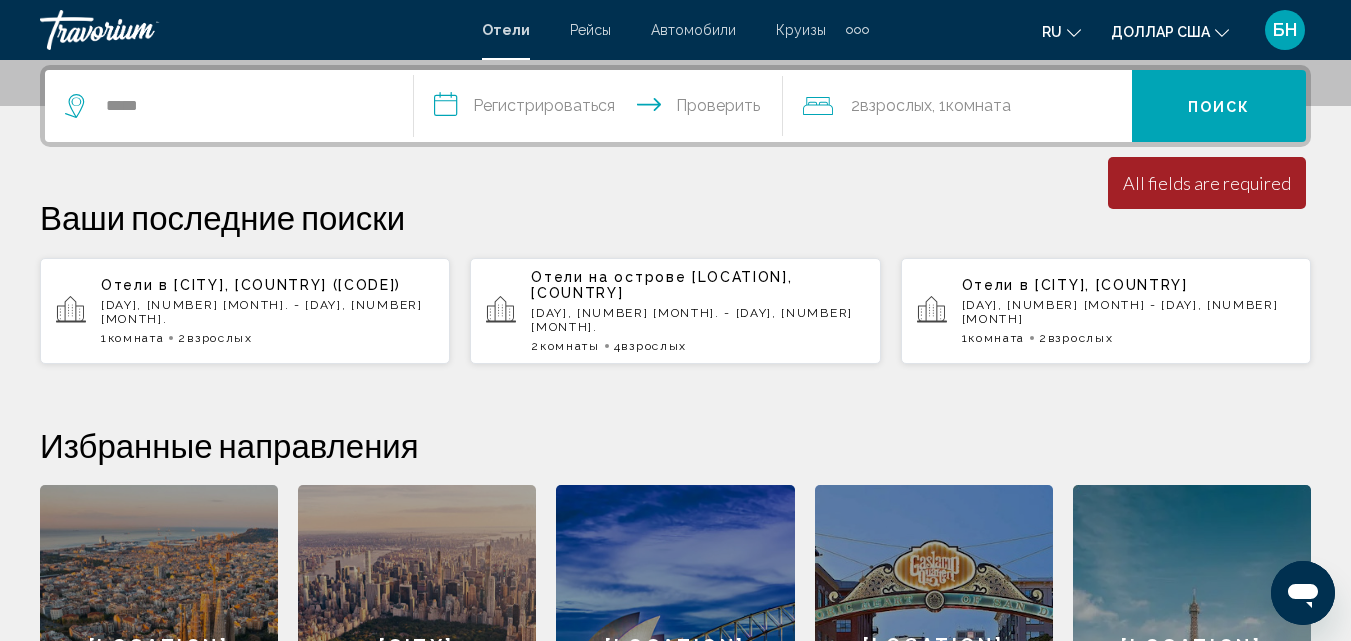 click on "**********" at bounding box center [602, 109] 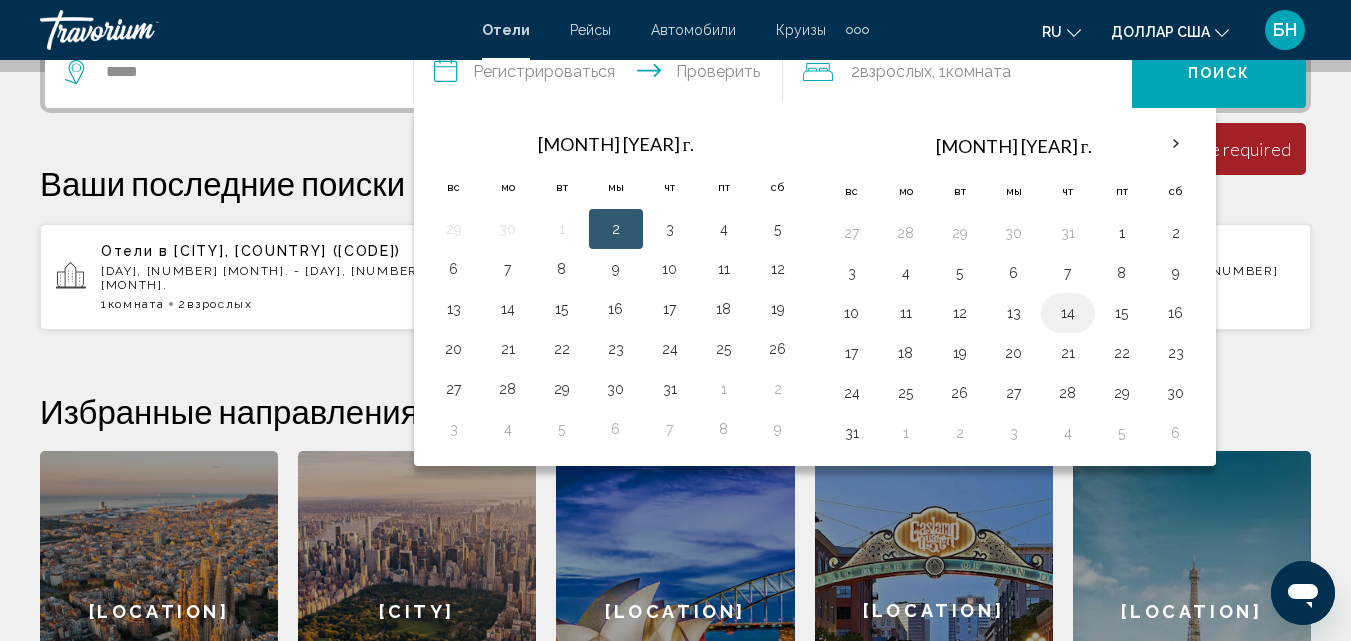 scroll, scrollTop: 494, scrollLeft: 0, axis: vertical 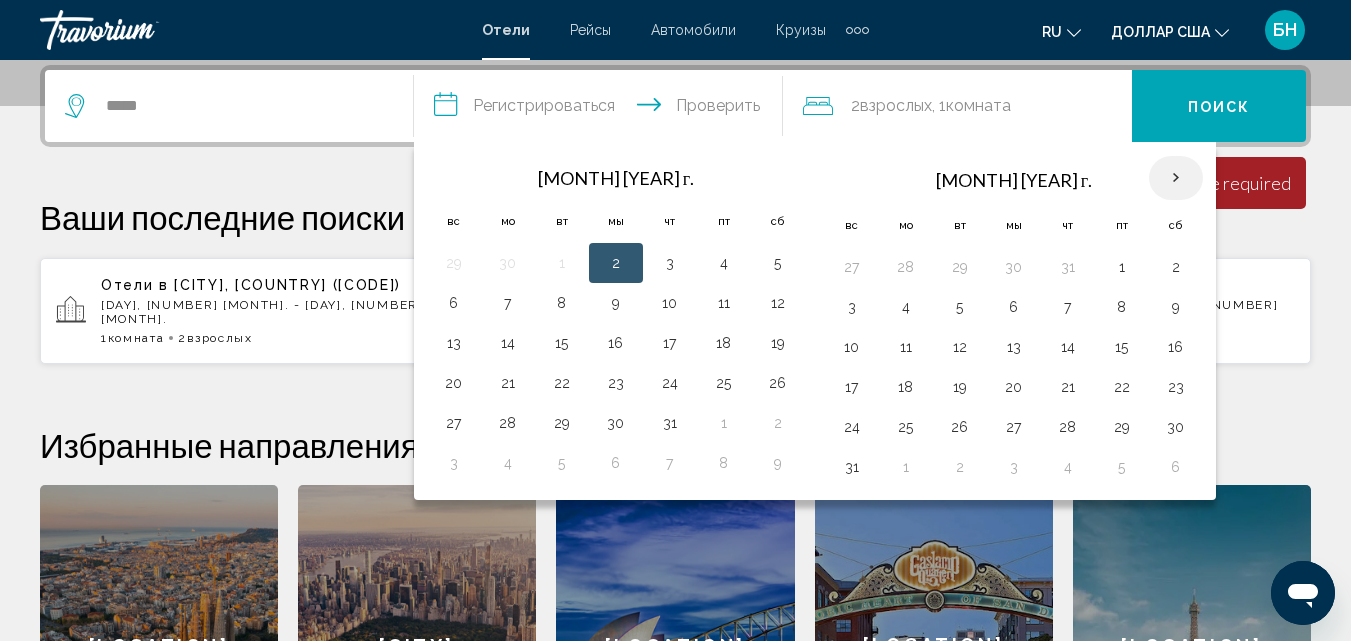 click at bounding box center (1176, 178) 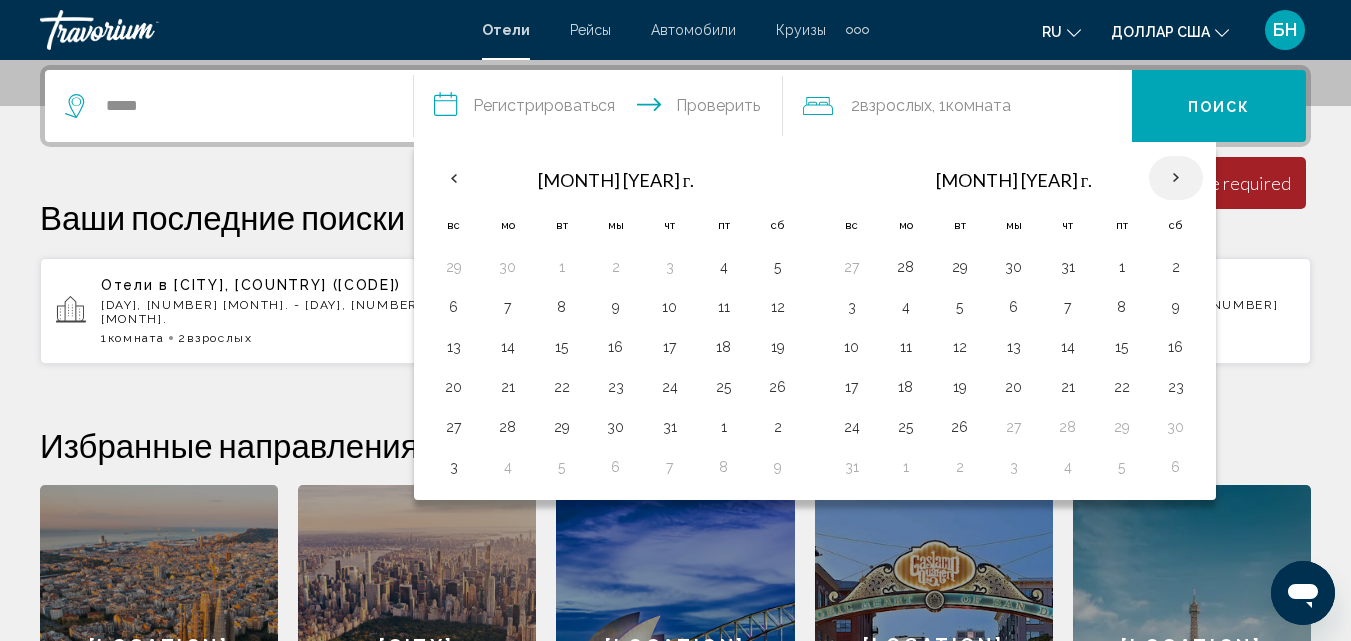 click at bounding box center [1176, 178] 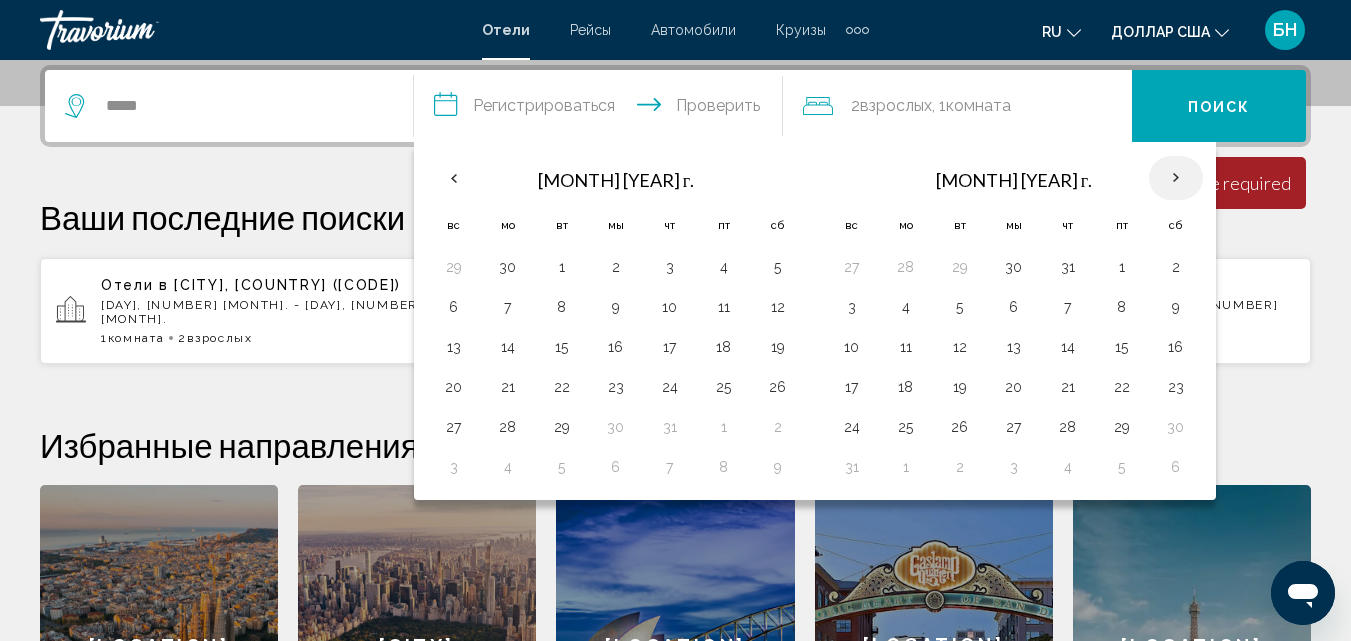 click at bounding box center [1176, 178] 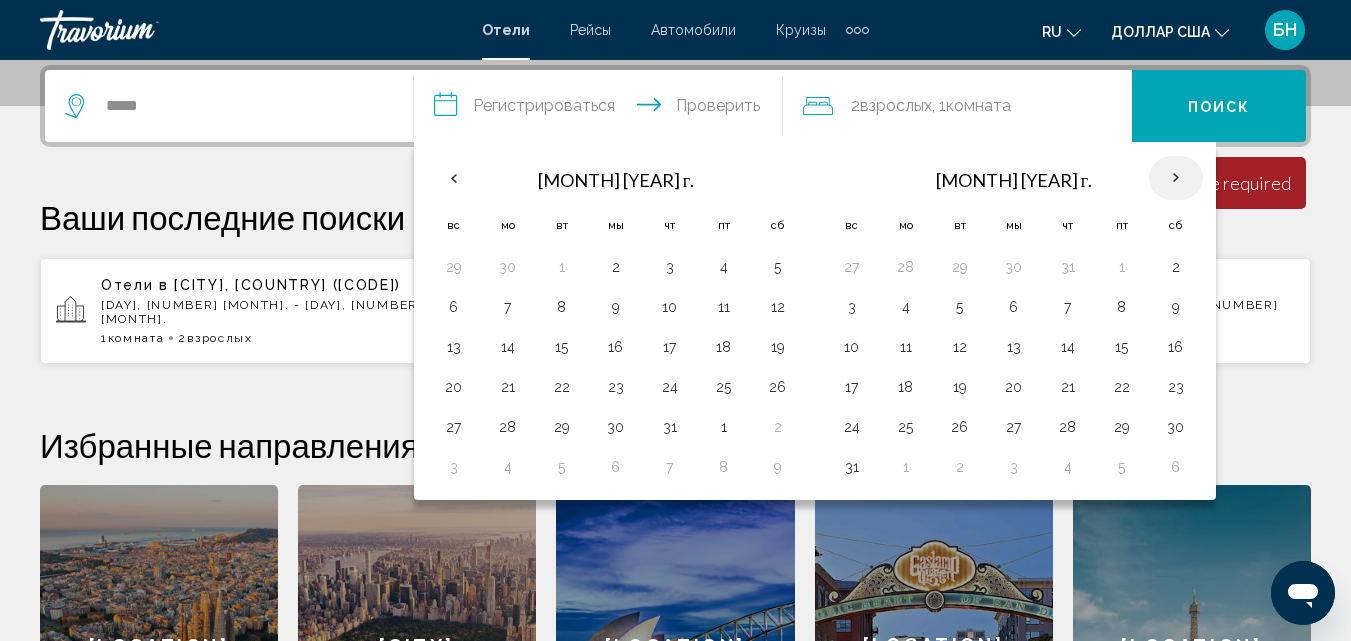 click at bounding box center (1176, 178) 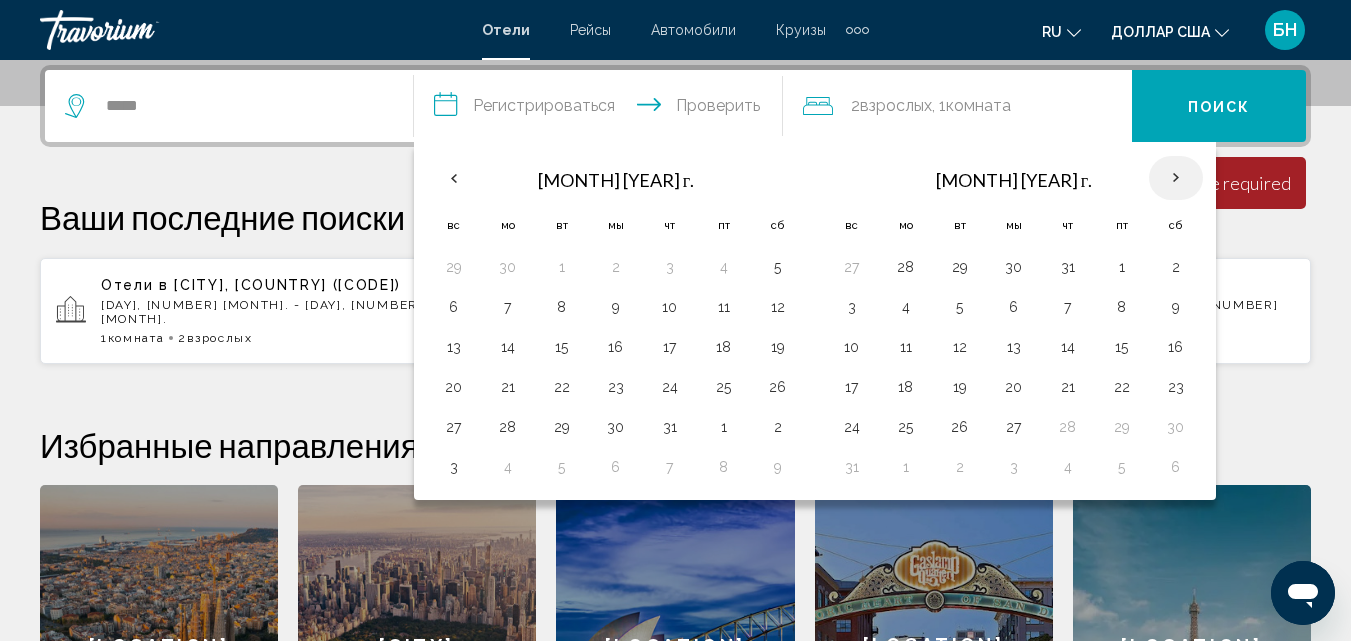 click at bounding box center [1176, 178] 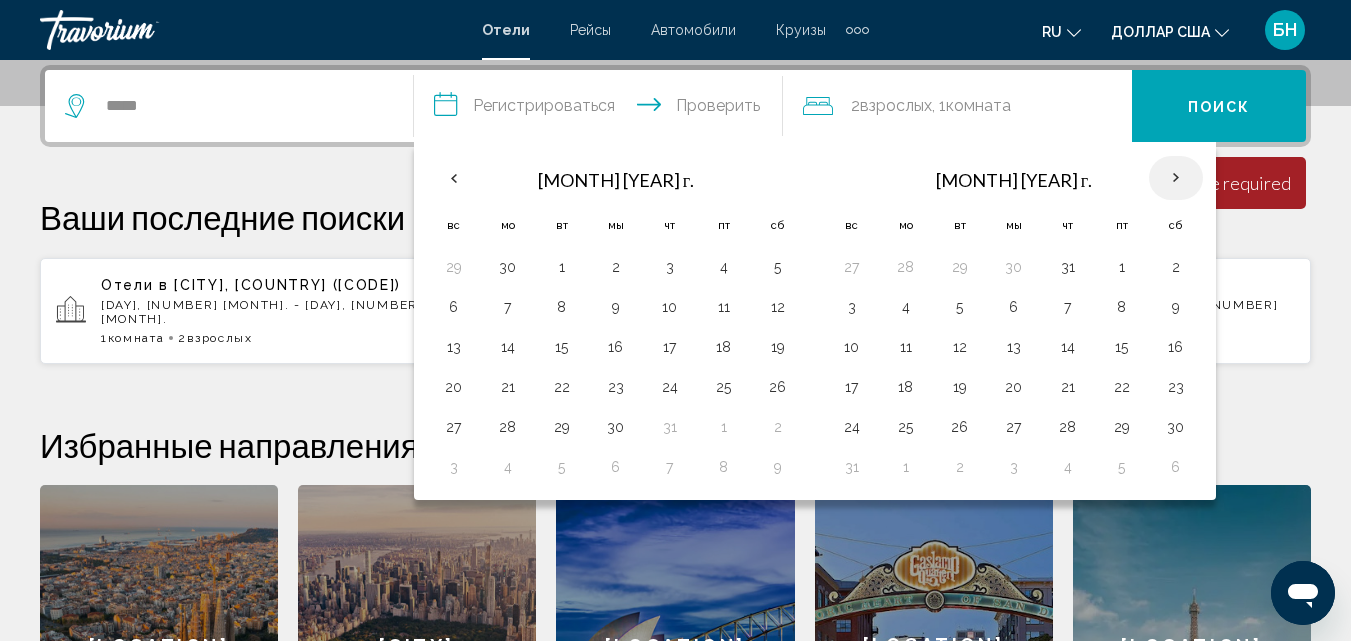 click at bounding box center [1176, 178] 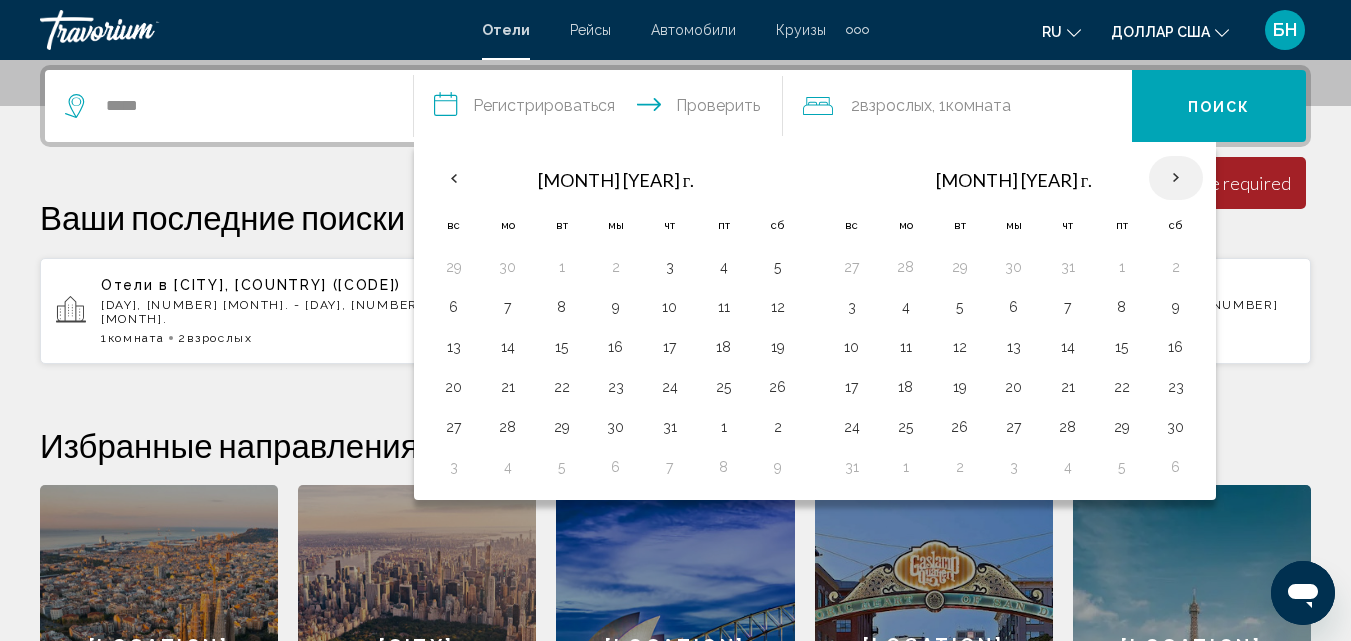 click at bounding box center (1176, 178) 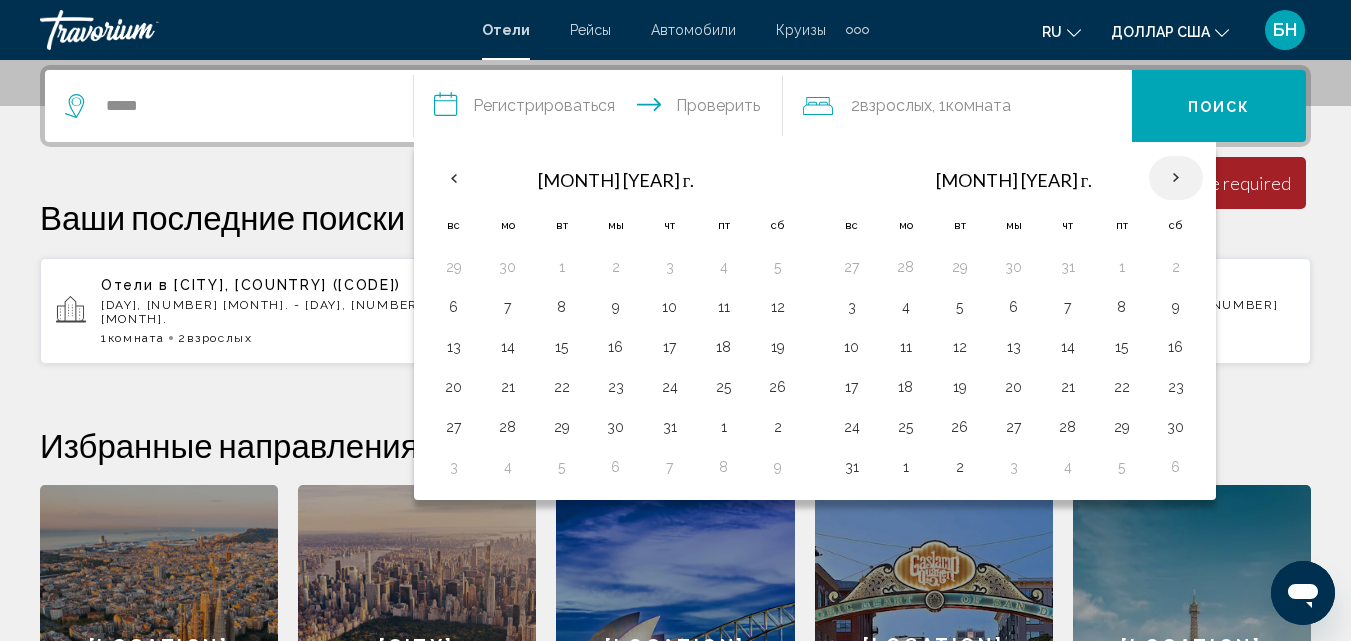 click at bounding box center [1176, 178] 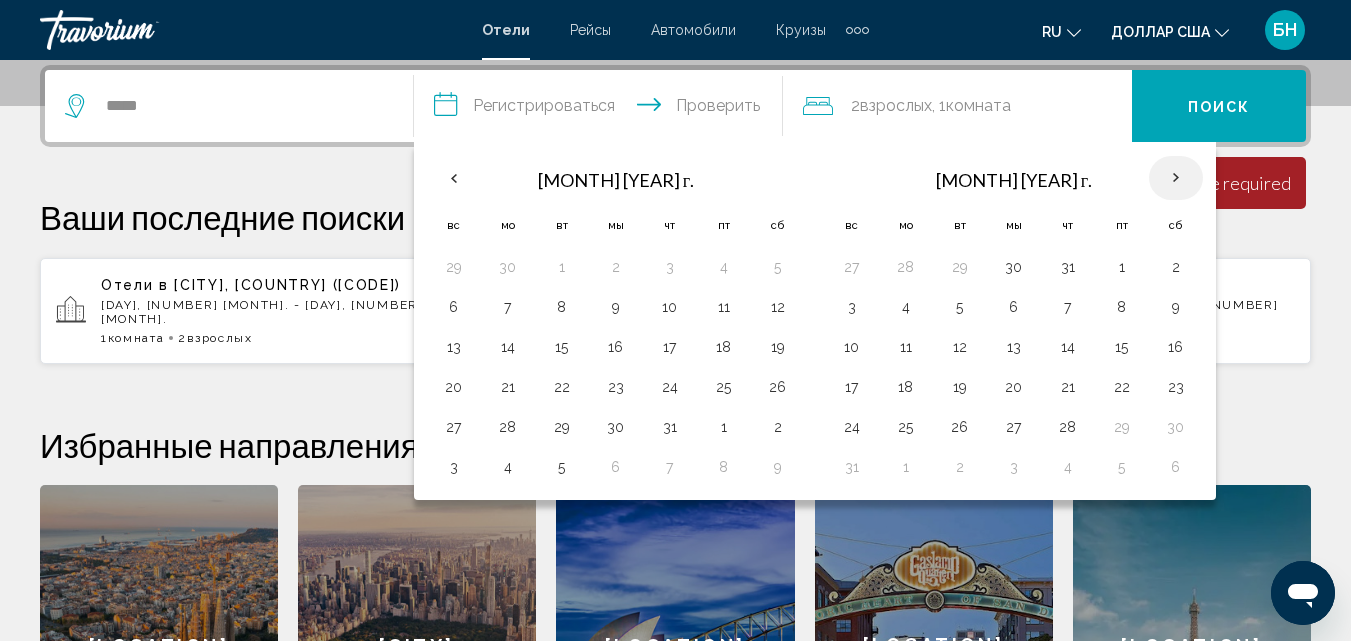 click at bounding box center [1176, 178] 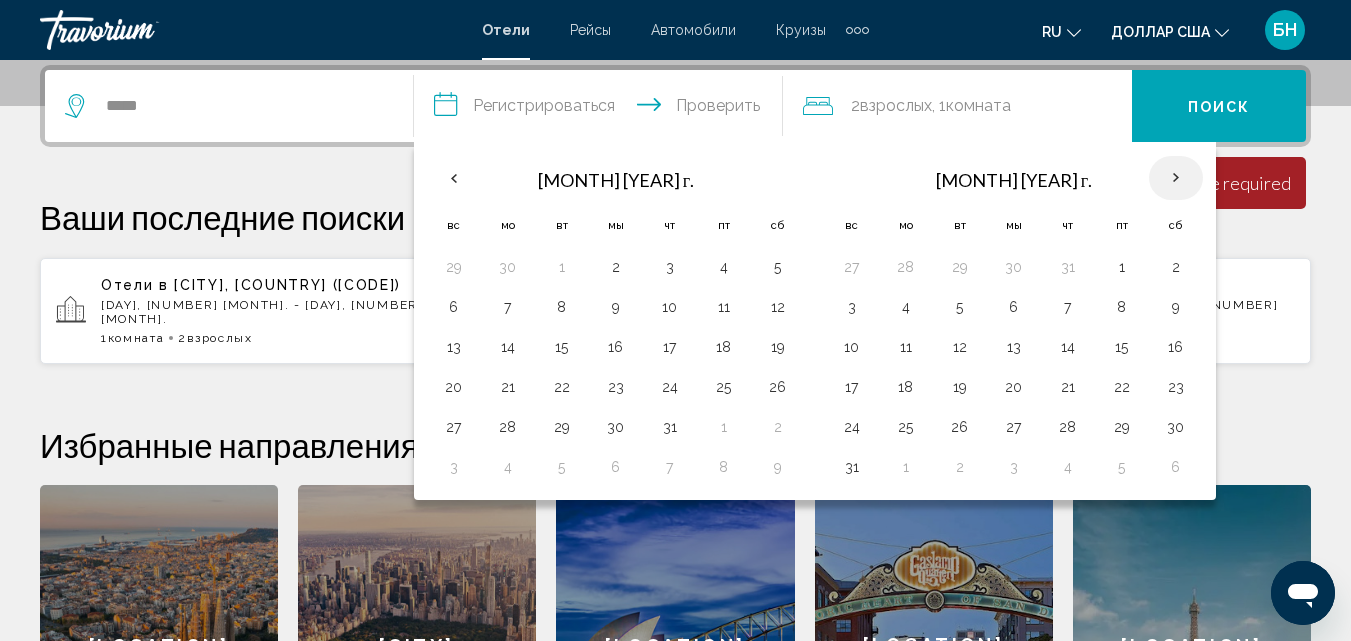 click at bounding box center (1176, 178) 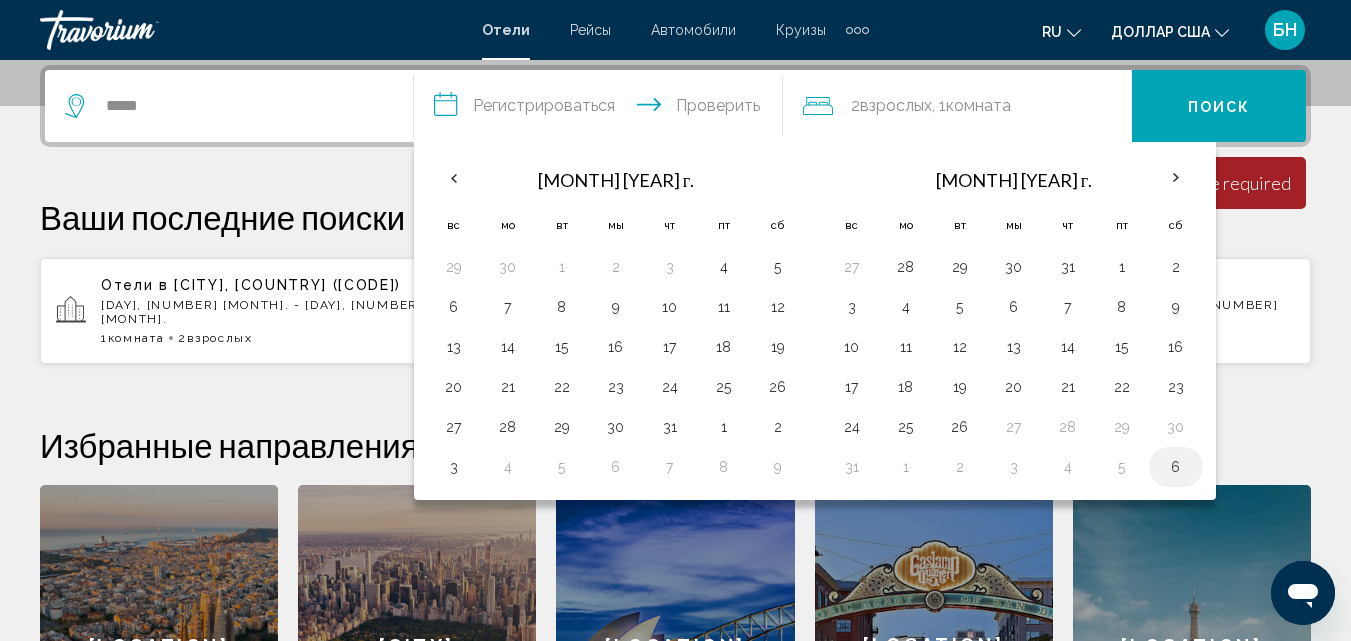 click on "6" at bounding box center [1176, 467] 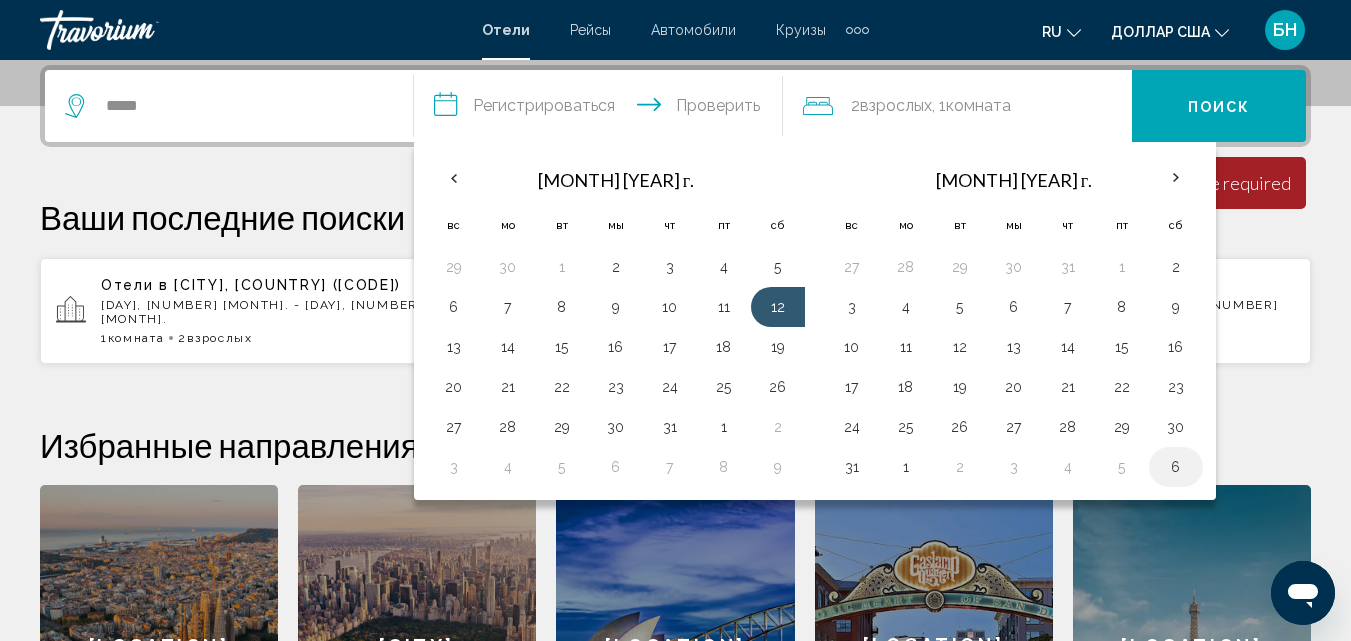 click on "6" at bounding box center (1176, 467) 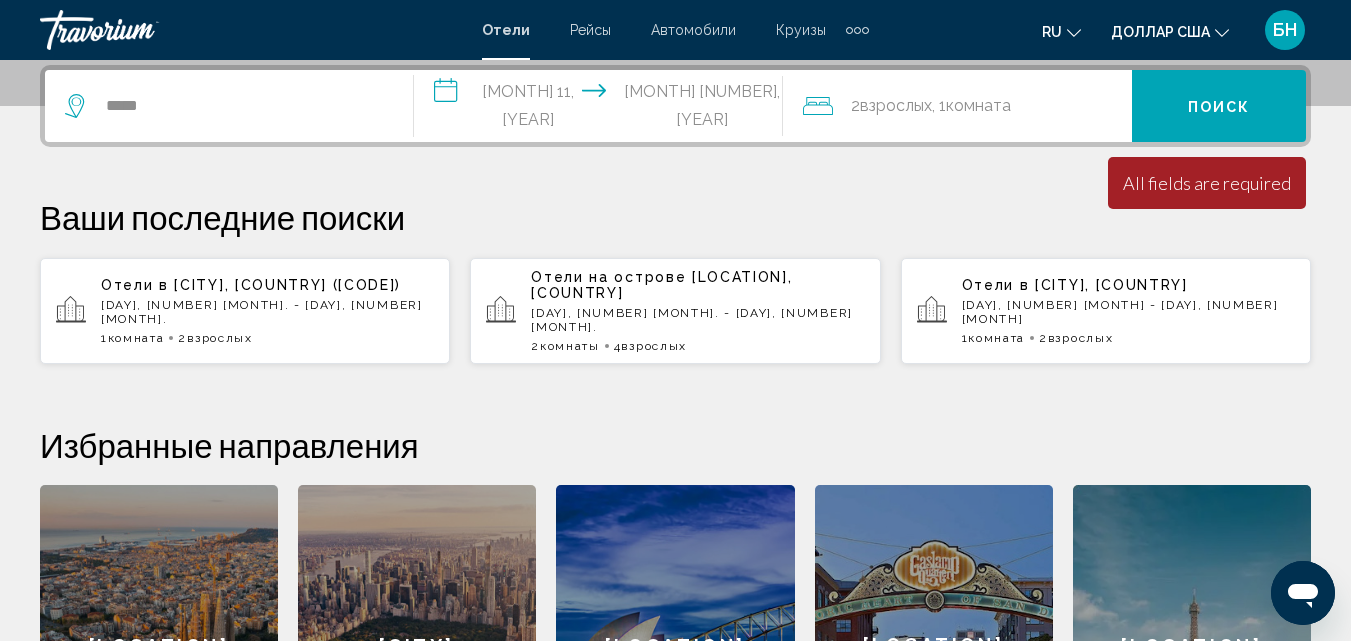click on "**********" at bounding box center [602, 109] 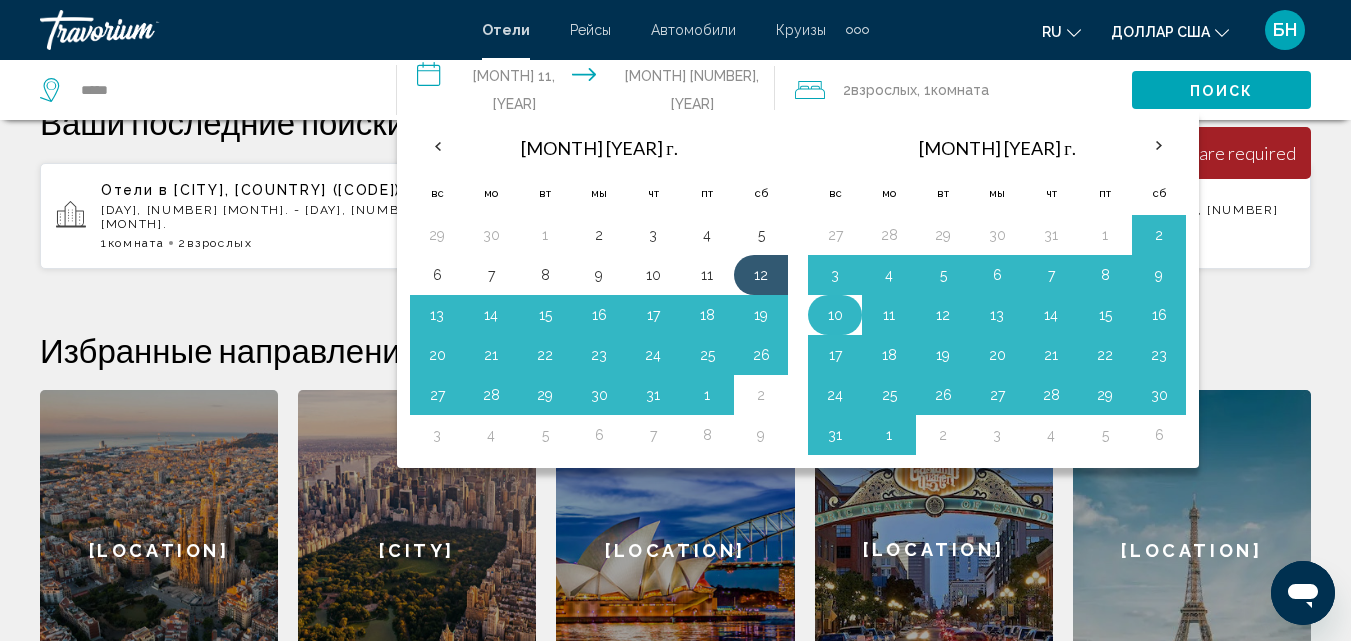 scroll, scrollTop: 694, scrollLeft: 0, axis: vertical 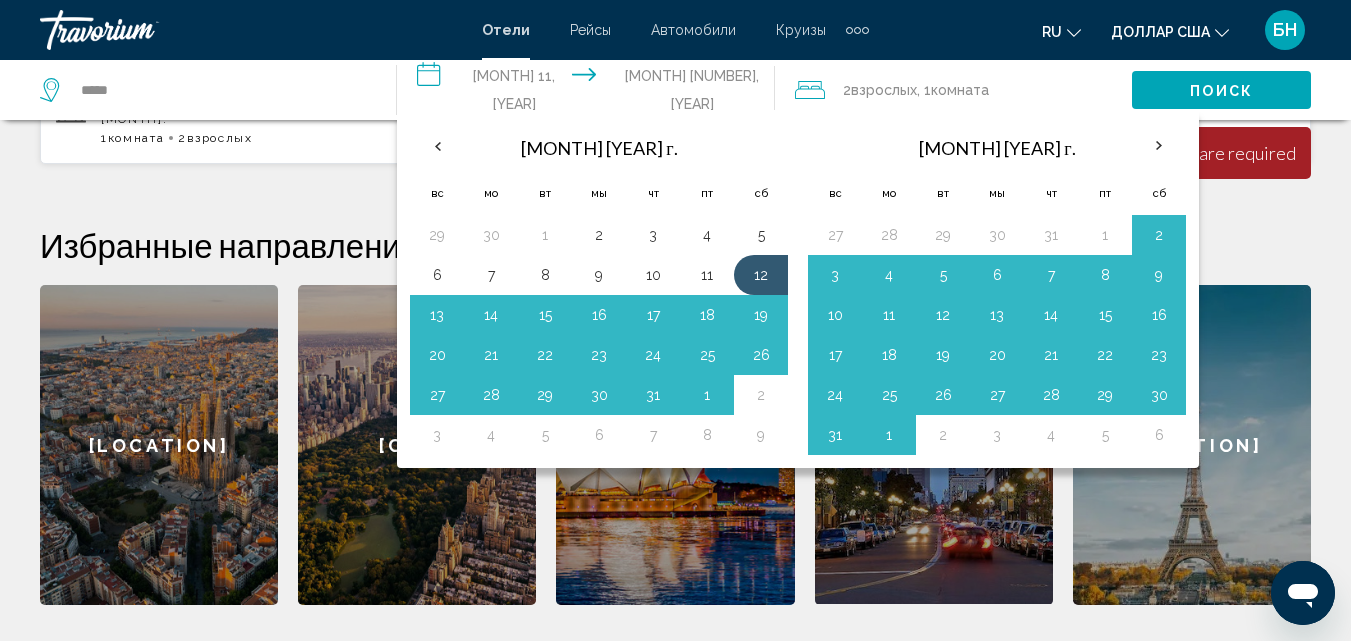 click on "Избранные направления" at bounding box center [675, 245] 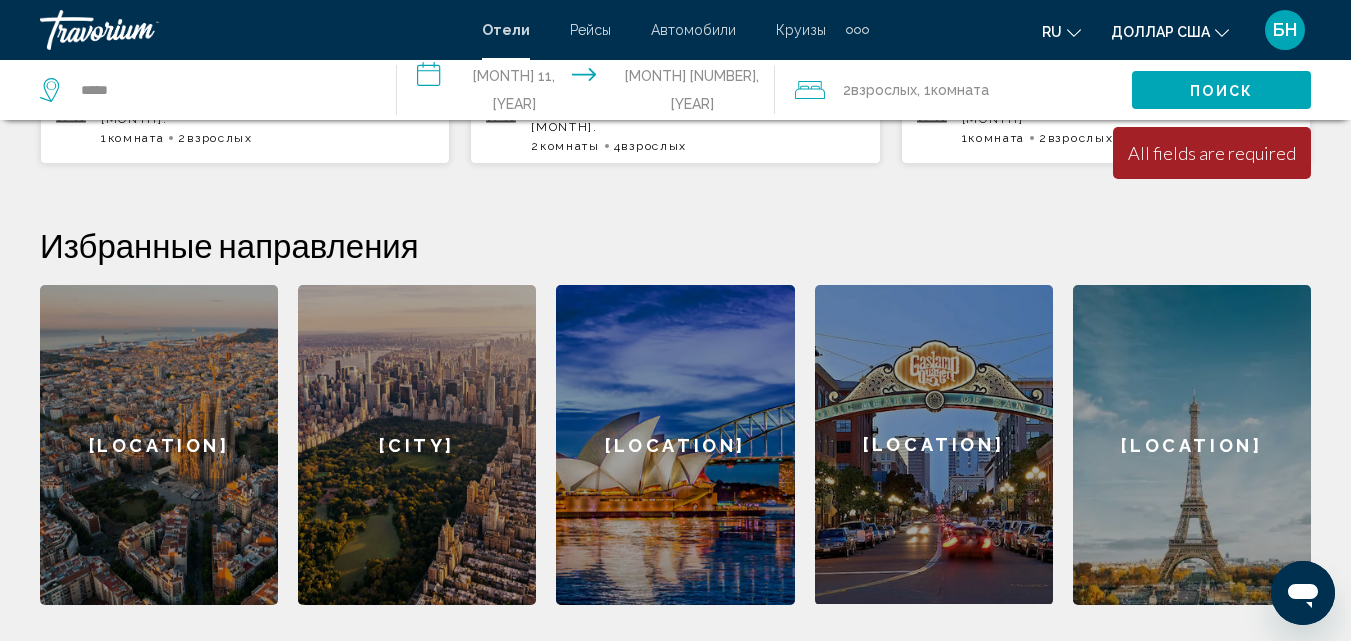 click on "**********" at bounding box center (589, 93) 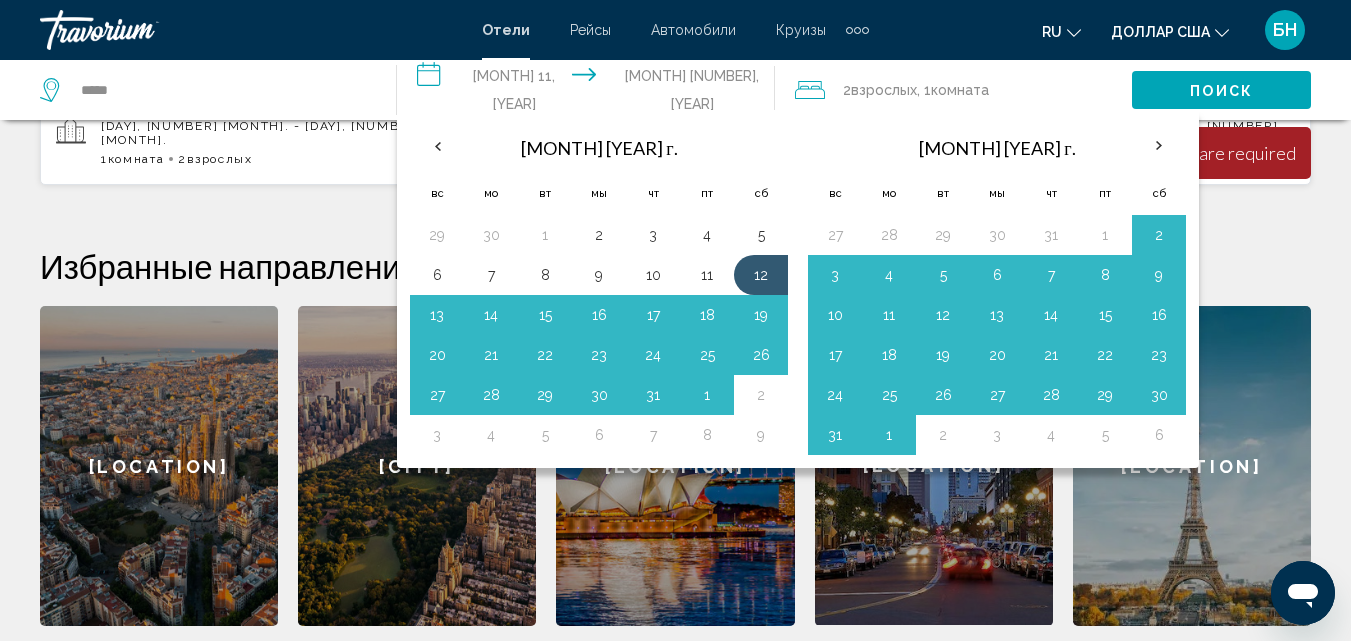 scroll, scrollTop: 623, scrollLeft: 0, axis: vertical 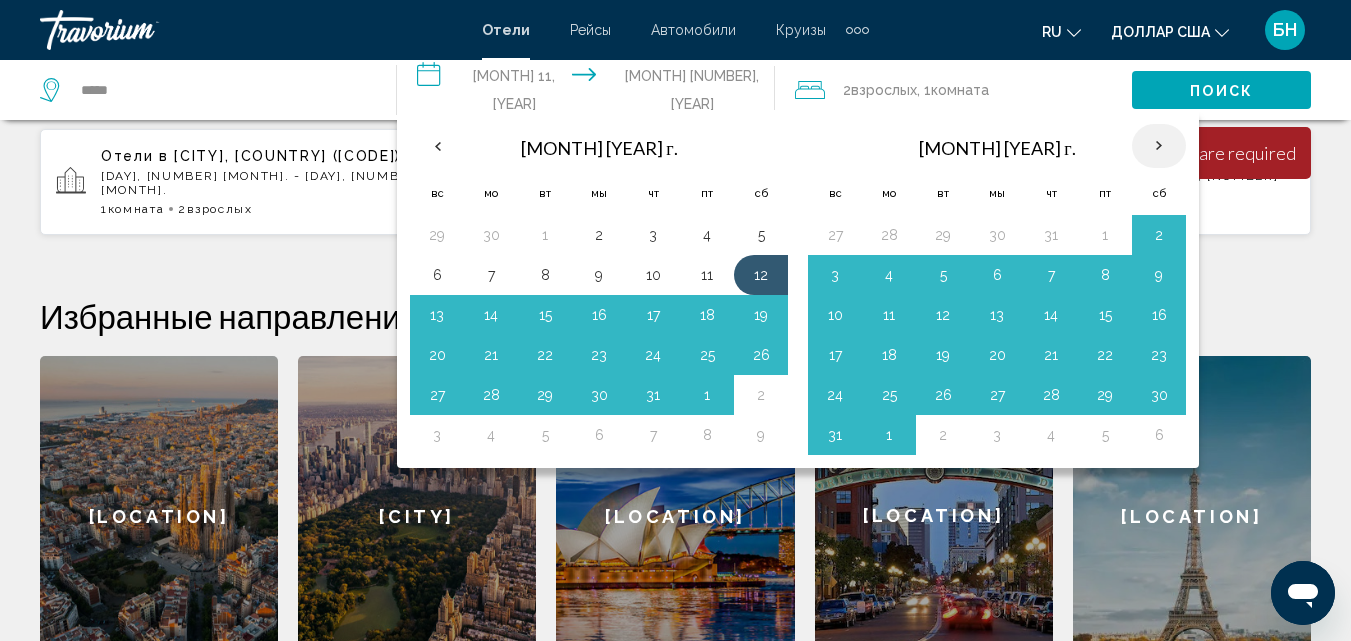 click at bounding box center [1159, 146] 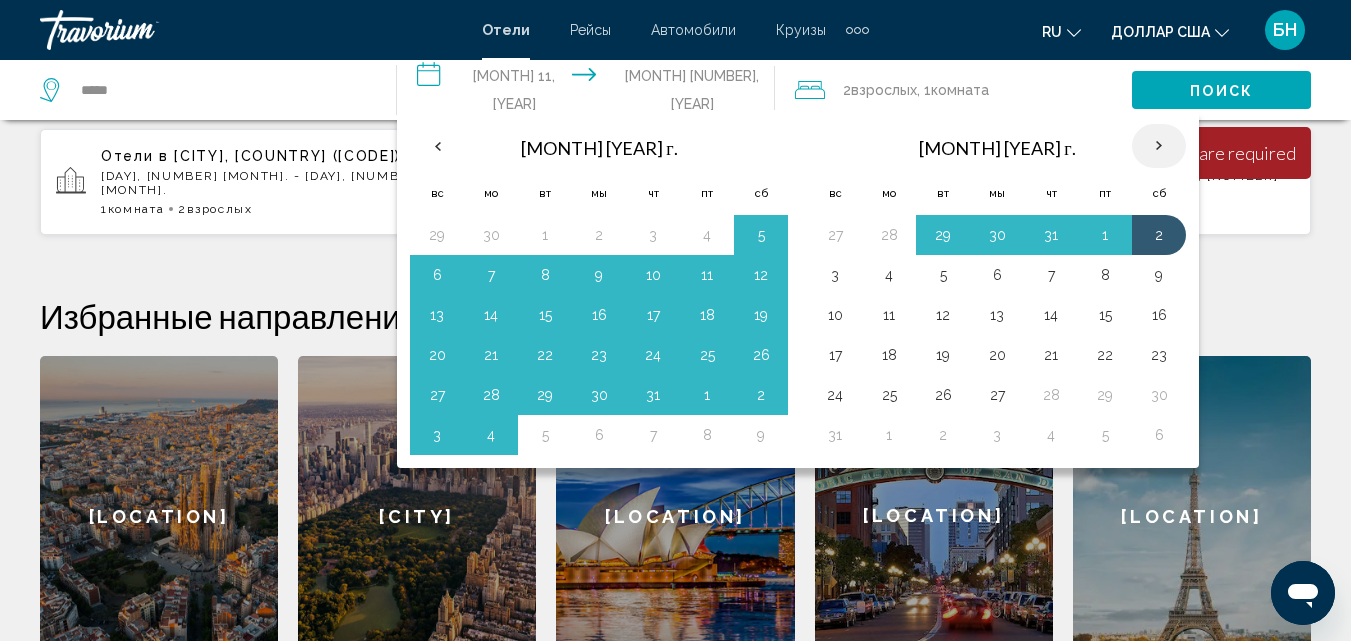 click at bounding box center (1159, 146) 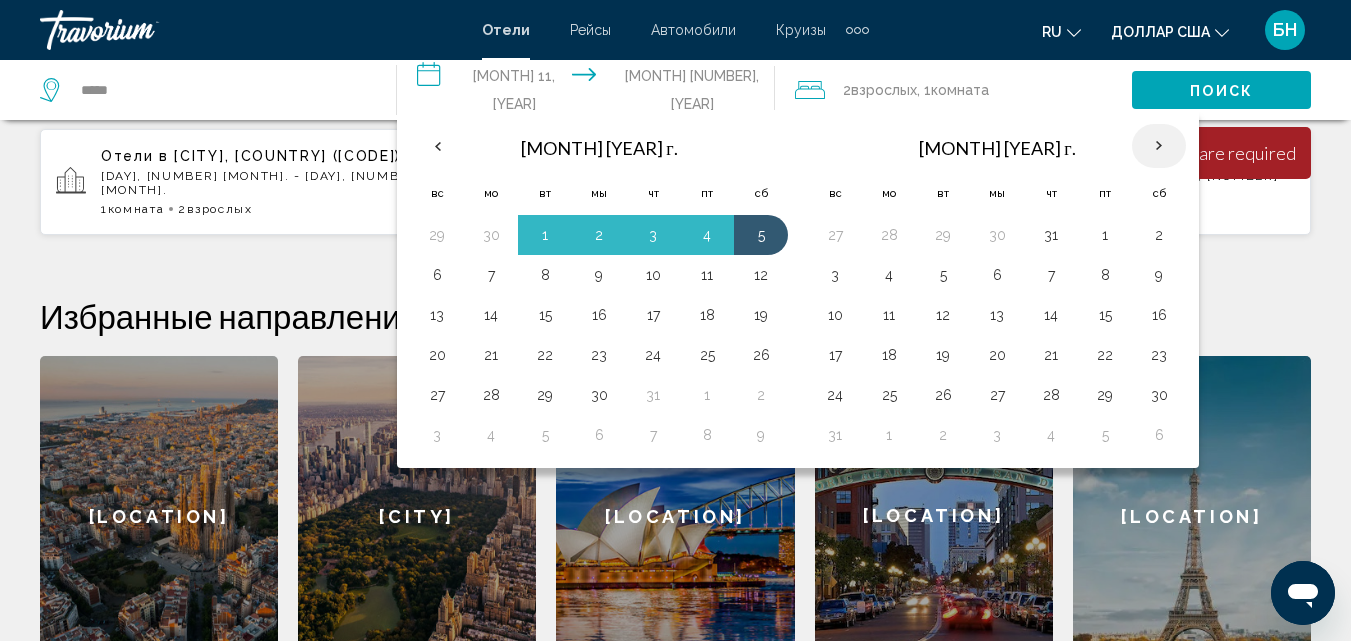 click at bounding box center [1159, 146] 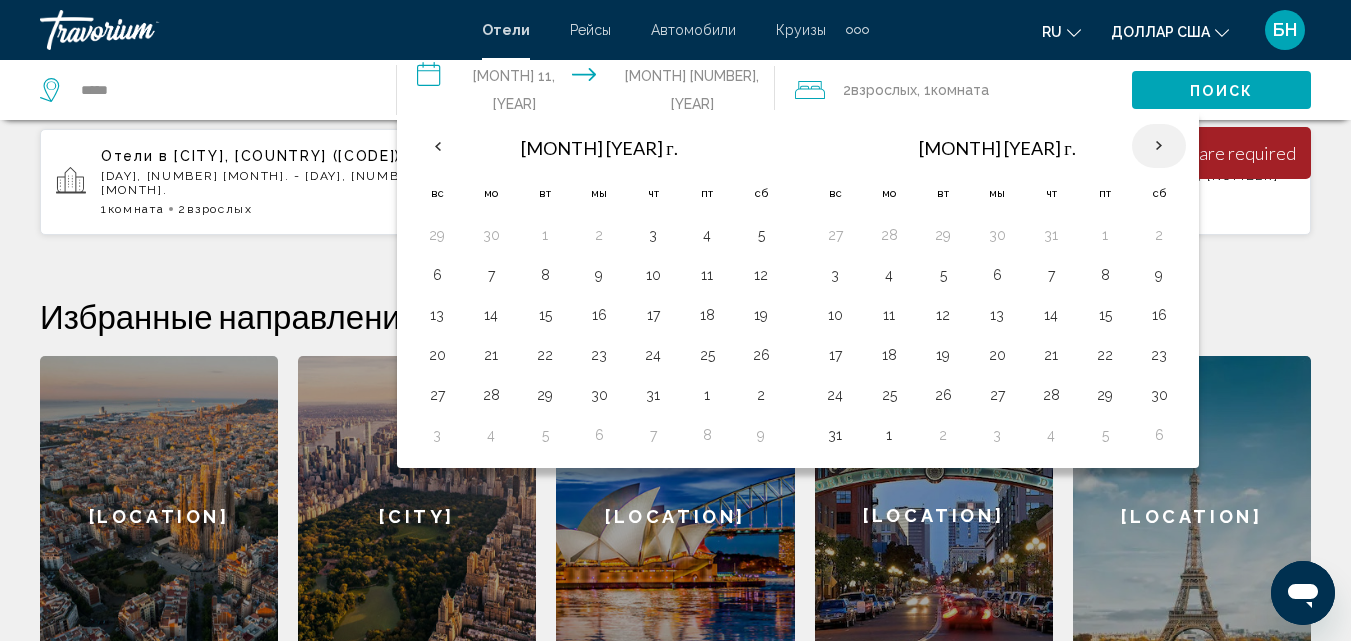 click at bounding box center [1159, 146] 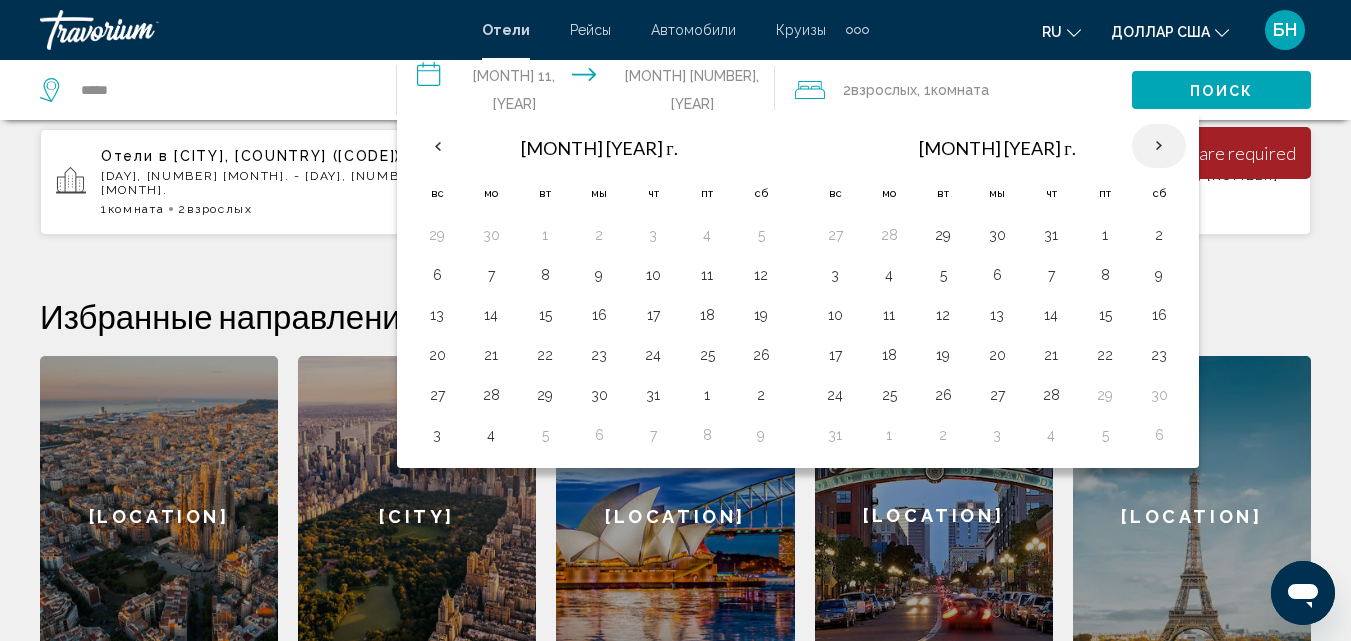 click at bounding box center (1159, 146) 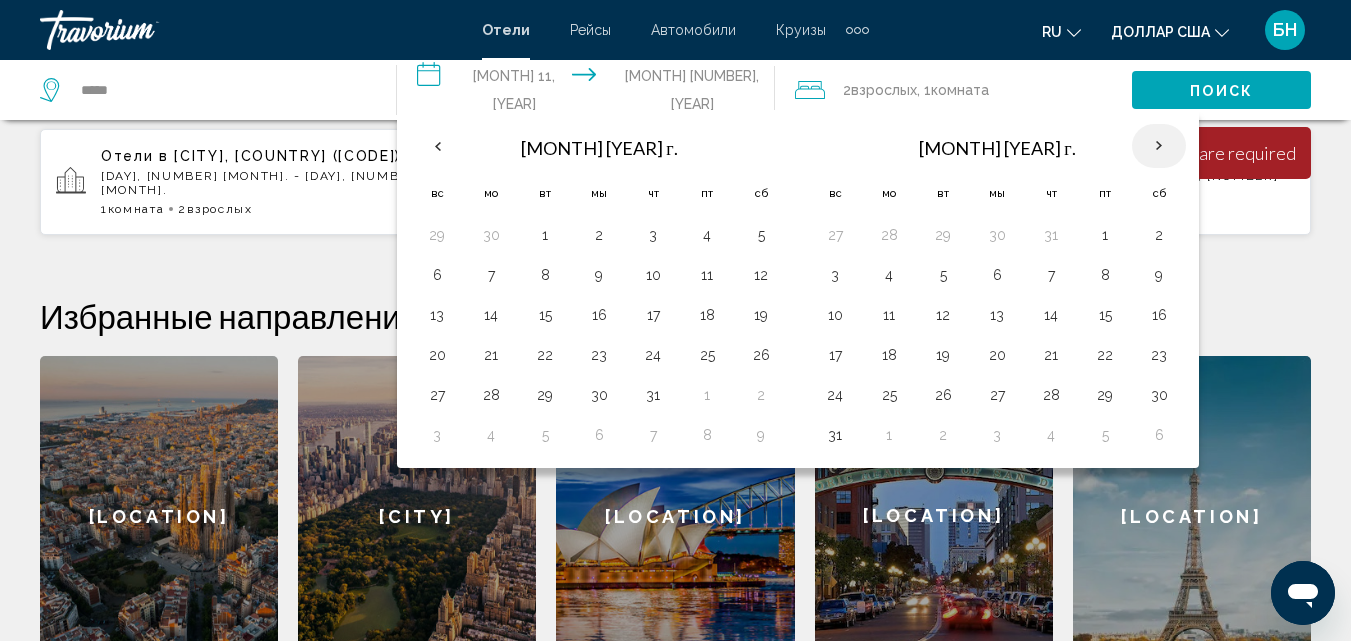 click at bounding box center [1159, 146] 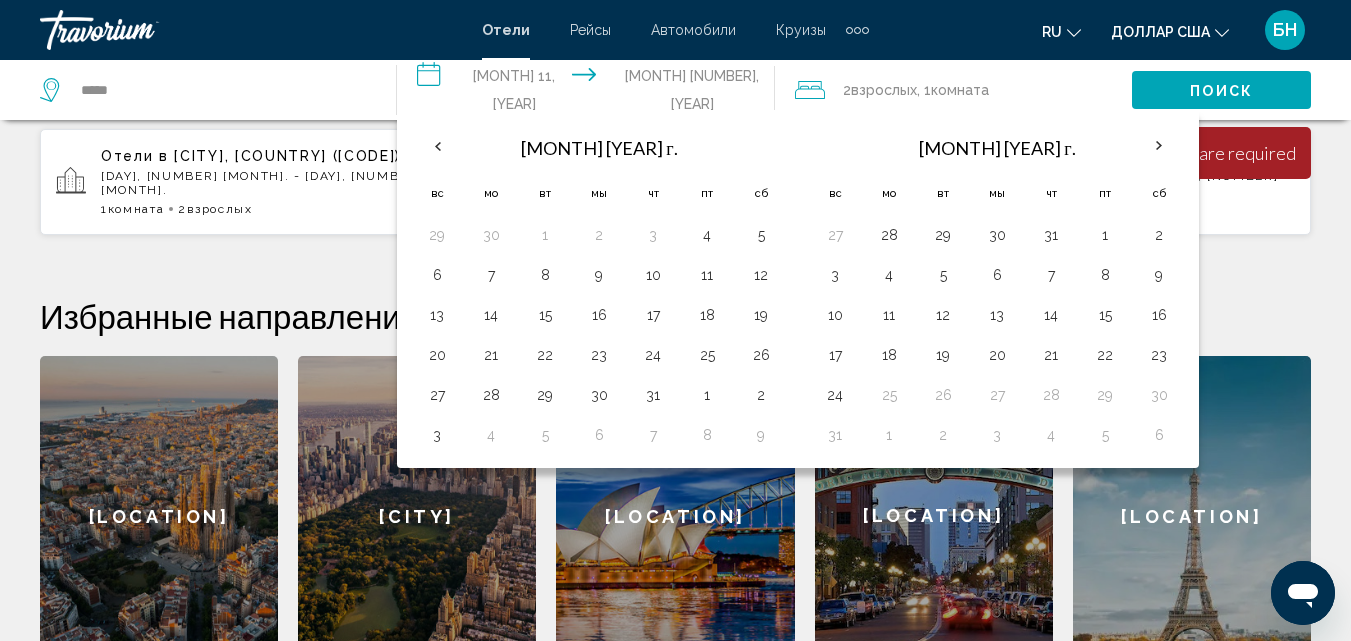 click on "**********" at bounding box center (589, 93) 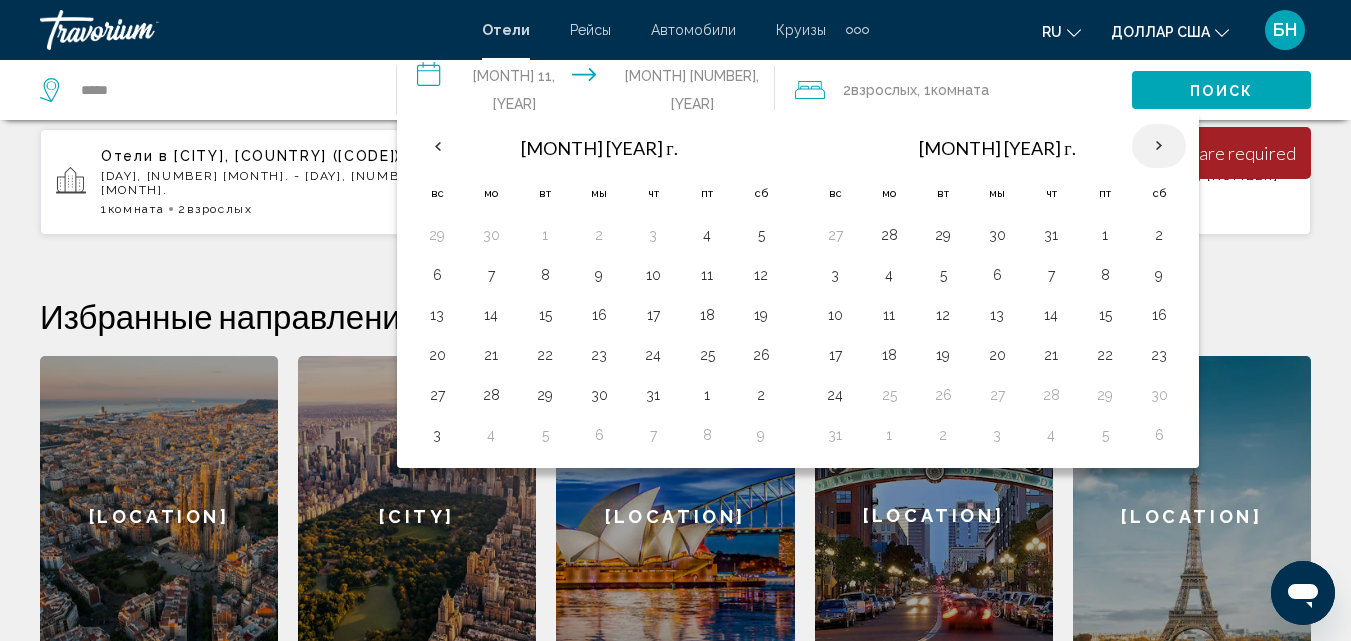 click at bounding box center (1159, 146) 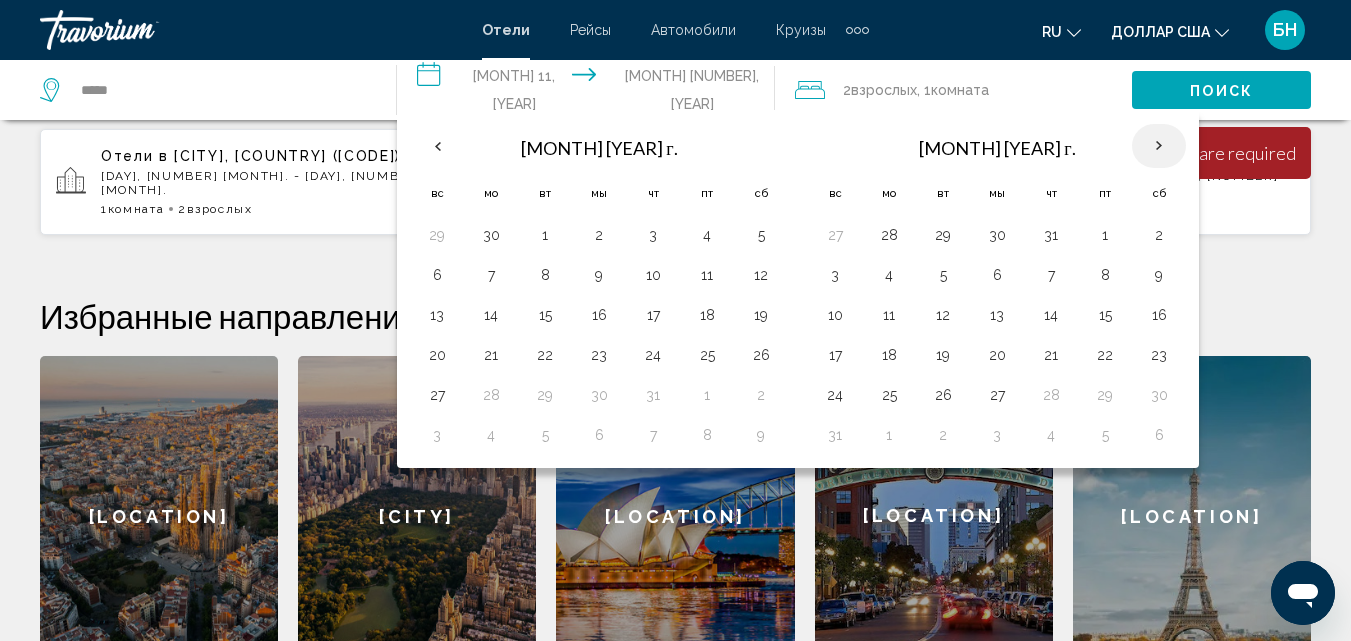 click at bounding box center [1159, 146] 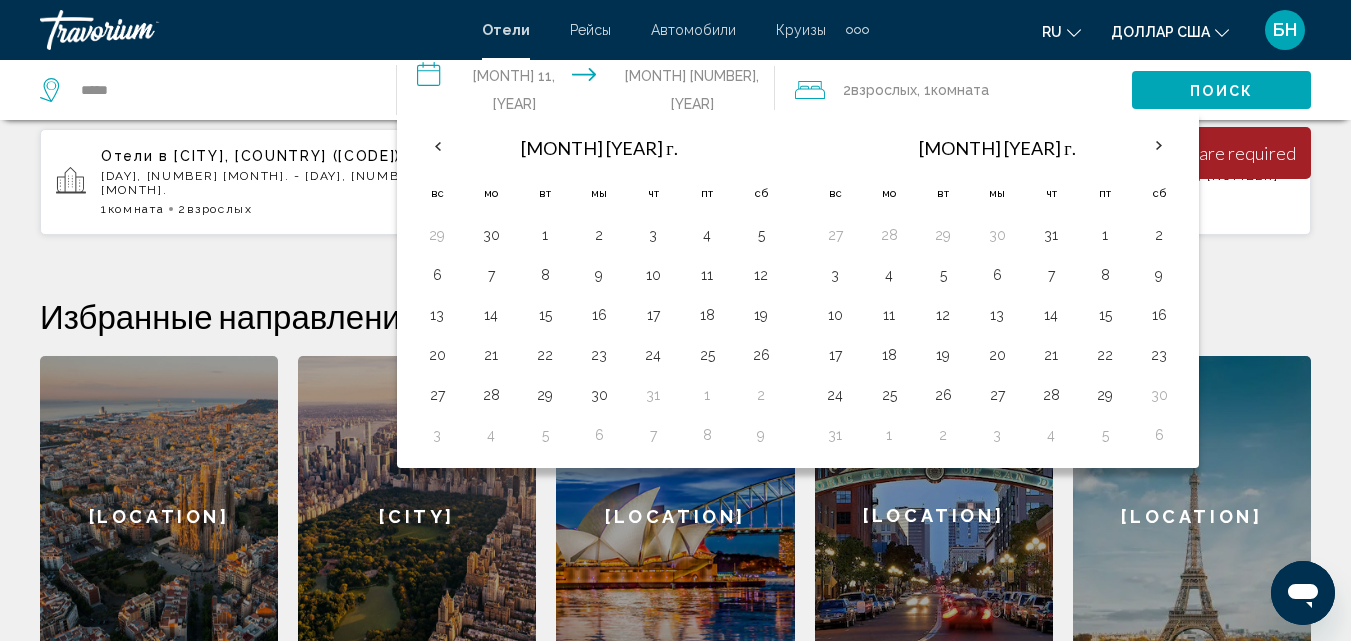 click on "**********" at bounding box center [589, 93] 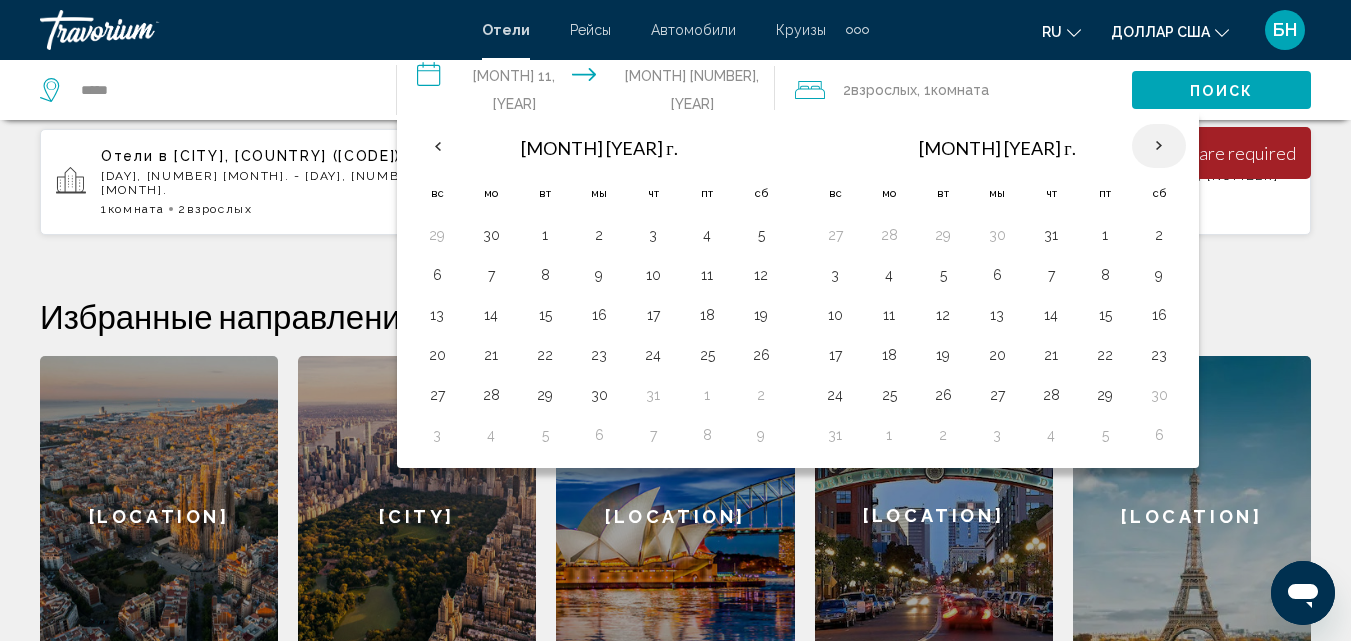 click at bounding box center (1159, 146) 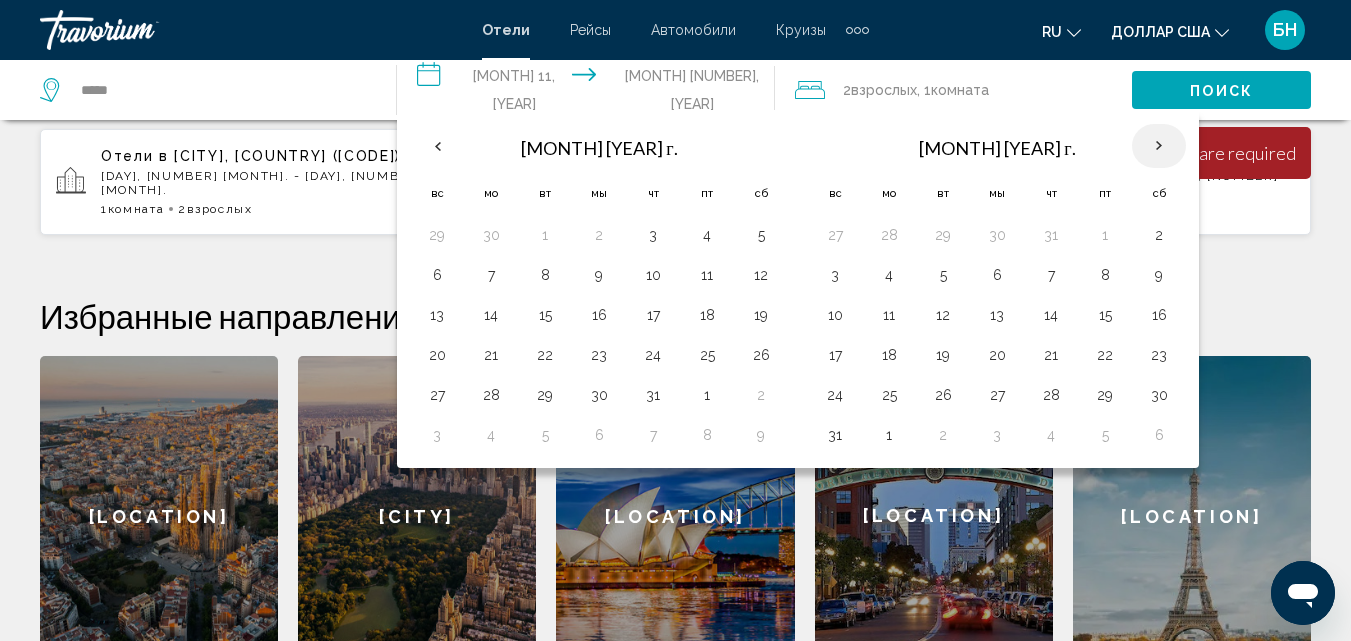 click at bounding box center (1159, 146) 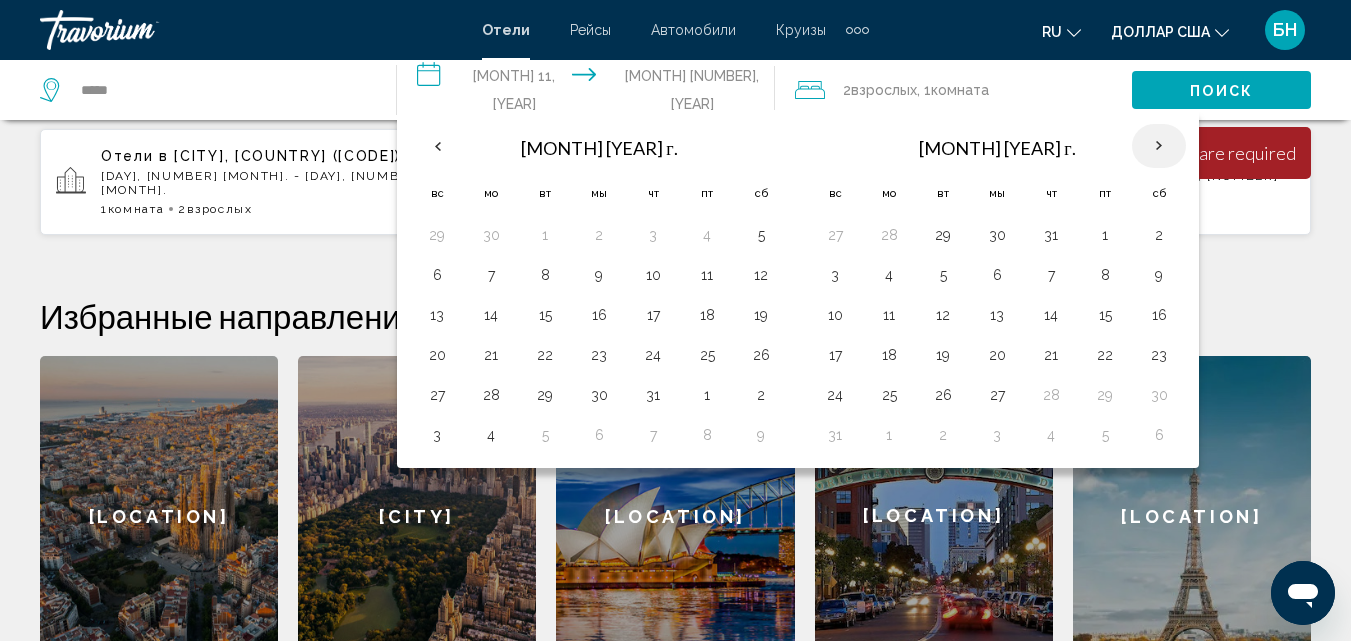 click at bounding box center [1159, 146] 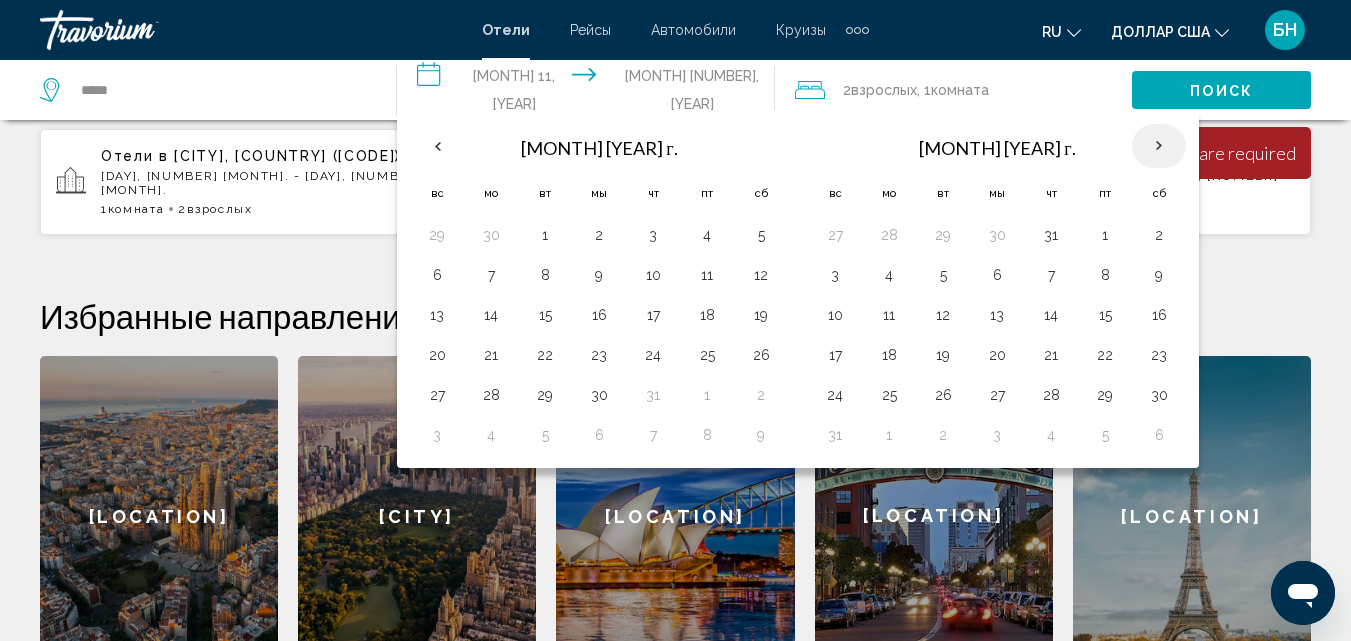 click at bounding box center (1159, 146) 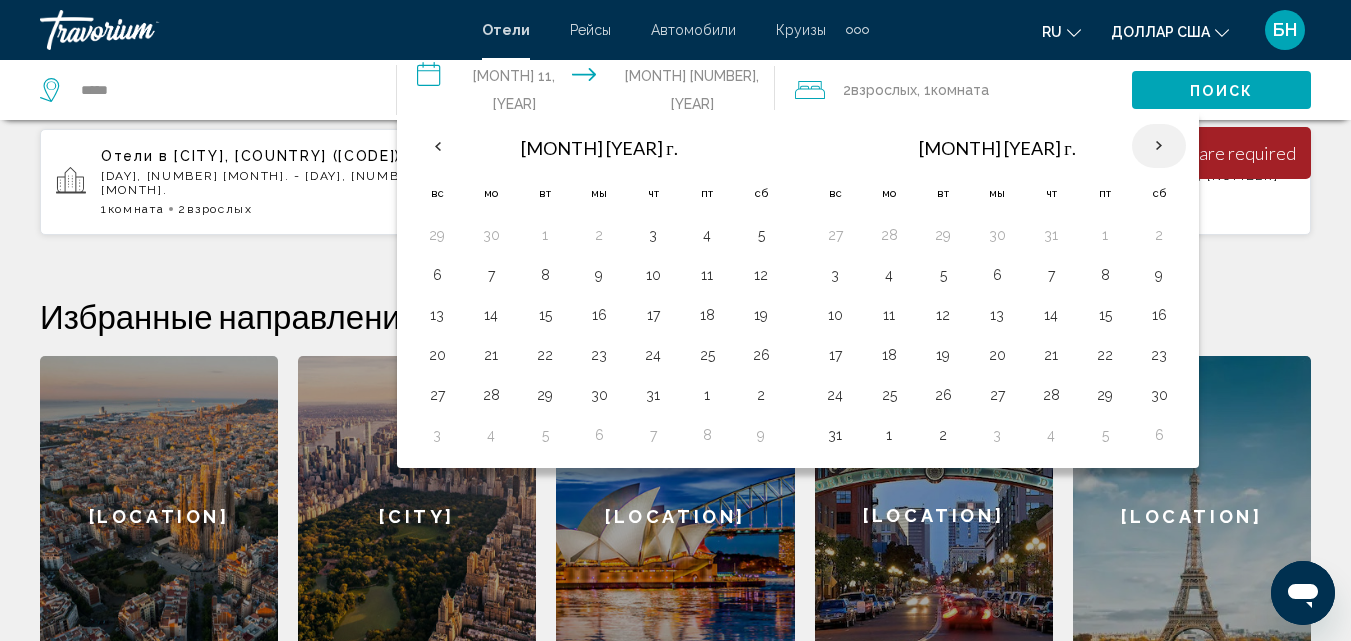 click at bounding box center (1159, 146) 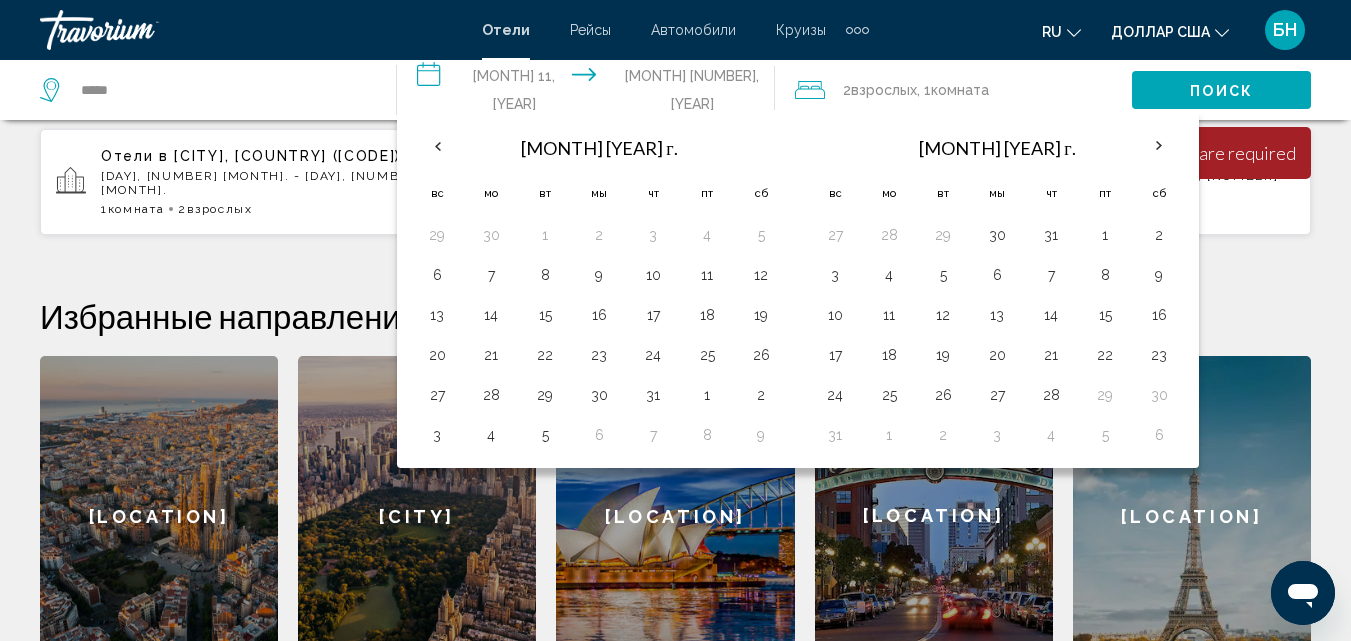 click on "2" at bounding box center [675, 306] 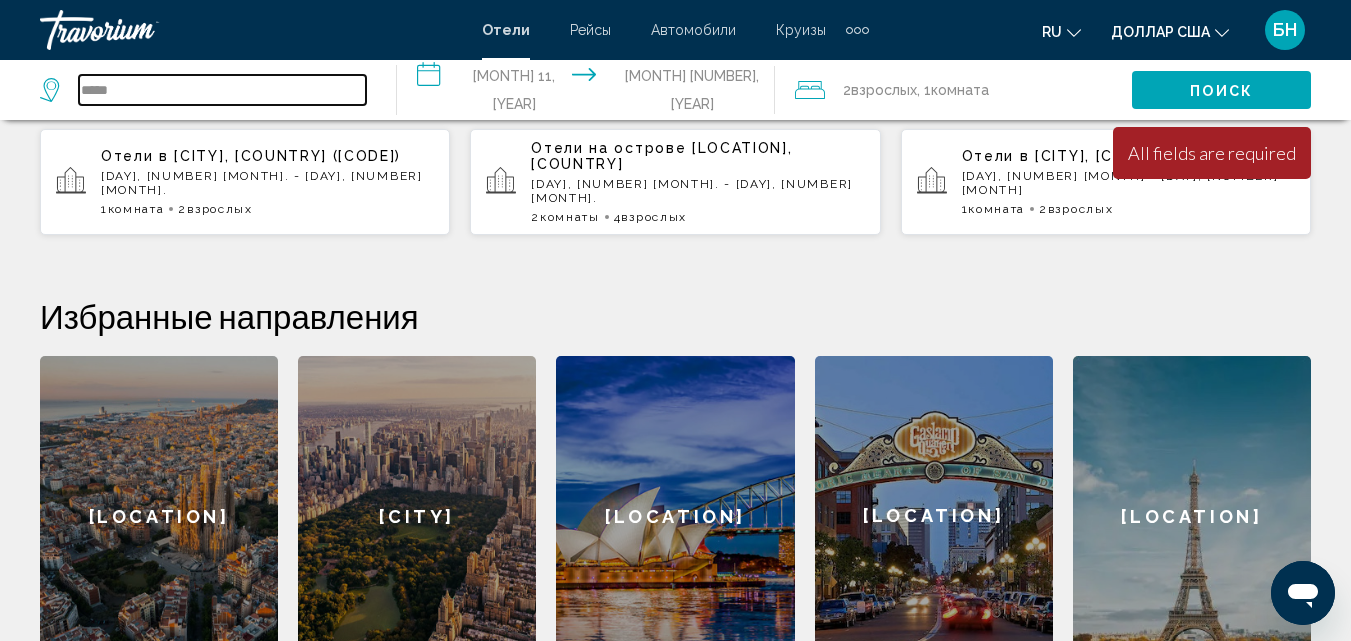 click on "*****" at bounding box center (222, 90) 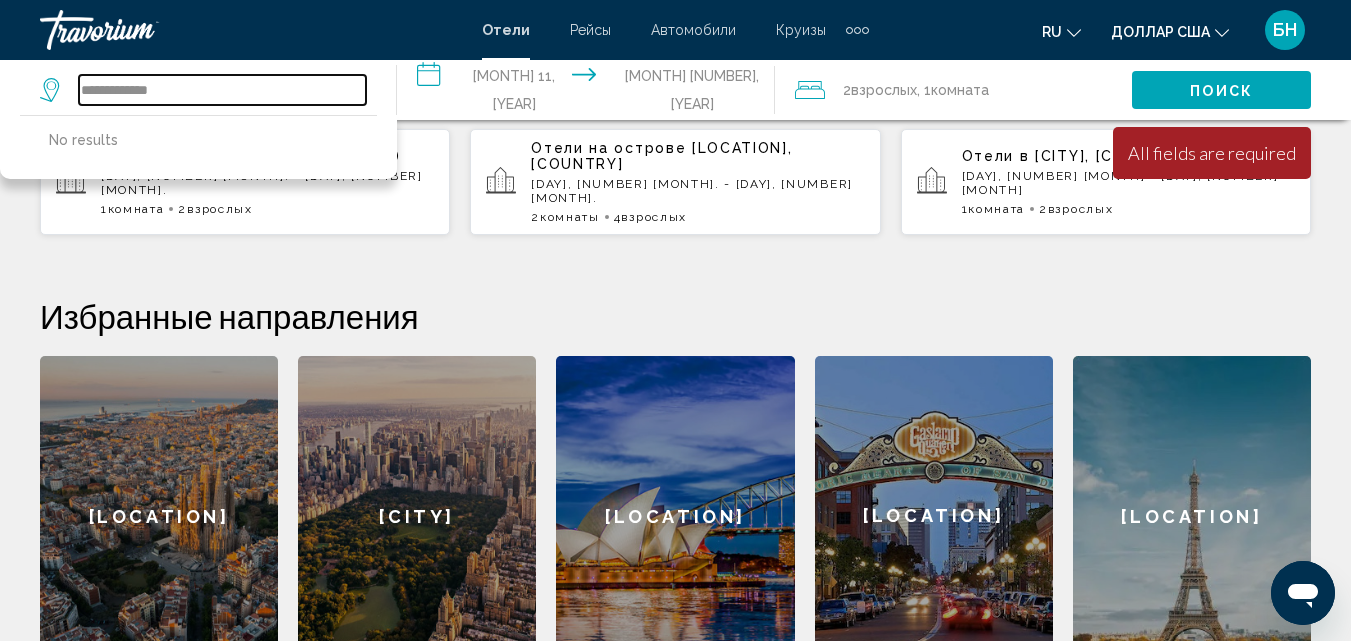 type on "**********" 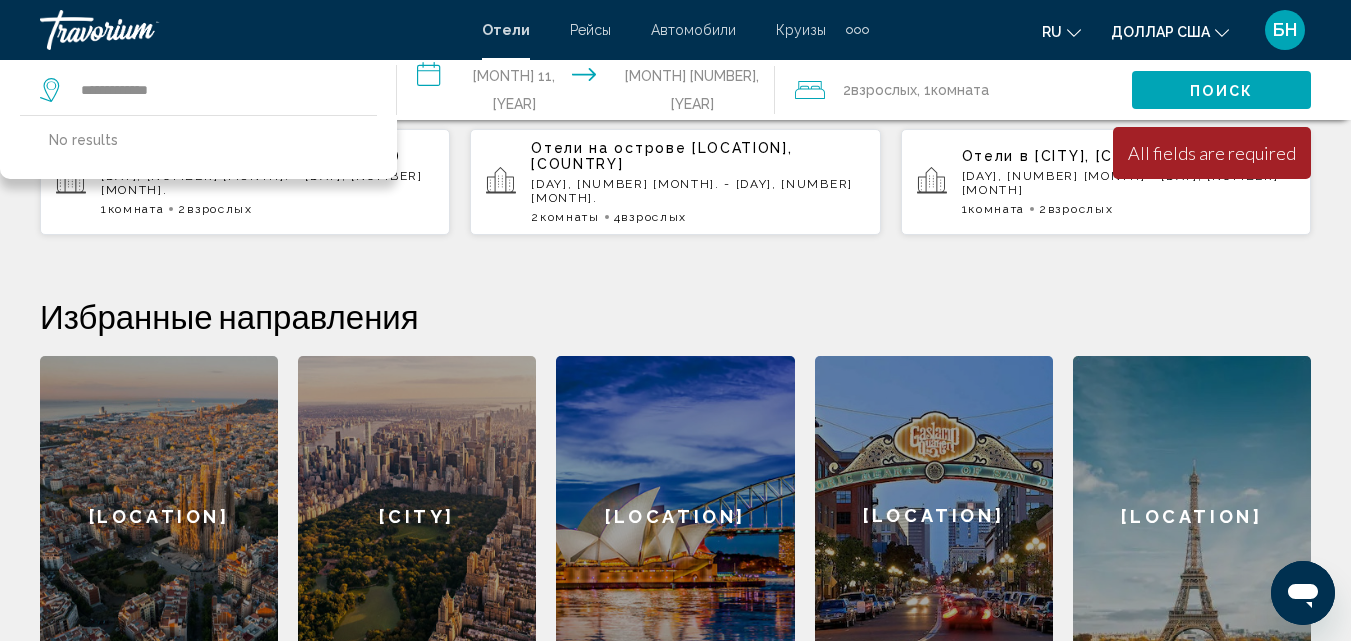 click on "**********" at bounding box center [589, 93] 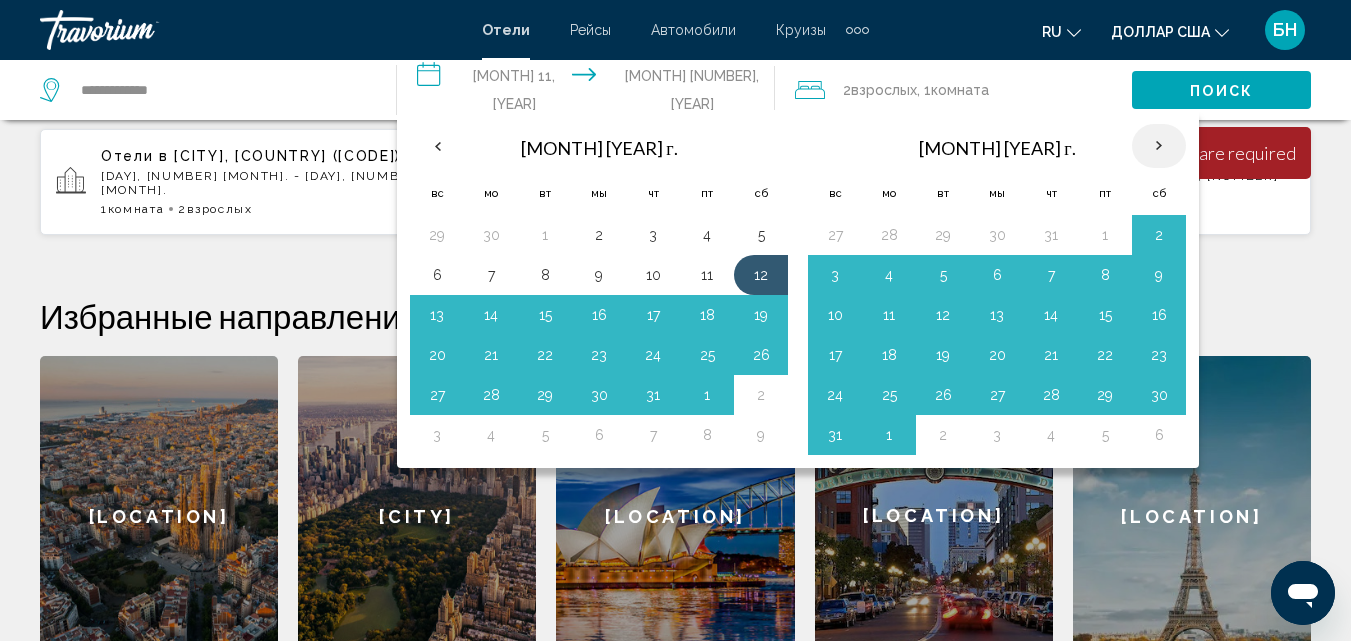 click at bounding box center (1159, 146) 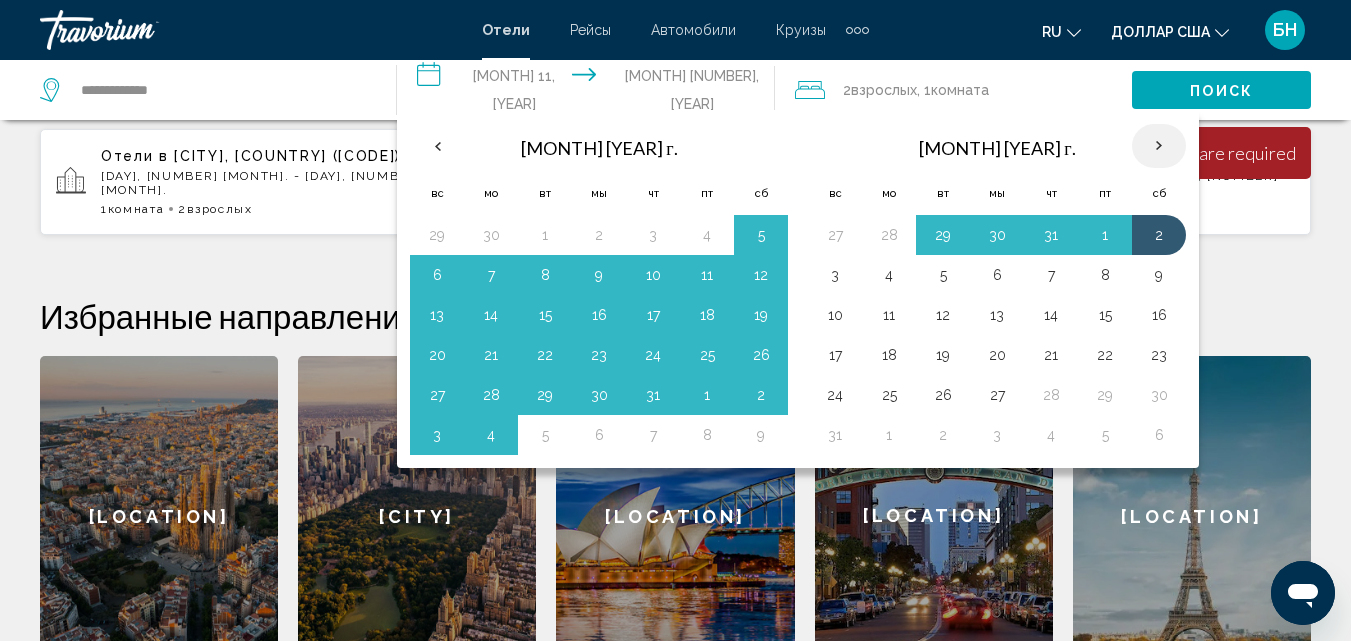 click at bounding box center (1159, 146) 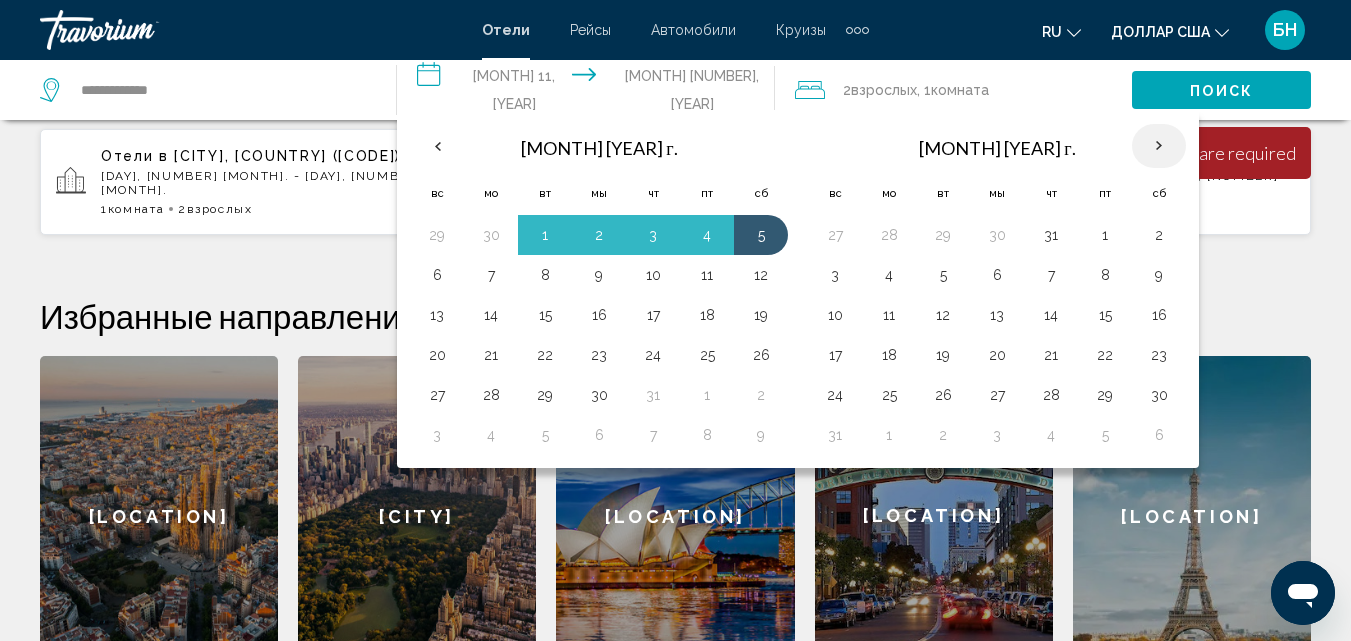 click at bounding box center [1159, 146] 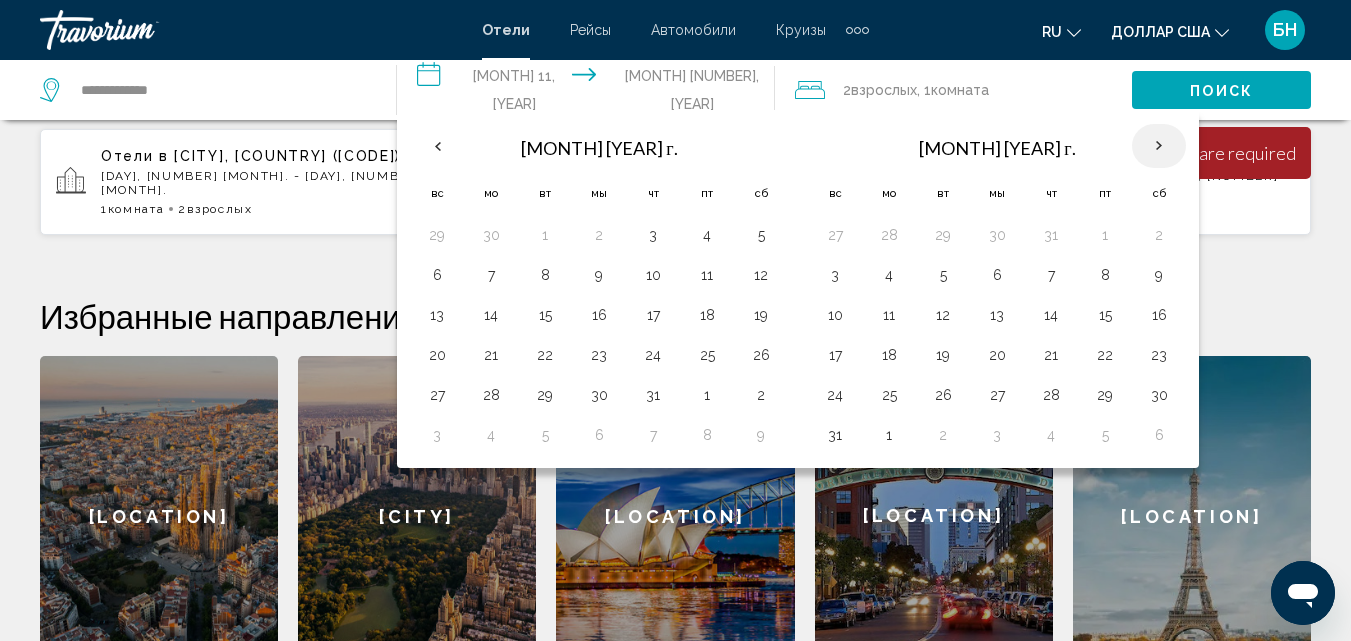 click at bounding box center (1159, 146) 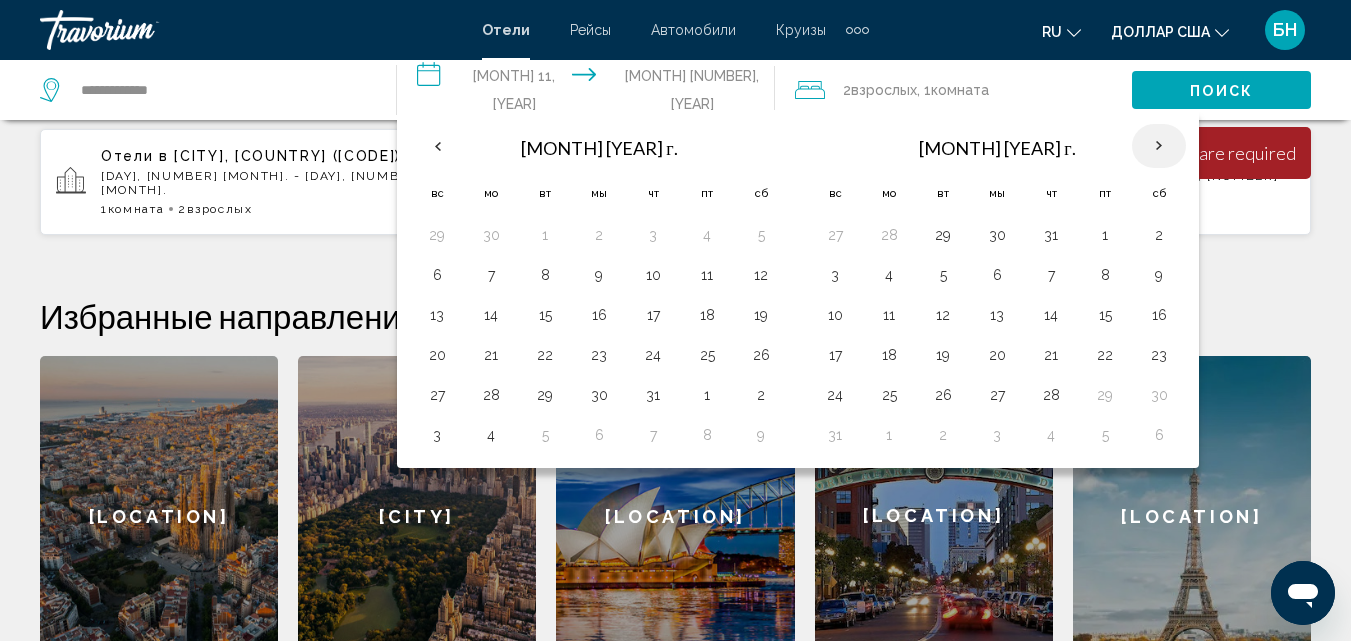 click at bounding box center [1159, 146] 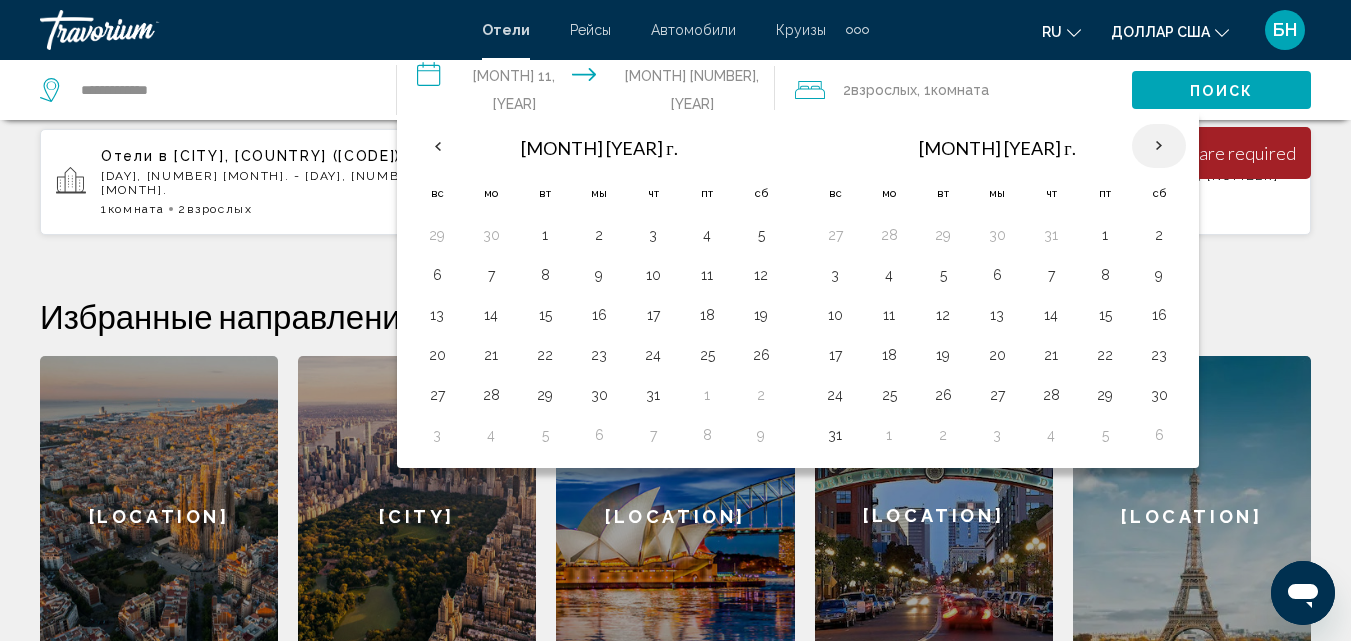 click at bounding box center (1159, 146) 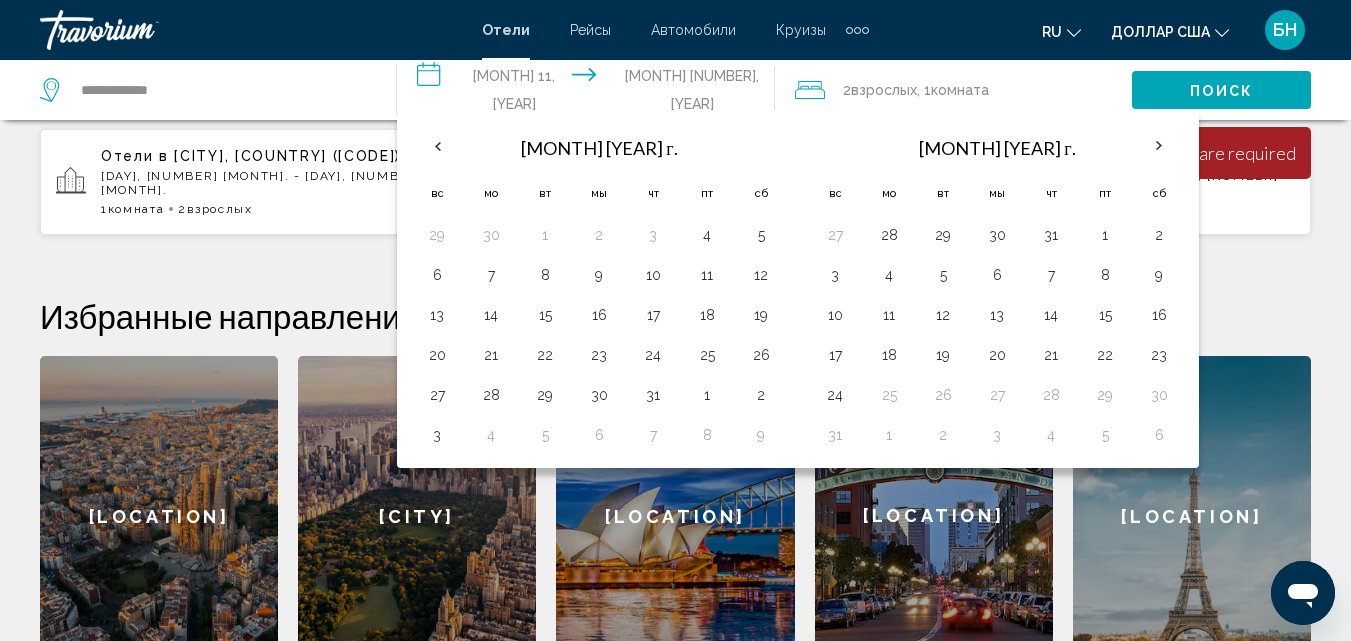 click on "**********" at bounding box center [589, 93] 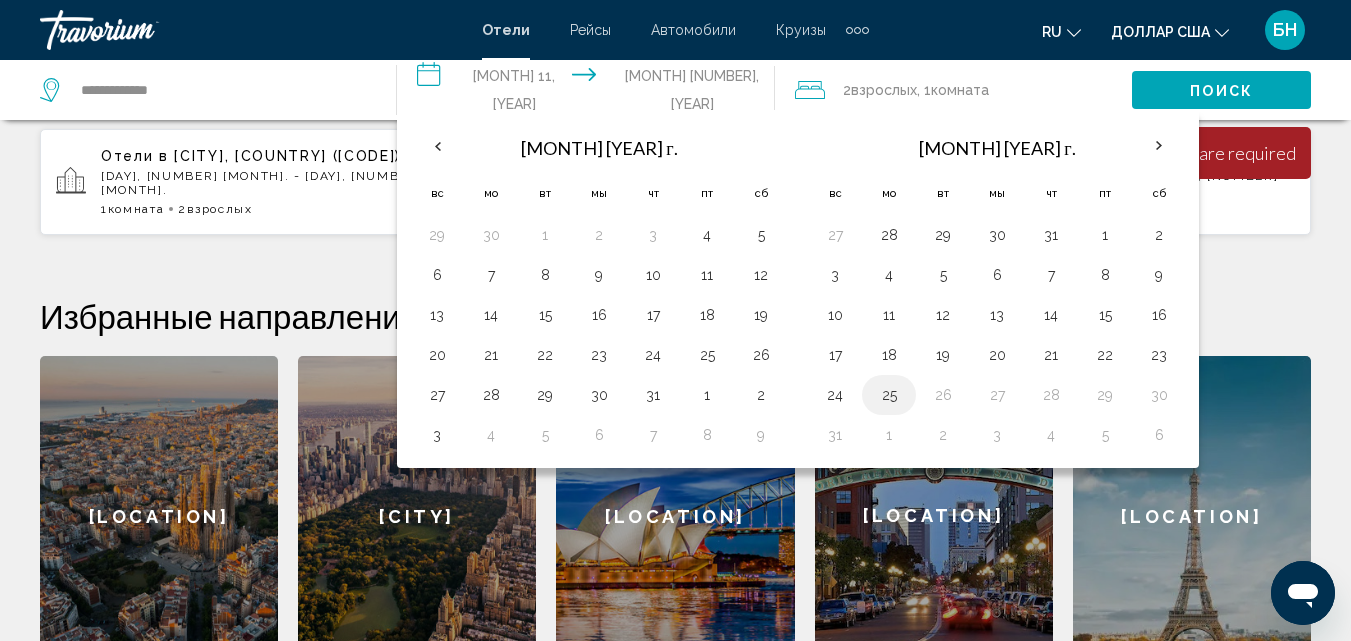 click on "25" at bounding box center [889, 395] 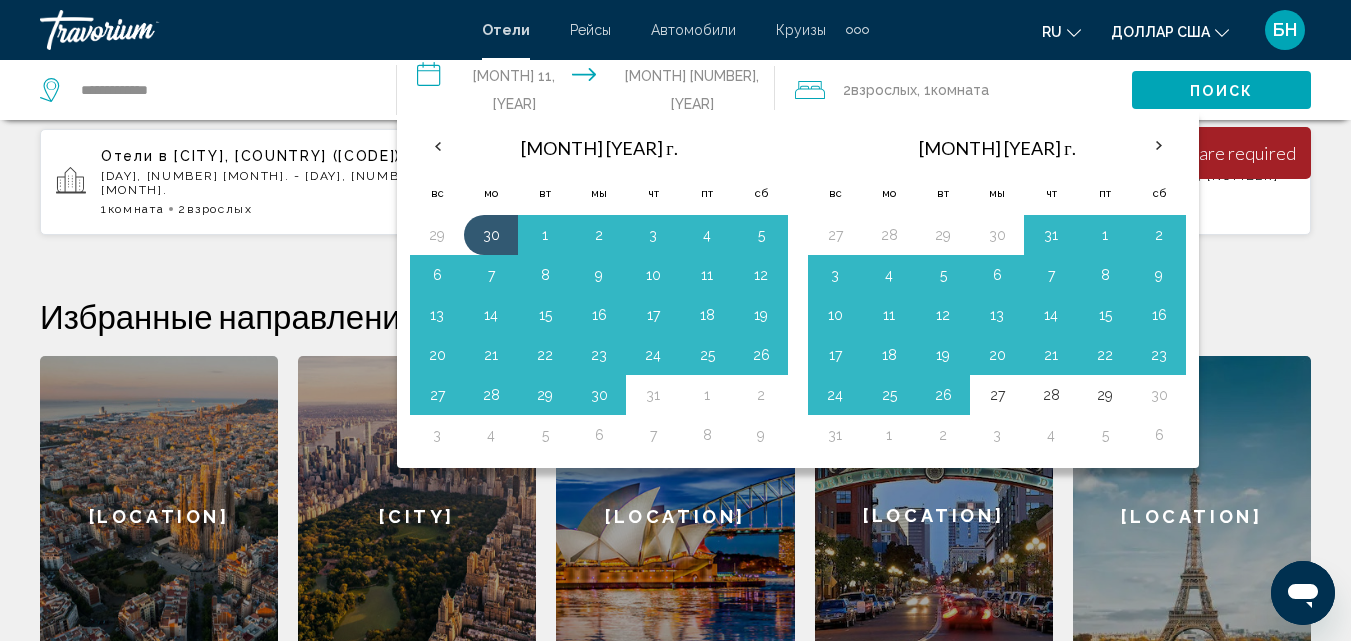 drag, startPoint x: 982, startPoint y: 386, endPoint x: 1024, endPoint y: 400, distance: 44.27189 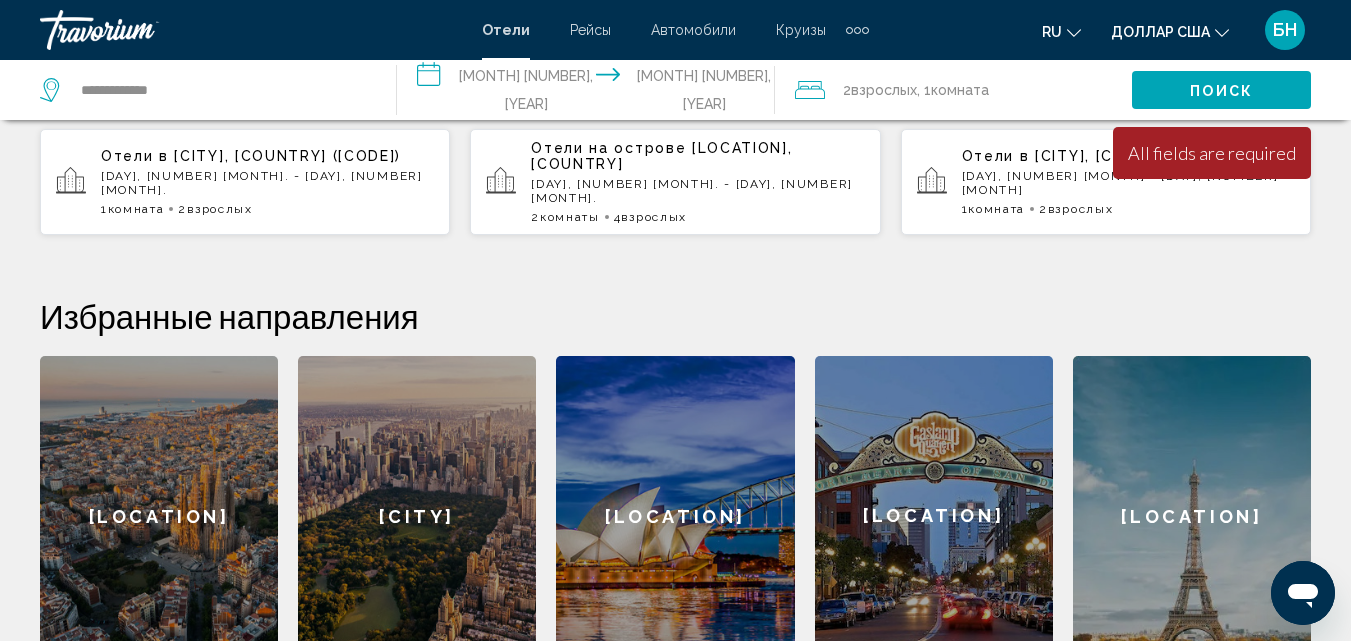 click on "**********" at bounding box center [589, 93] 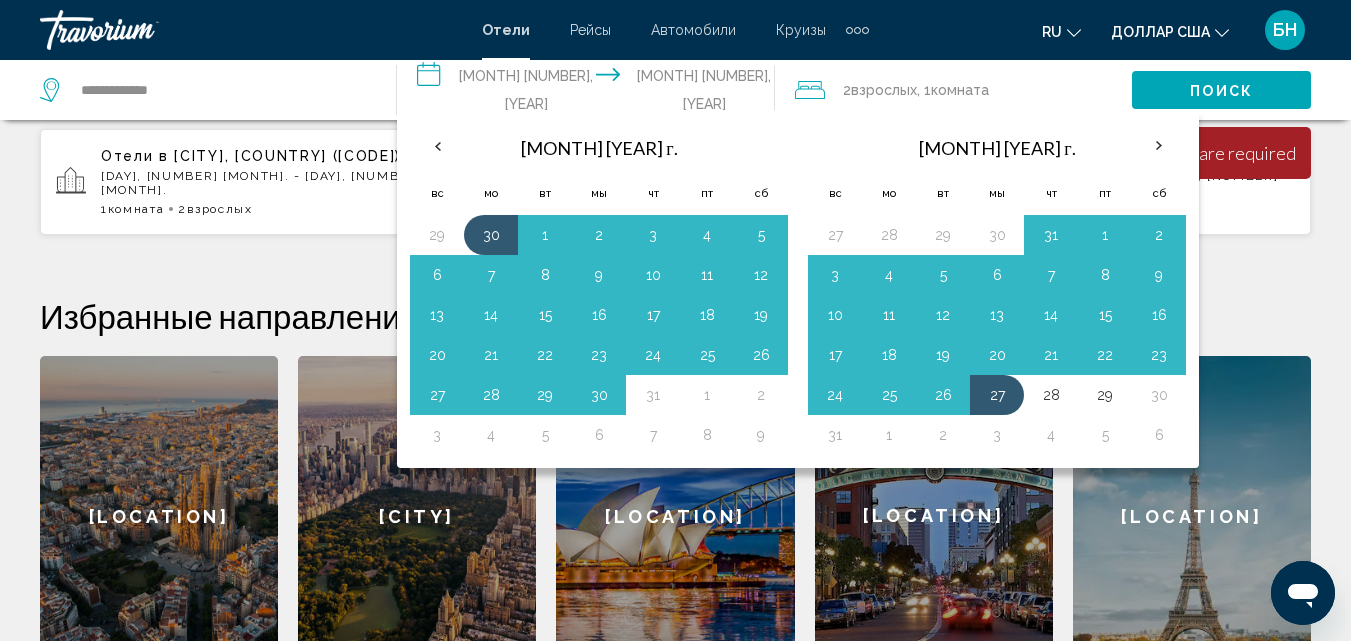 click on "2" at bounding box center (675, 306) 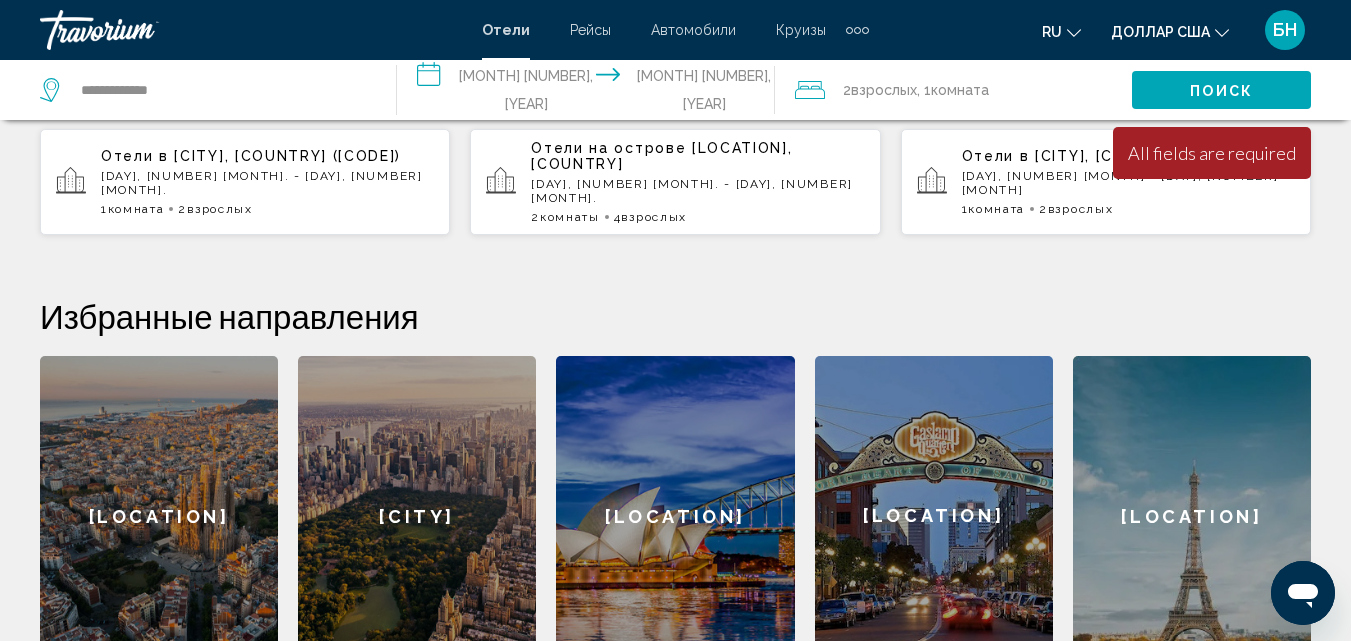 click on "**********" at bounding box center (589, 93) 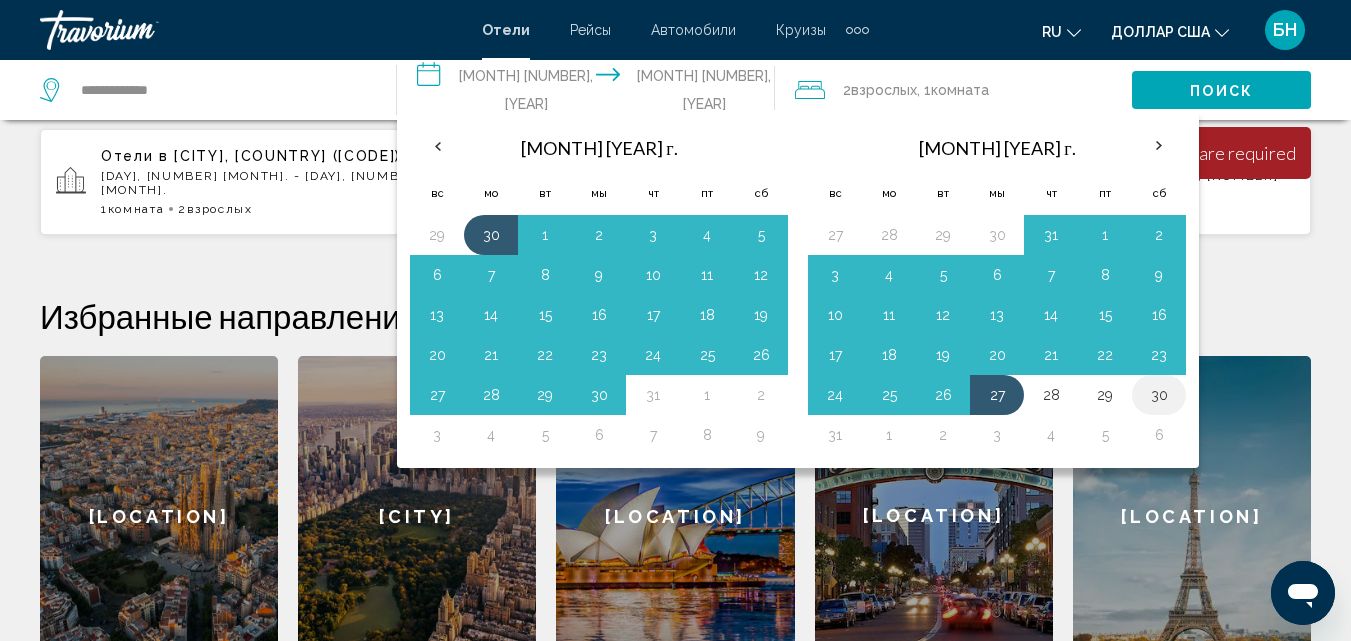 click on "30" at bounding box center (1159, 395) 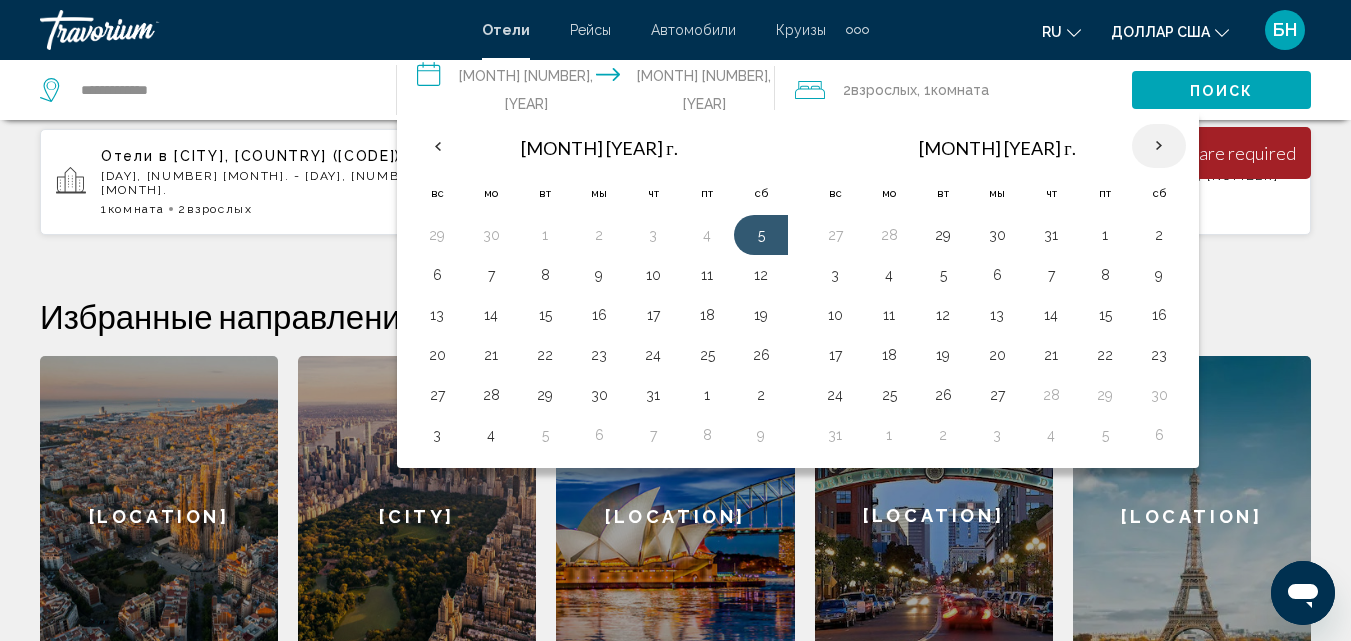 click at bounding box center (1159, 146) 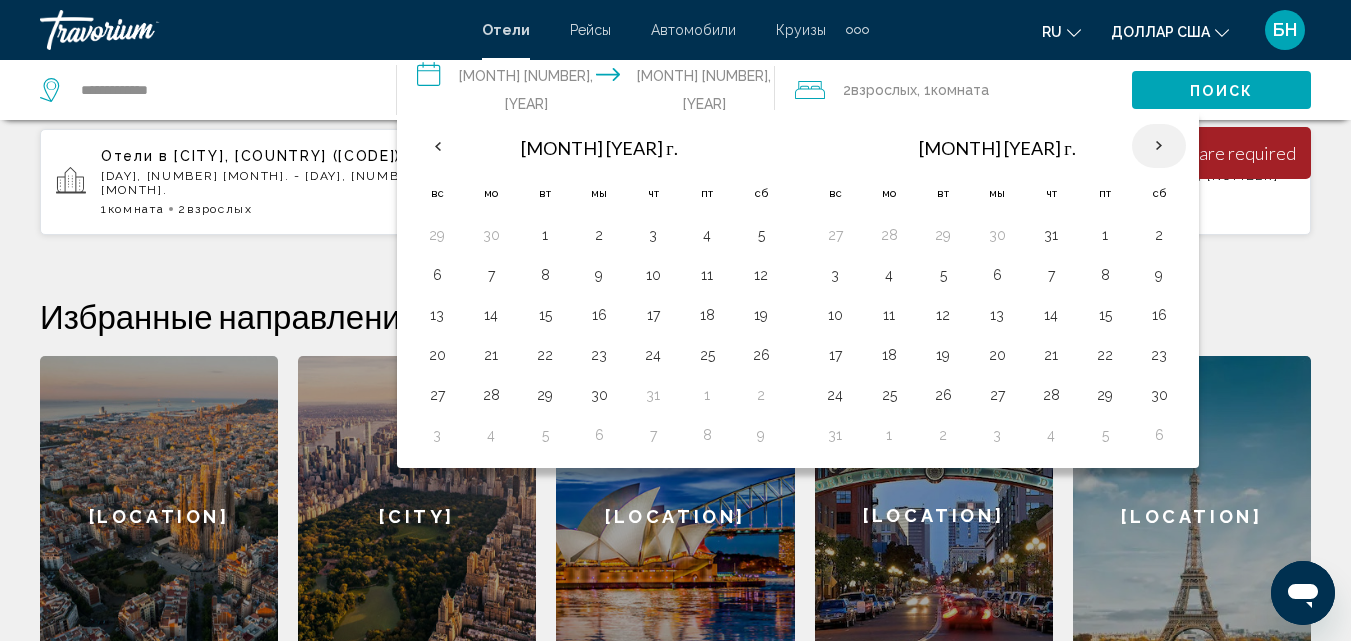 click at bounding box center (1159, 146) 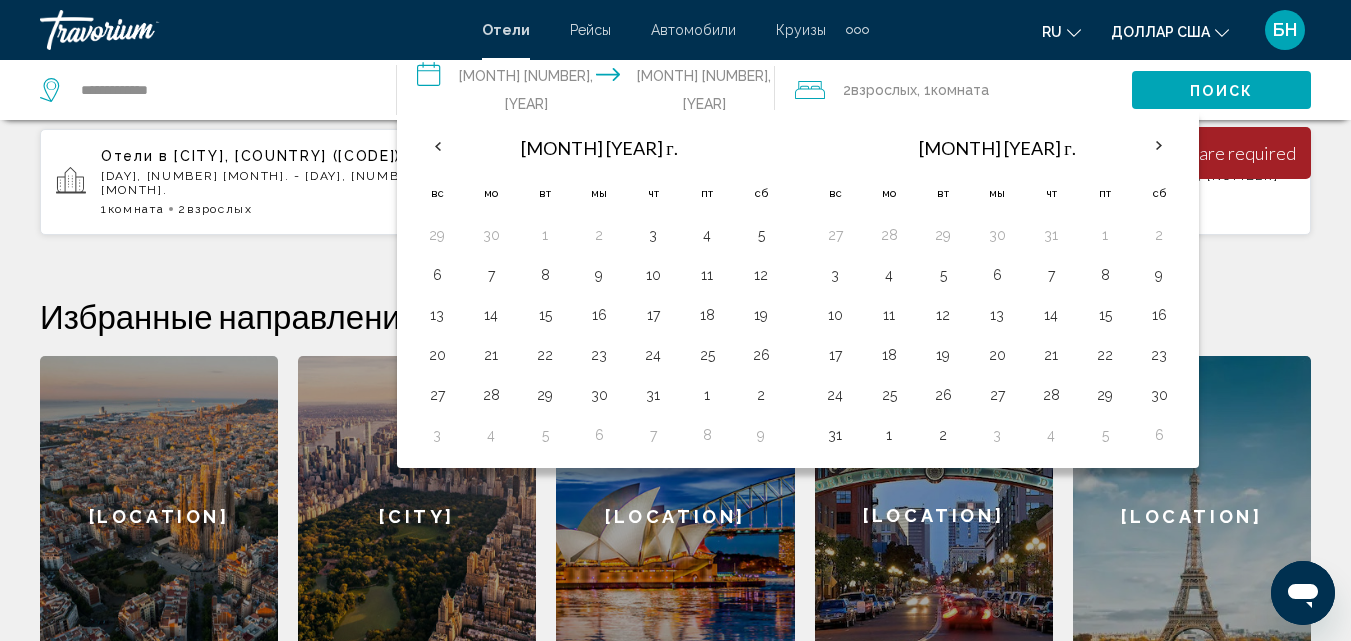 click on "2" at bounding box center [675, 306] 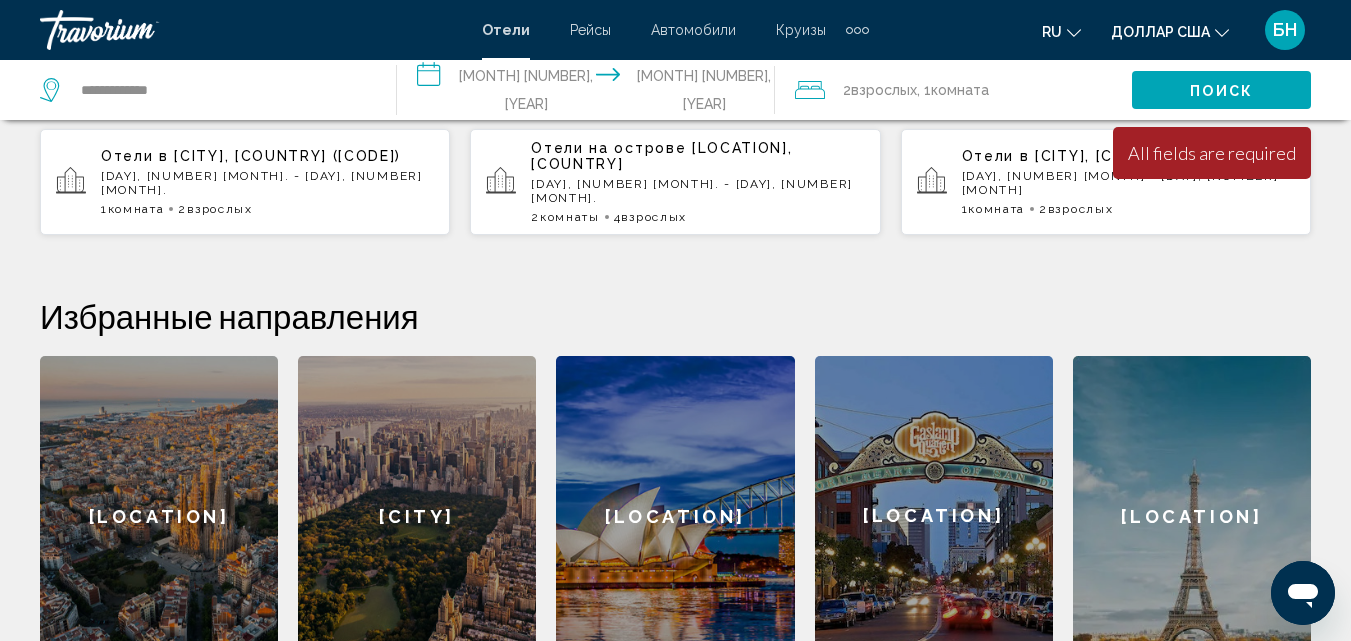 click on "**********" at bounding box center [589, 93] 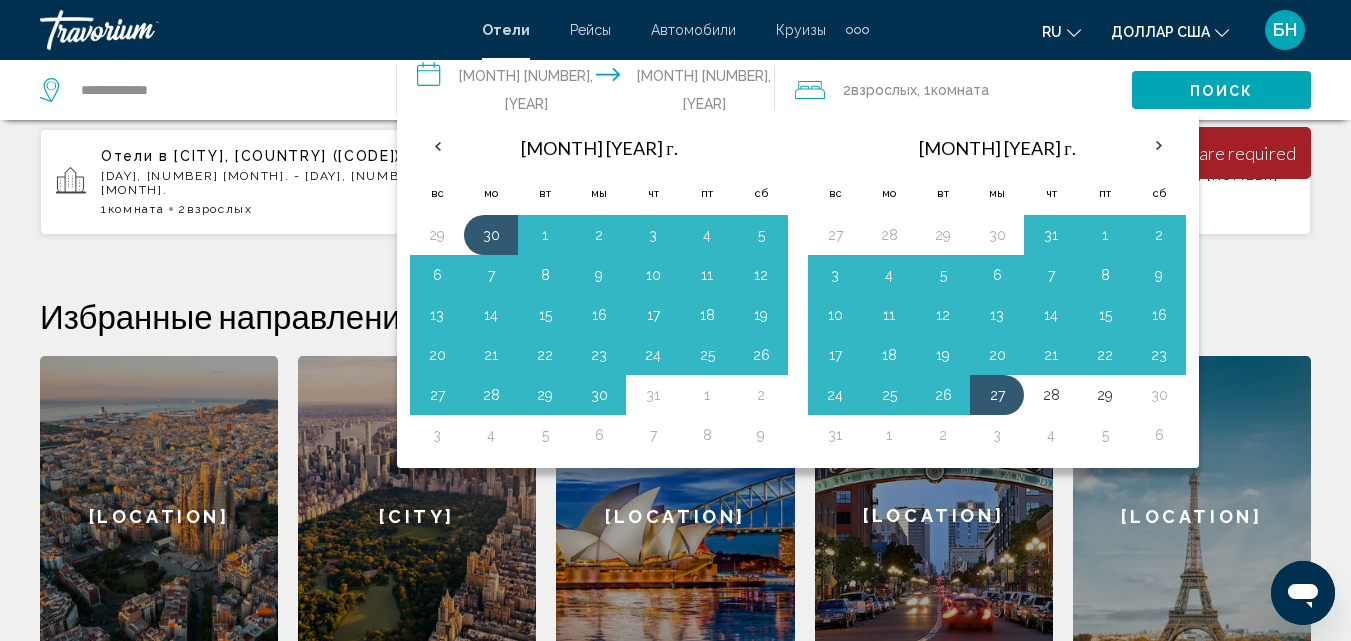 click on "2" at bounding box center [675, 306] 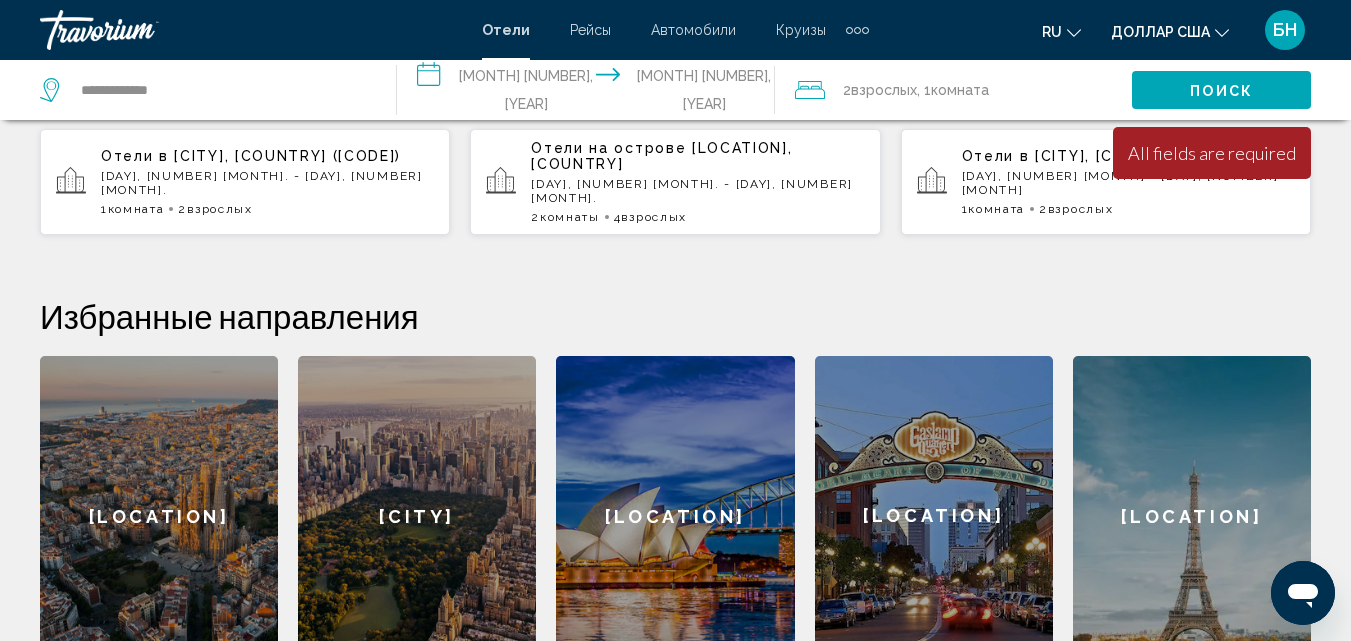 click on "**********" at bounding box center (589, 93) 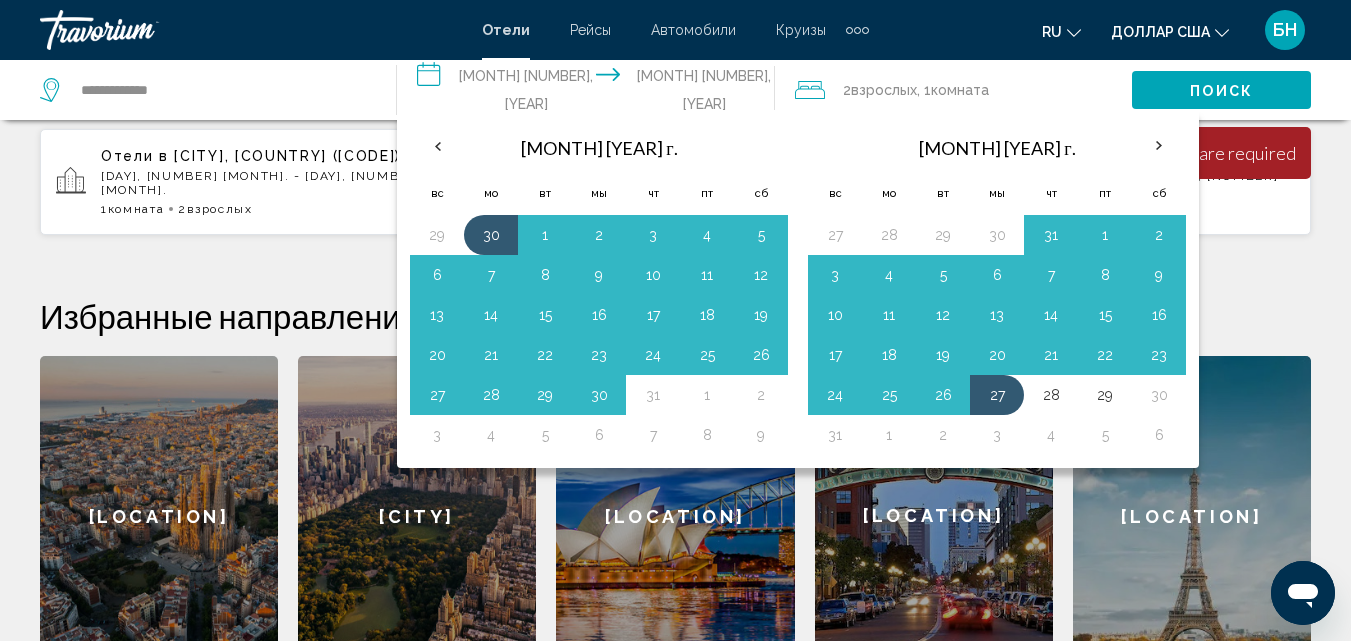 click on "2" at bounding box center [675, 306] 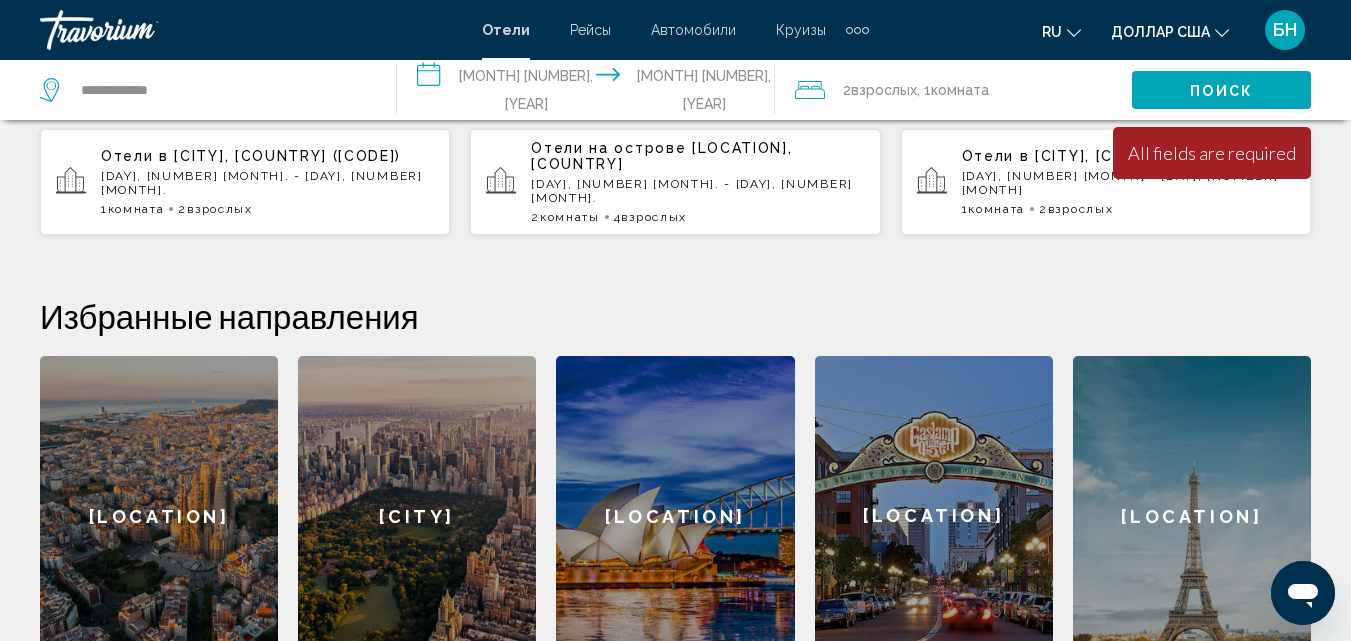 click on "**********" at bounding box center (589, 93) 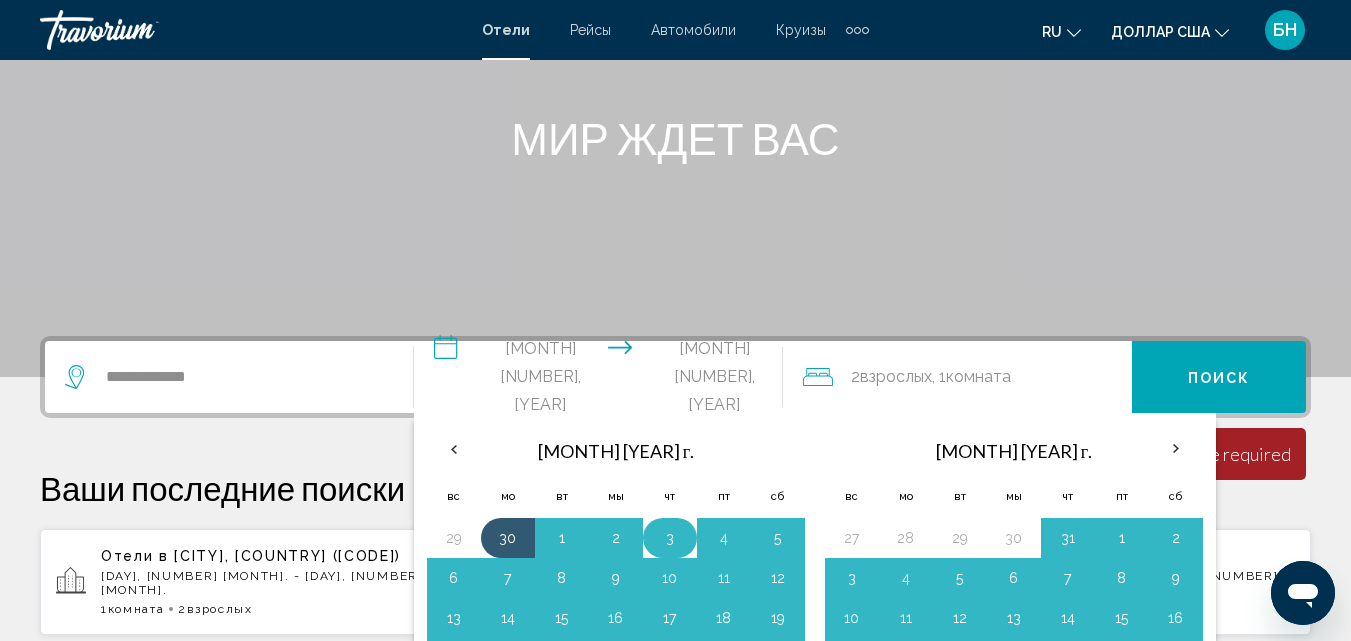 scroll, scrollTop: 323, scrollLeft: 0, axis: vertical 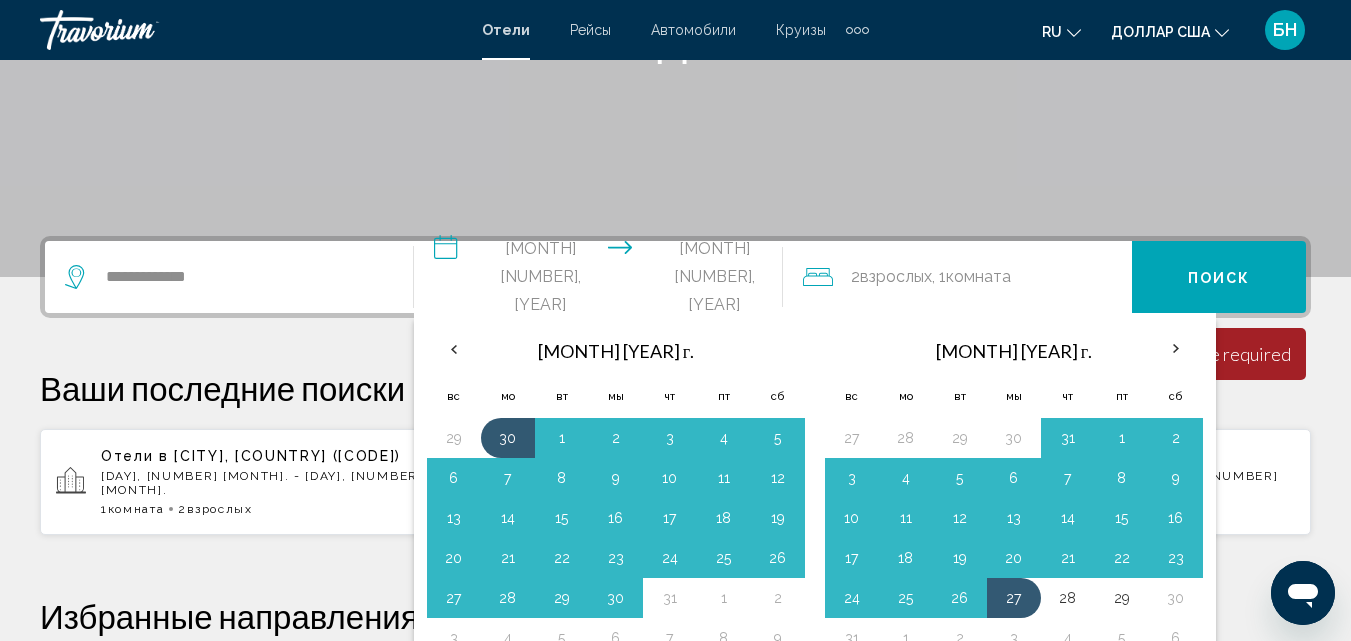 click on "**********" at bounding box center (602, 280) 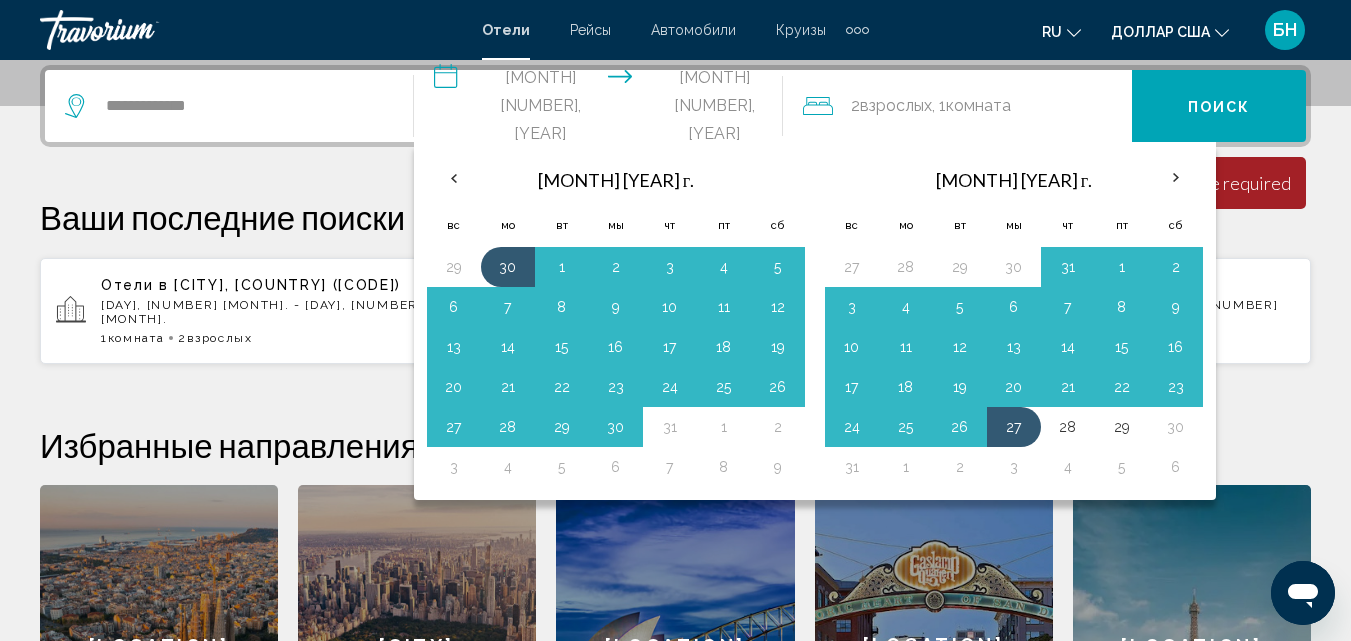click on "**********" at bounding box center (602, 109) 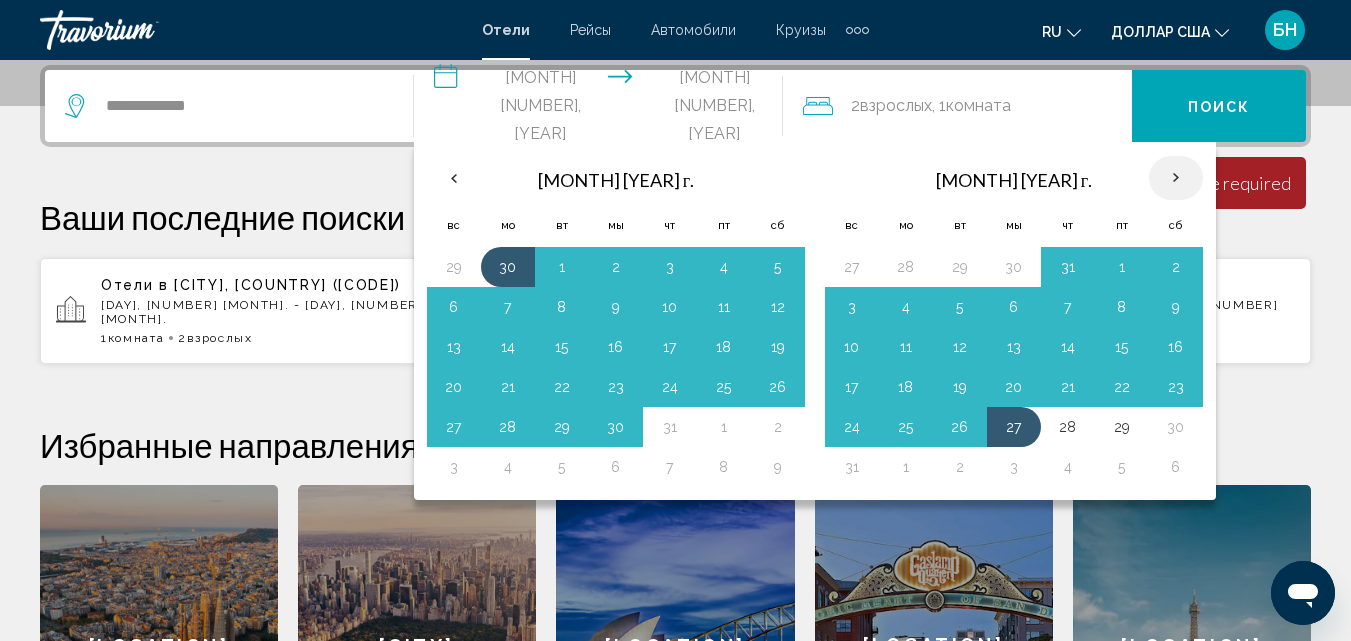 click at bounding box center [1176, 178] 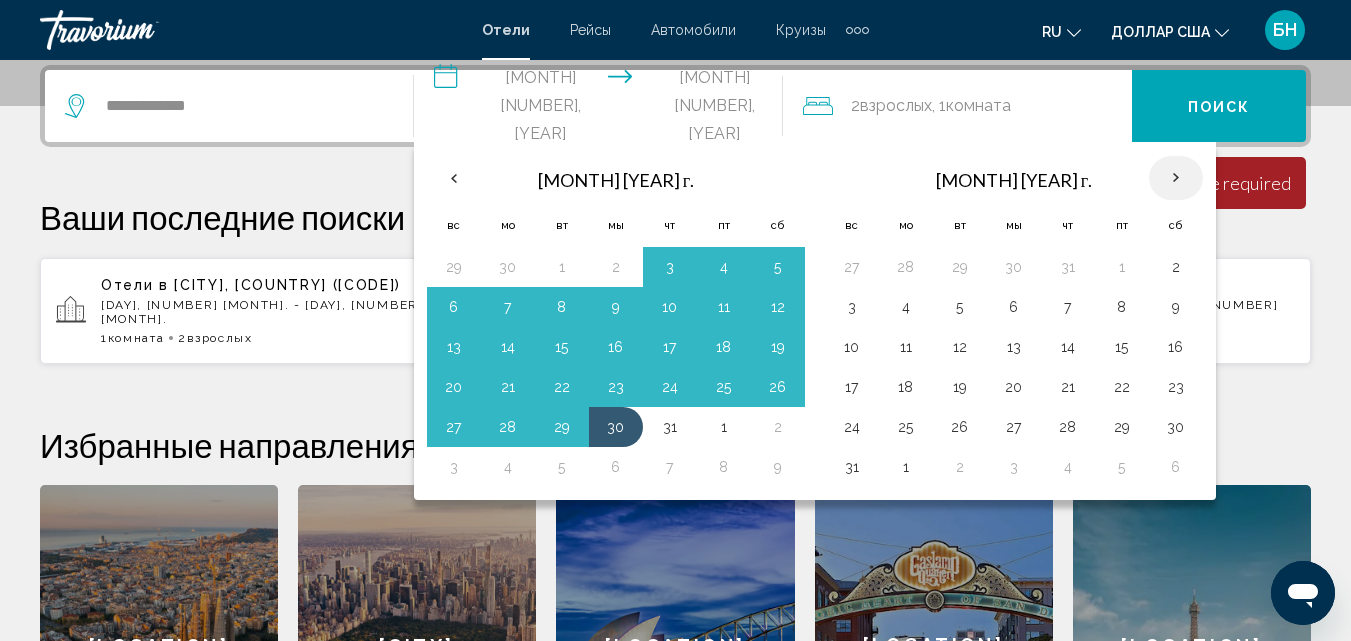 click at bounding box center [1176, 178] 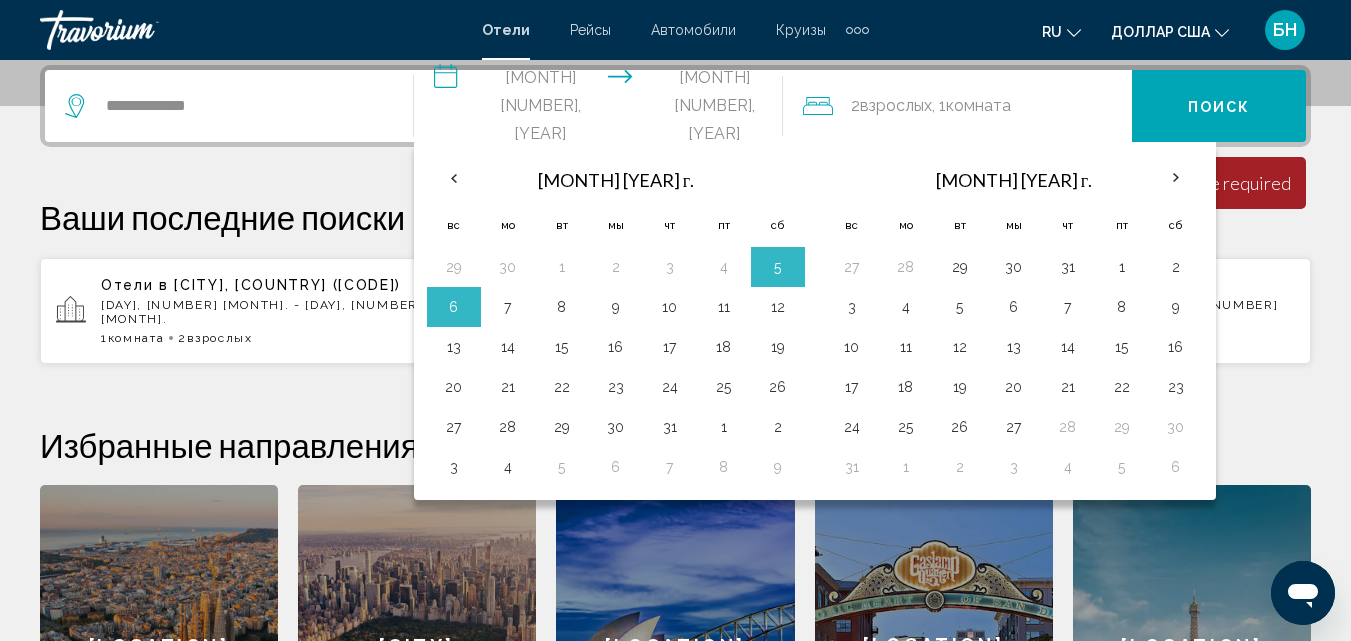 click on "2" at bounding box center (675, 435) 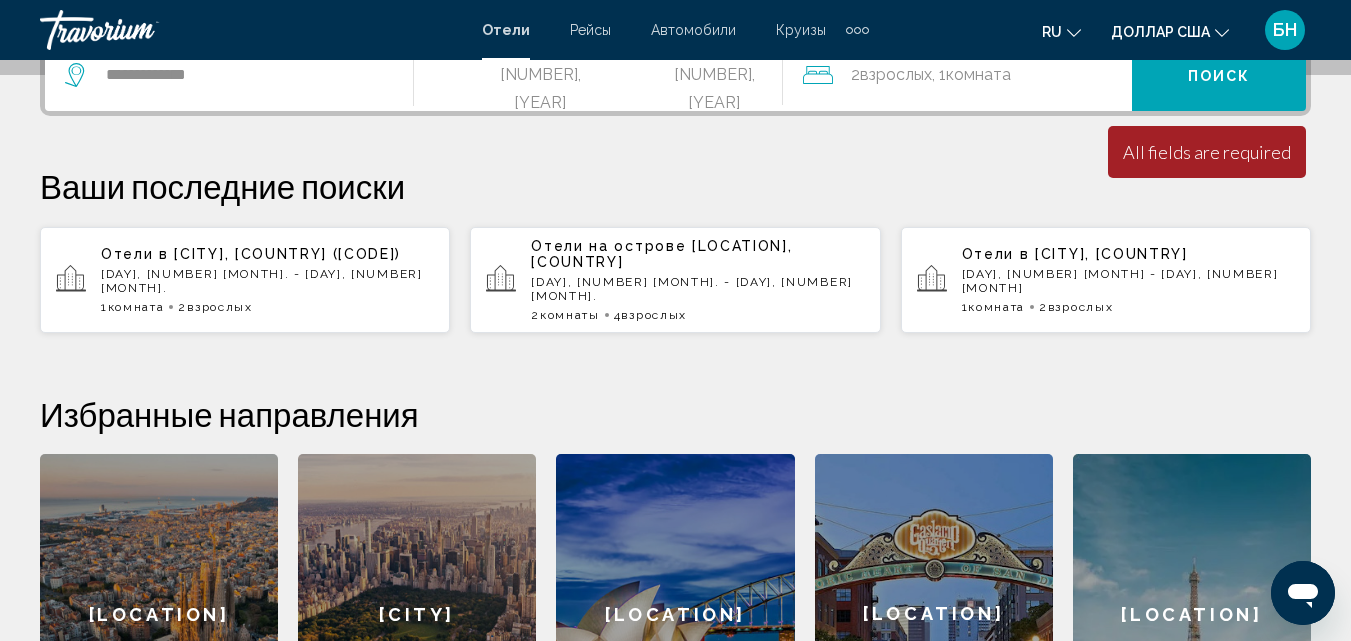 scroll, scrollTop: 494, scrollLeft: 0, axis: vertical 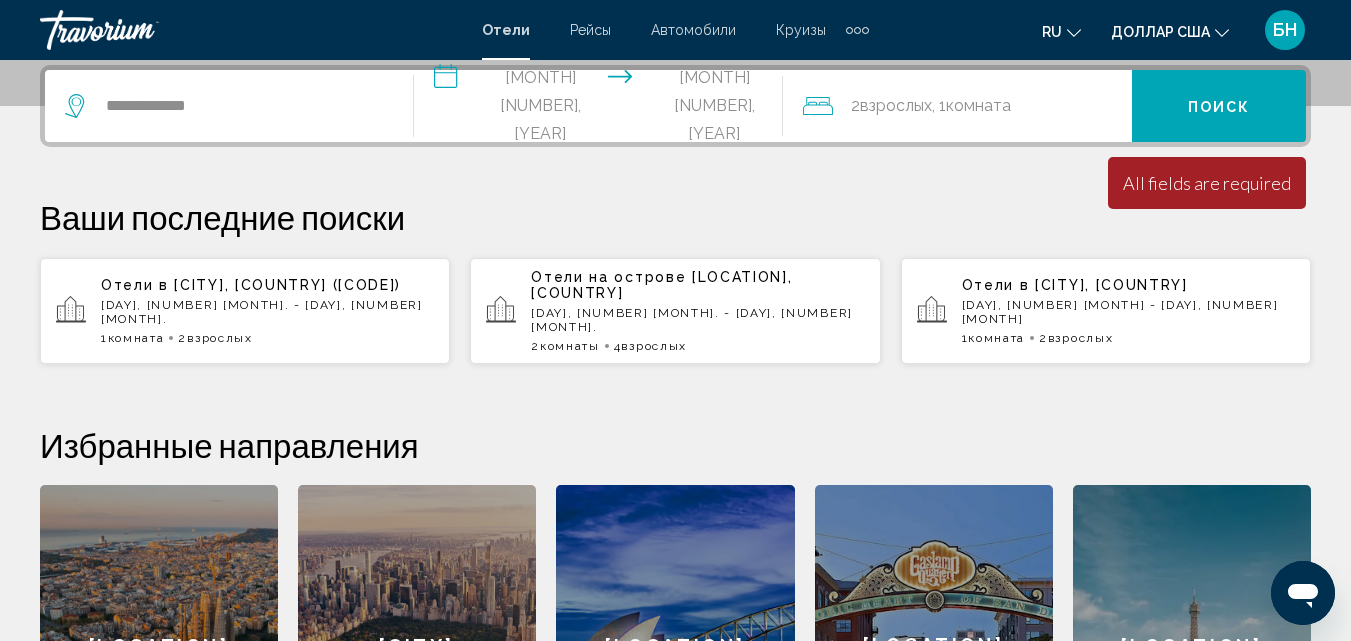 click on "**********" at bounding box center (602, 109) 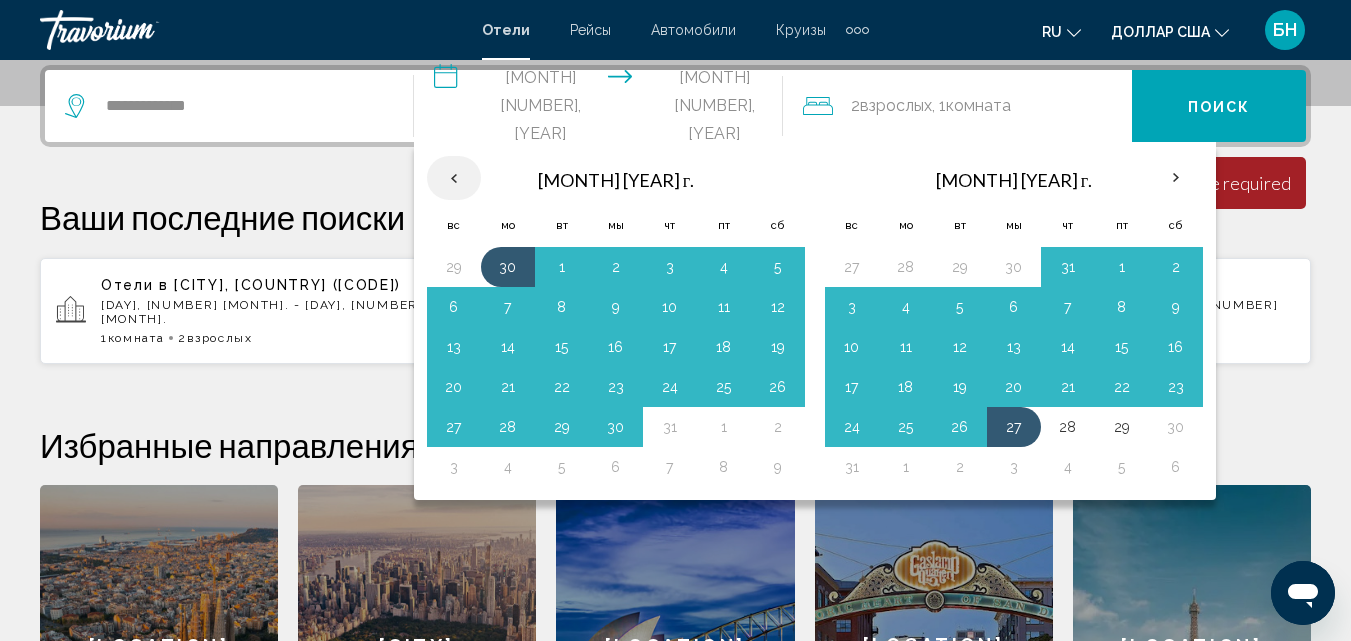 click at bounding box center [454, 178] 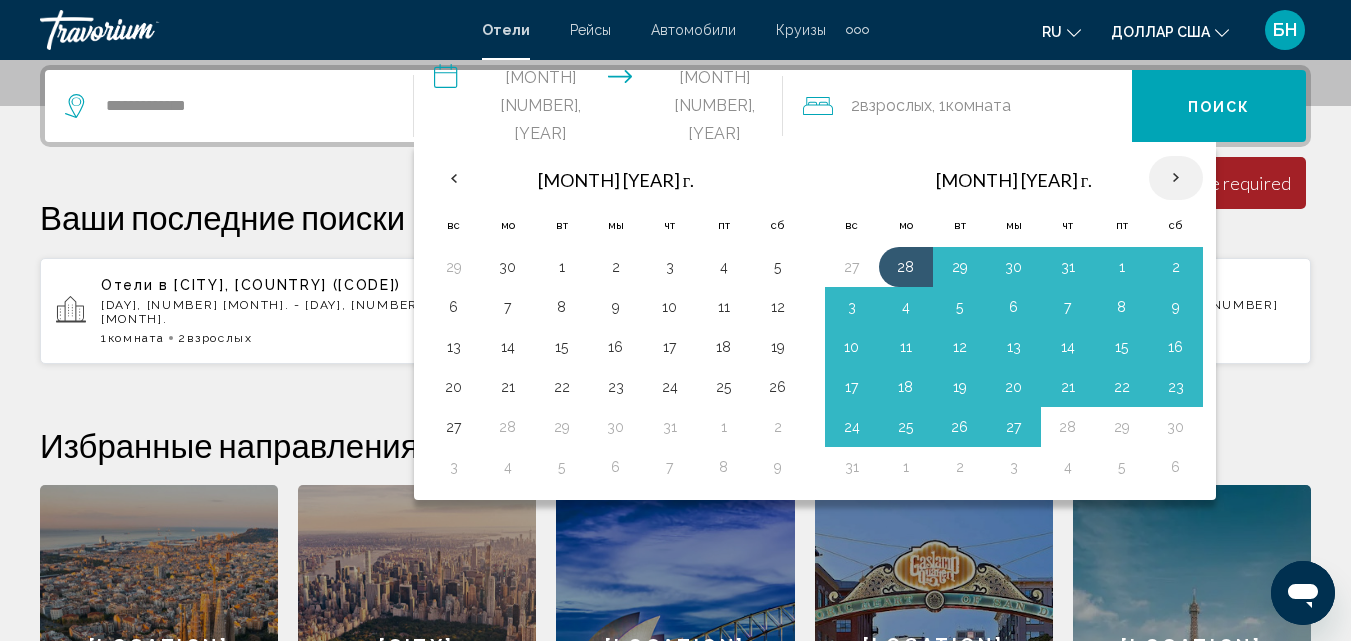 click at bounding box center [1176, 178] 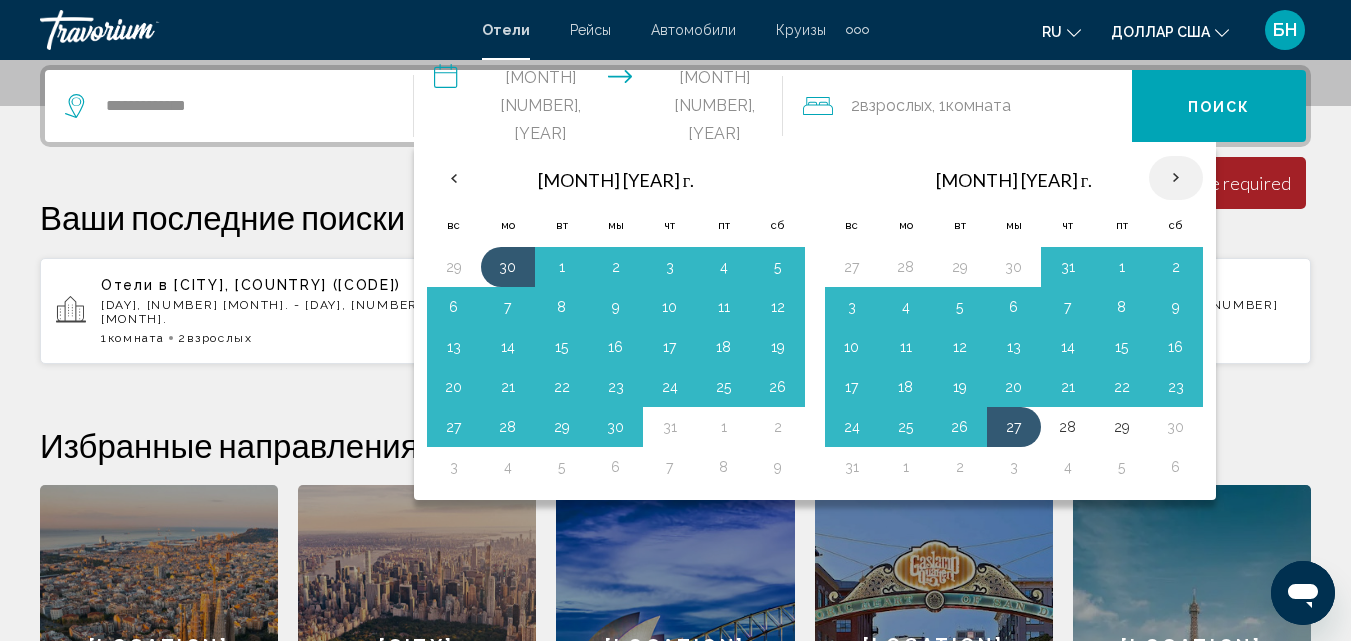 click at bounding box center [1176, 178] 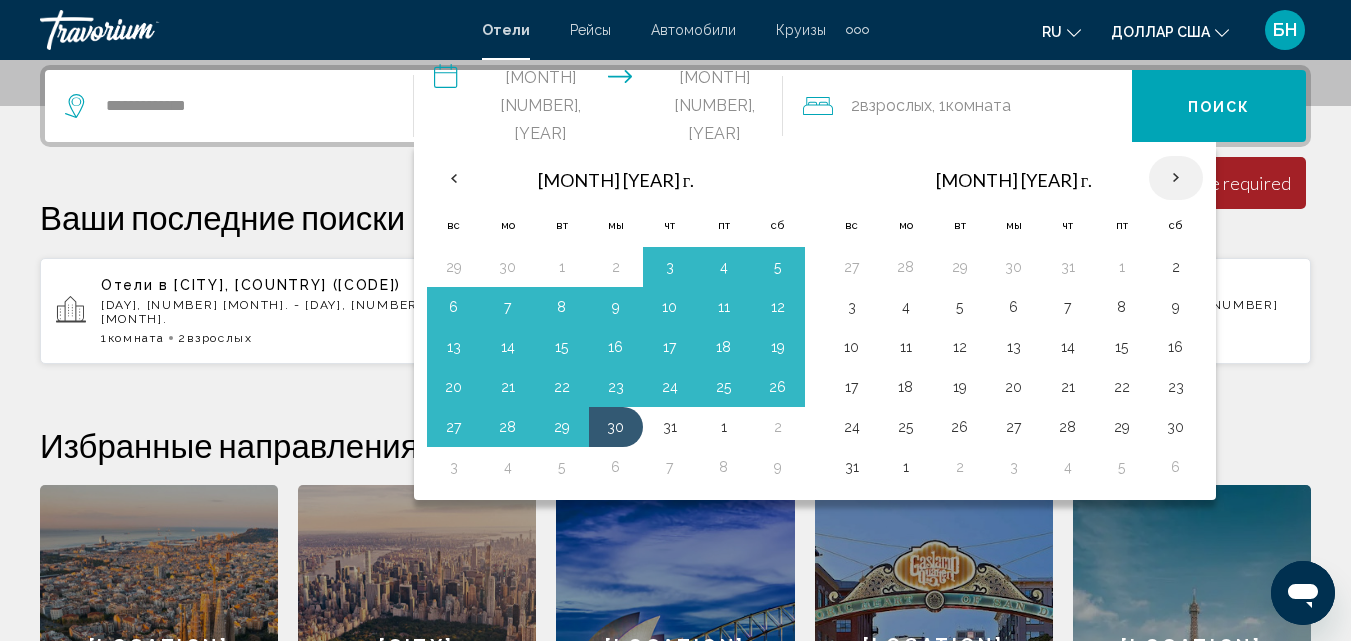 click at bounding box center (1176, 178) 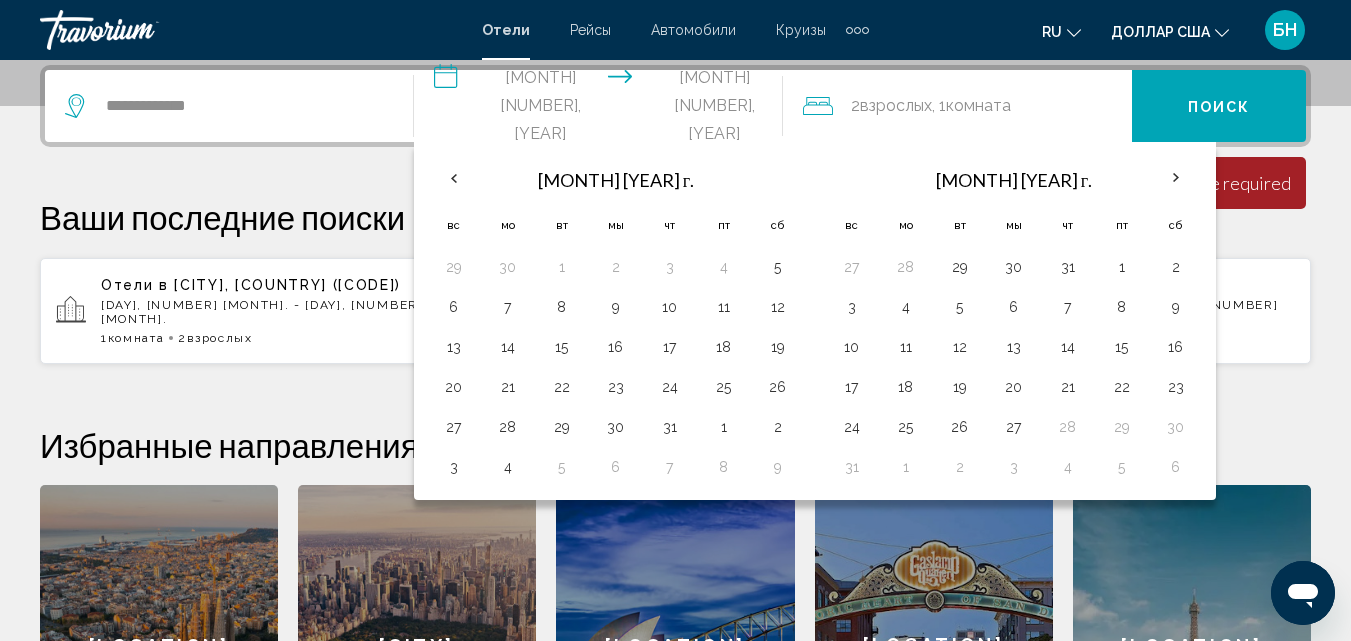 click on "2" at bounding box center [675, 435] 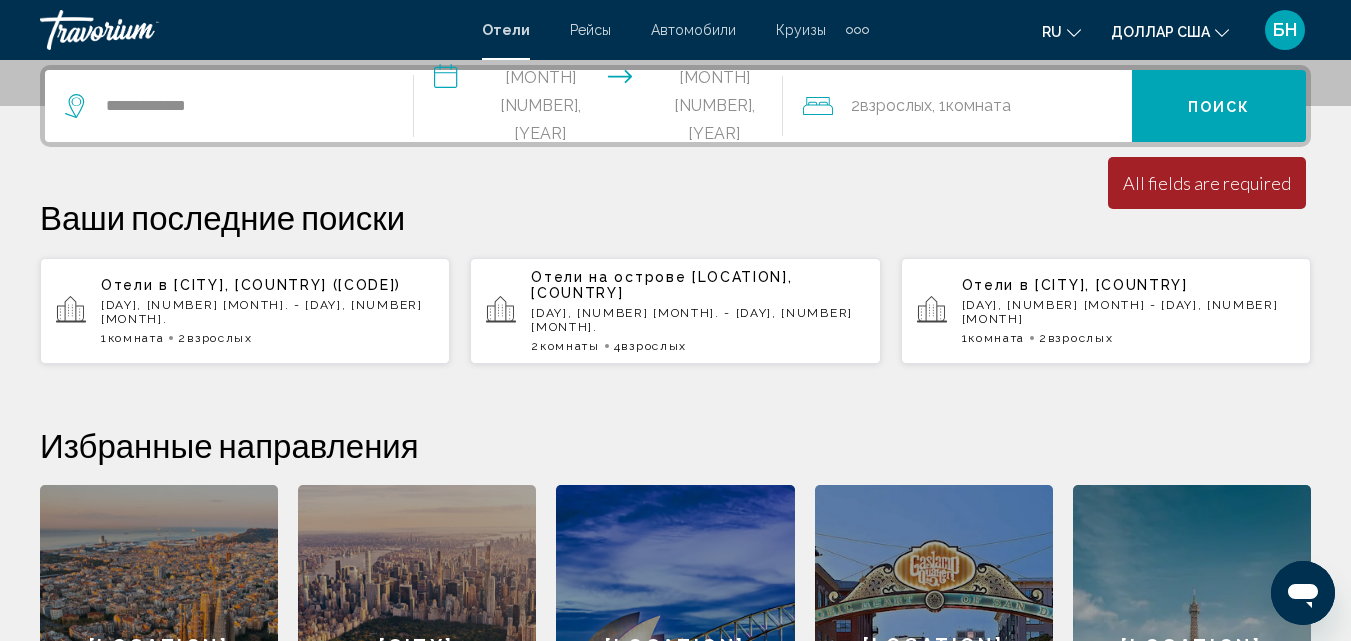click on "**********" at bounding box center (602, 109) 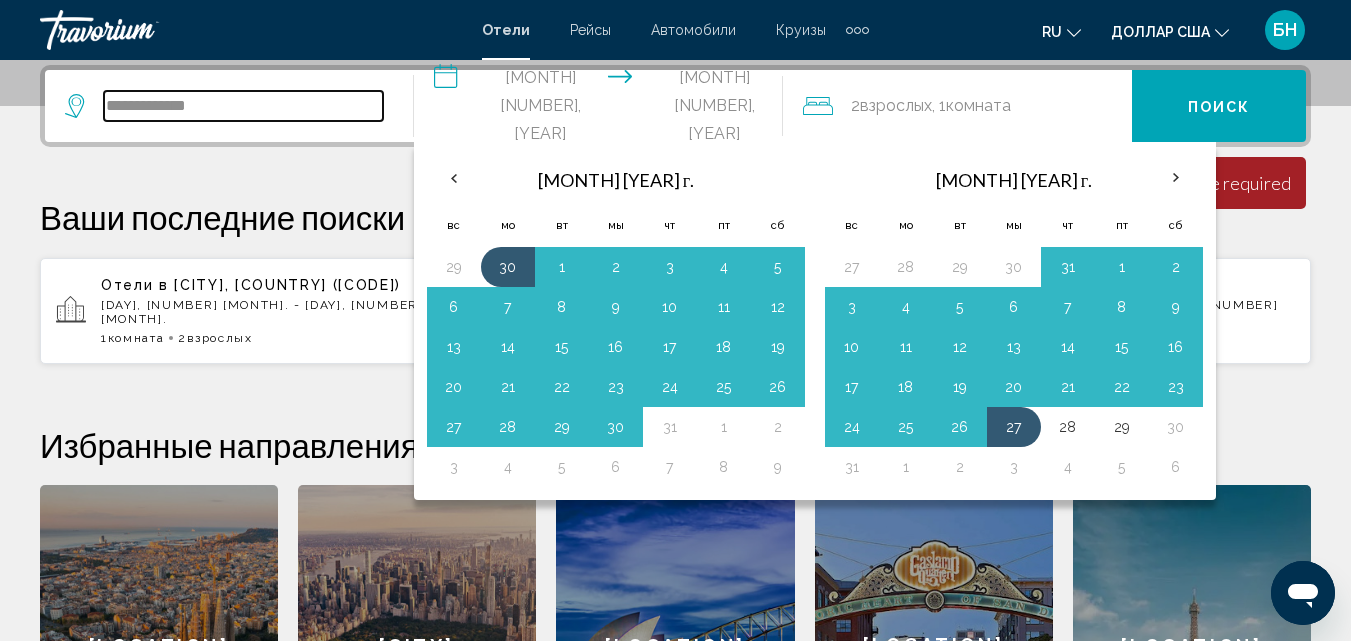 click on "**********" at bounding box center (243, 106) 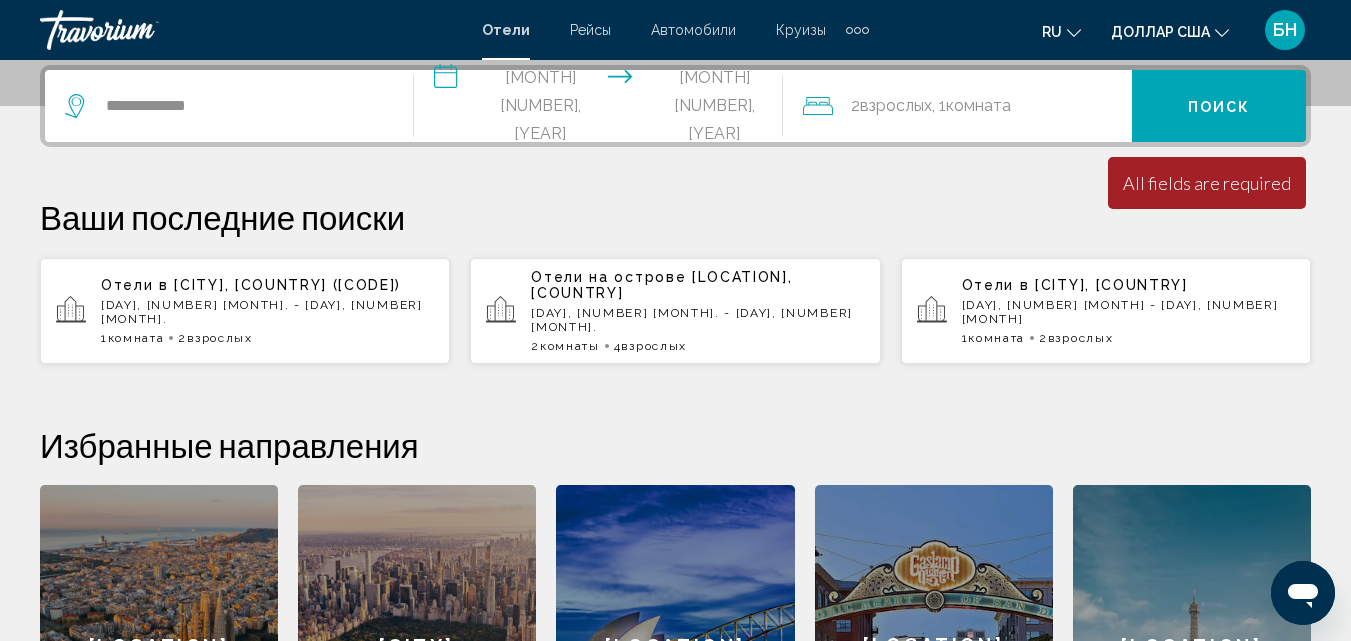 click on "**********" at bounding box center [602, 109] 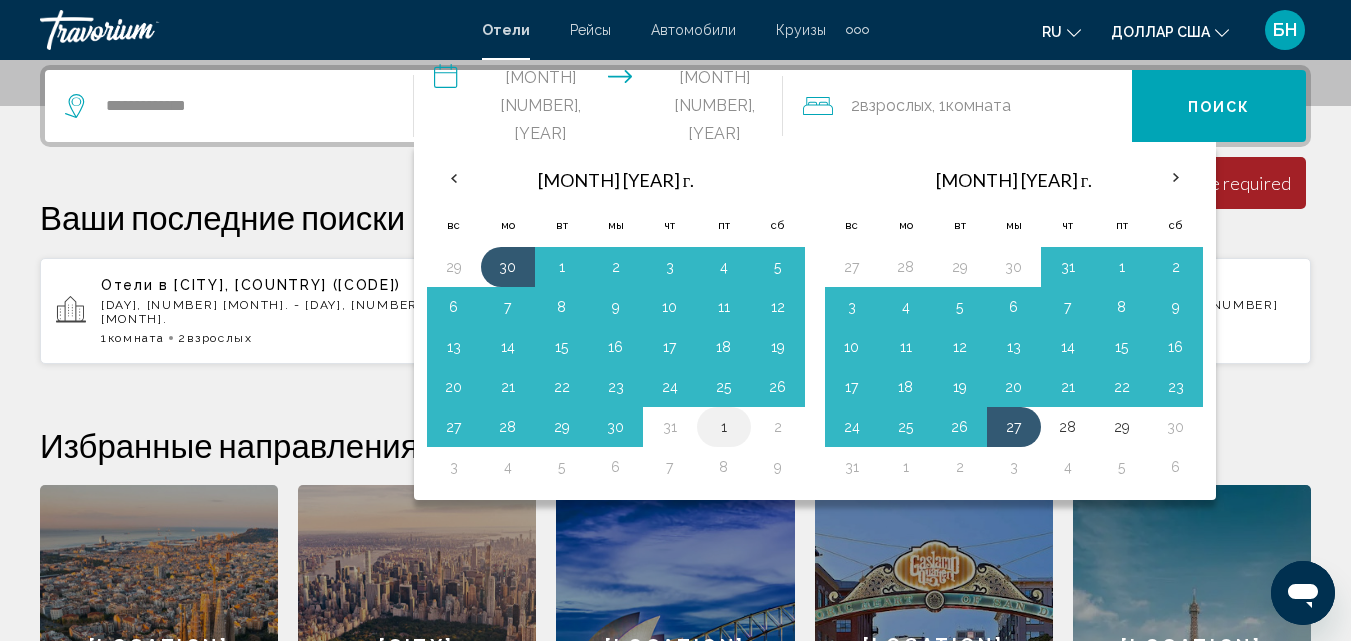 click on "1" at bounding box center (724, 427) 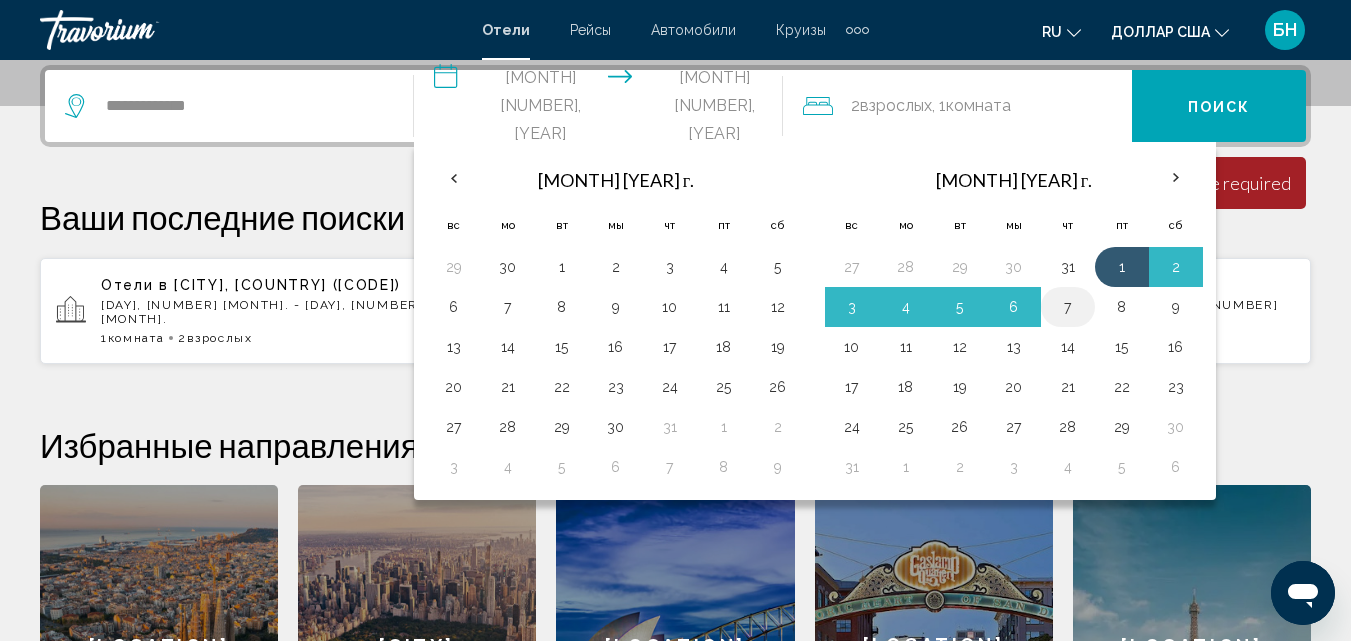 click on "7" at bounding box center [1068, 307] 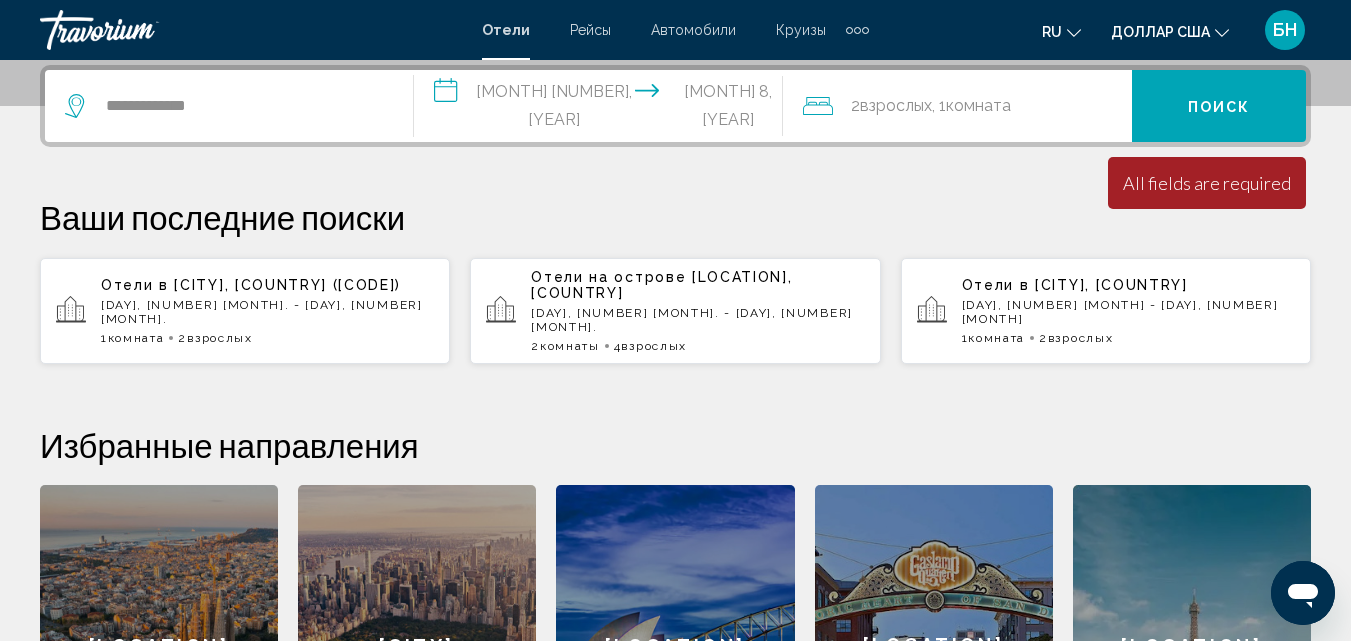 click on "**********" at bounding box center (602, 109) 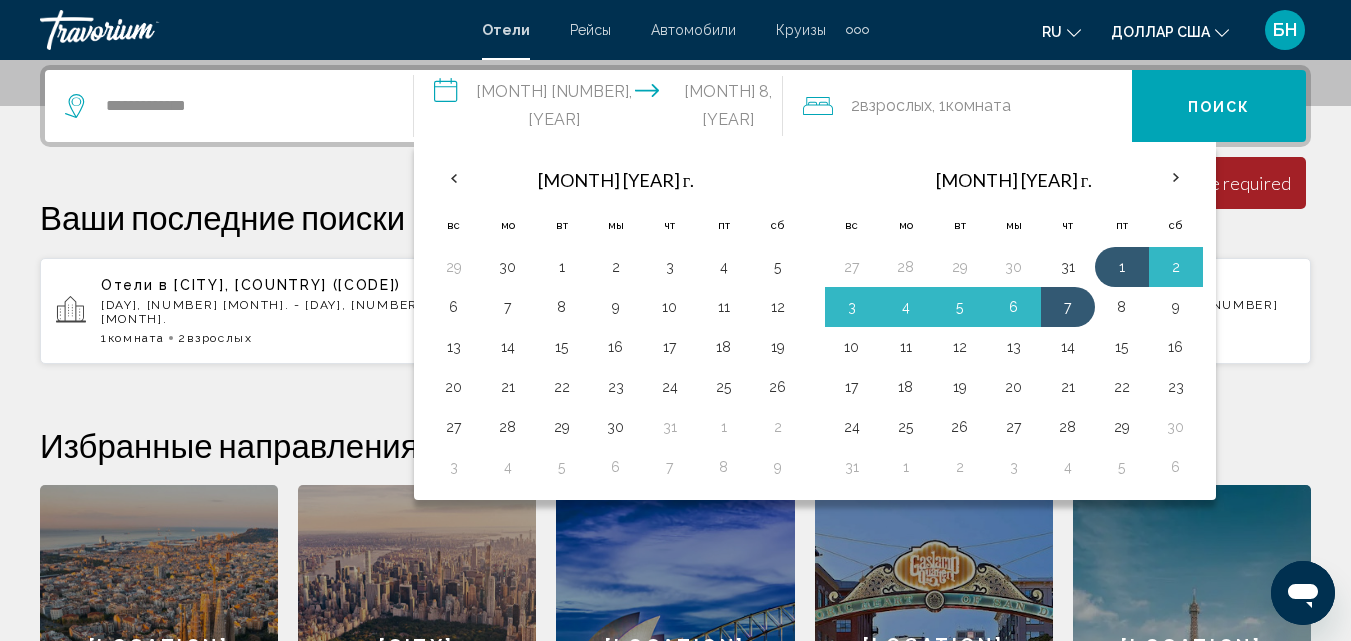 click on "2" at bounding box center [675, 435] 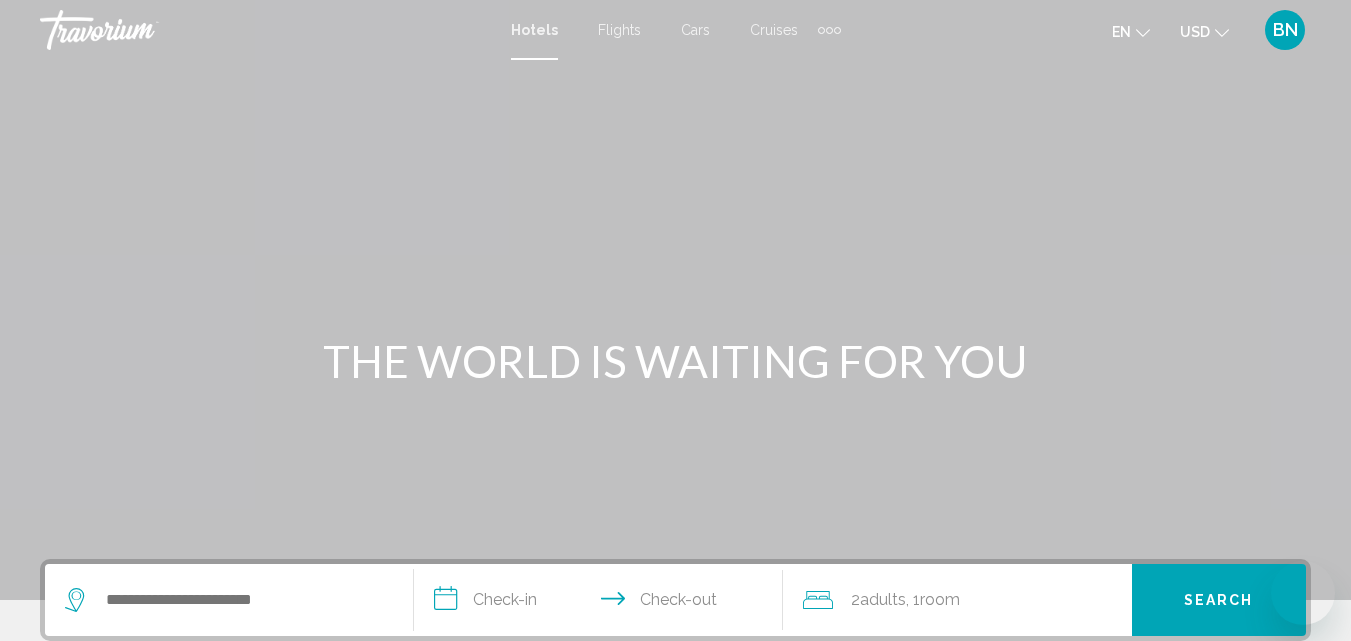 scroll, scrollTop: 0, scrollLeft: 0, axis: both 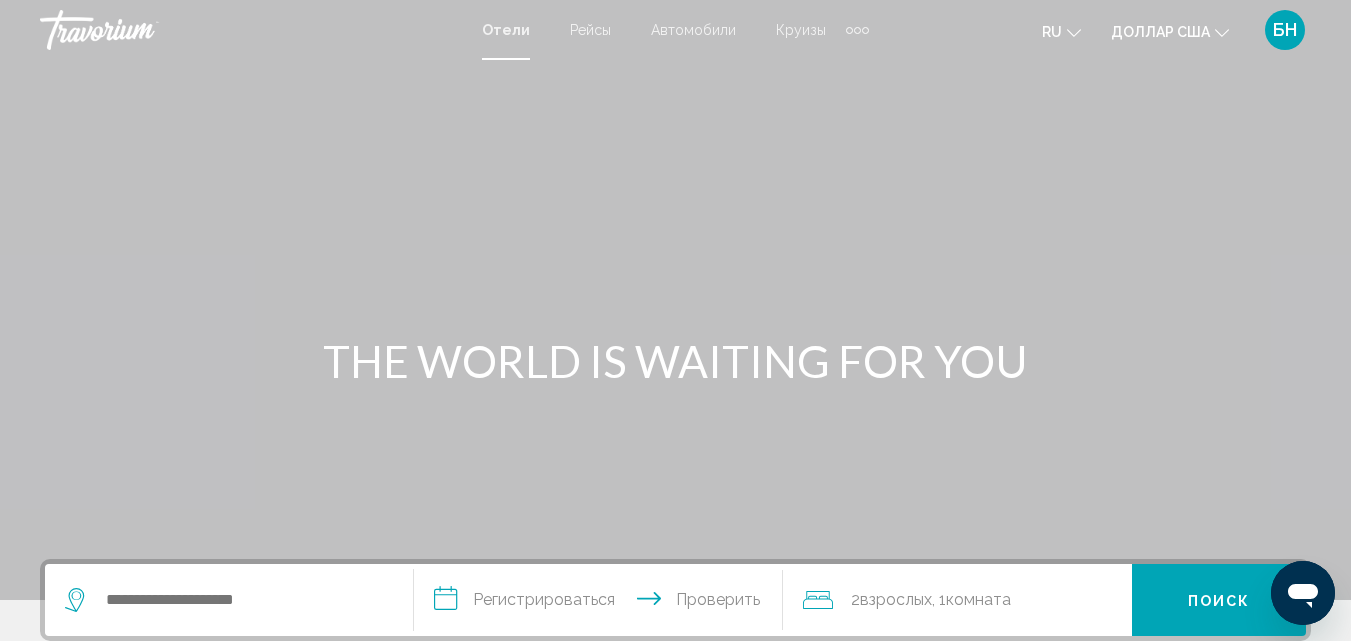 click at bounding box center (675, 300) 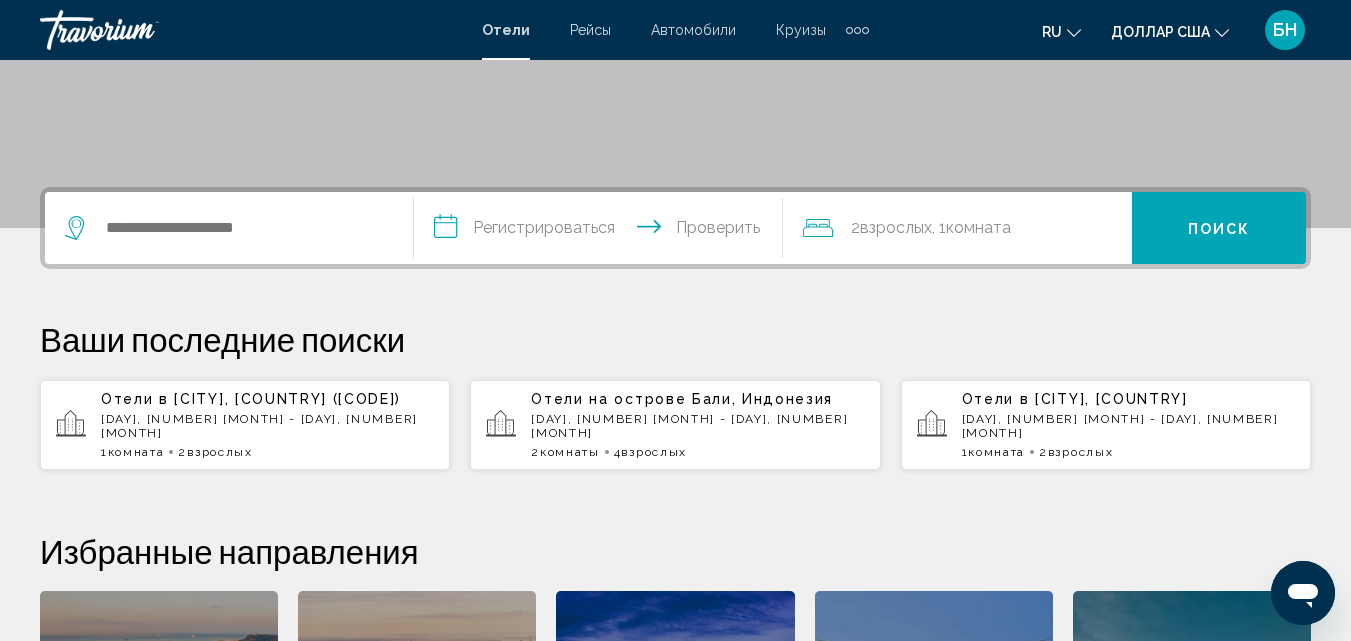scroll, scrollTop: 400, scrollLeft: 0, axis: vertical 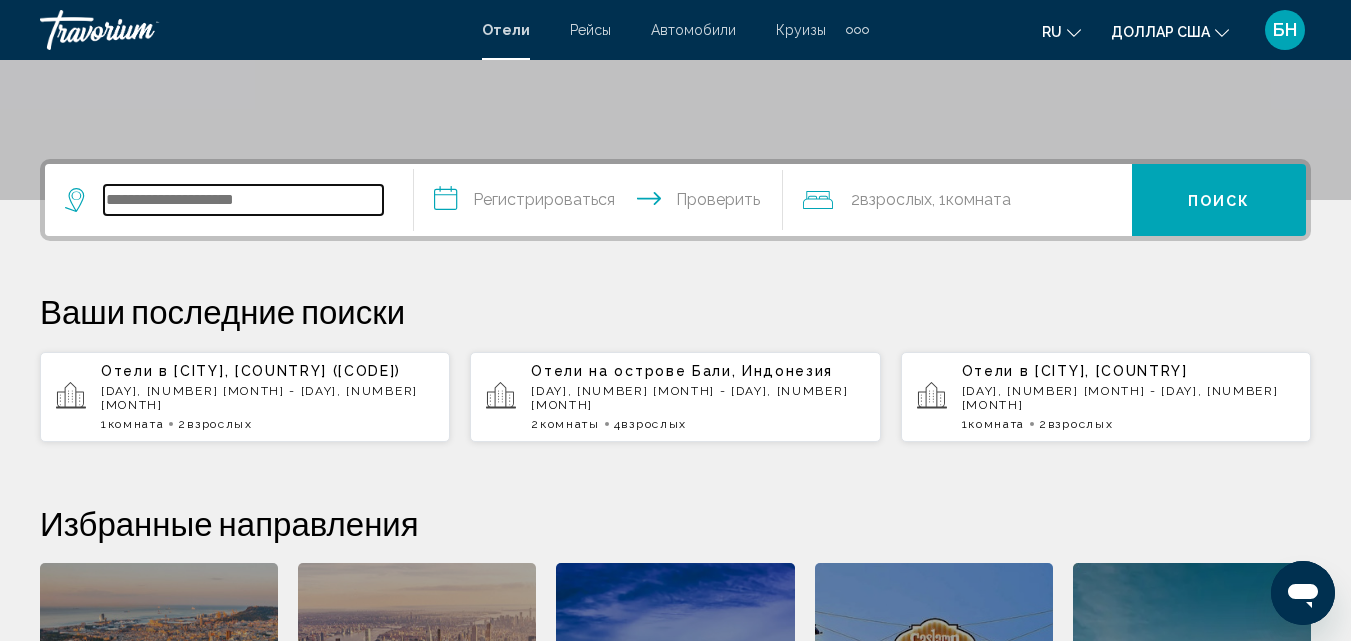 click at bounding box center (243, 200) 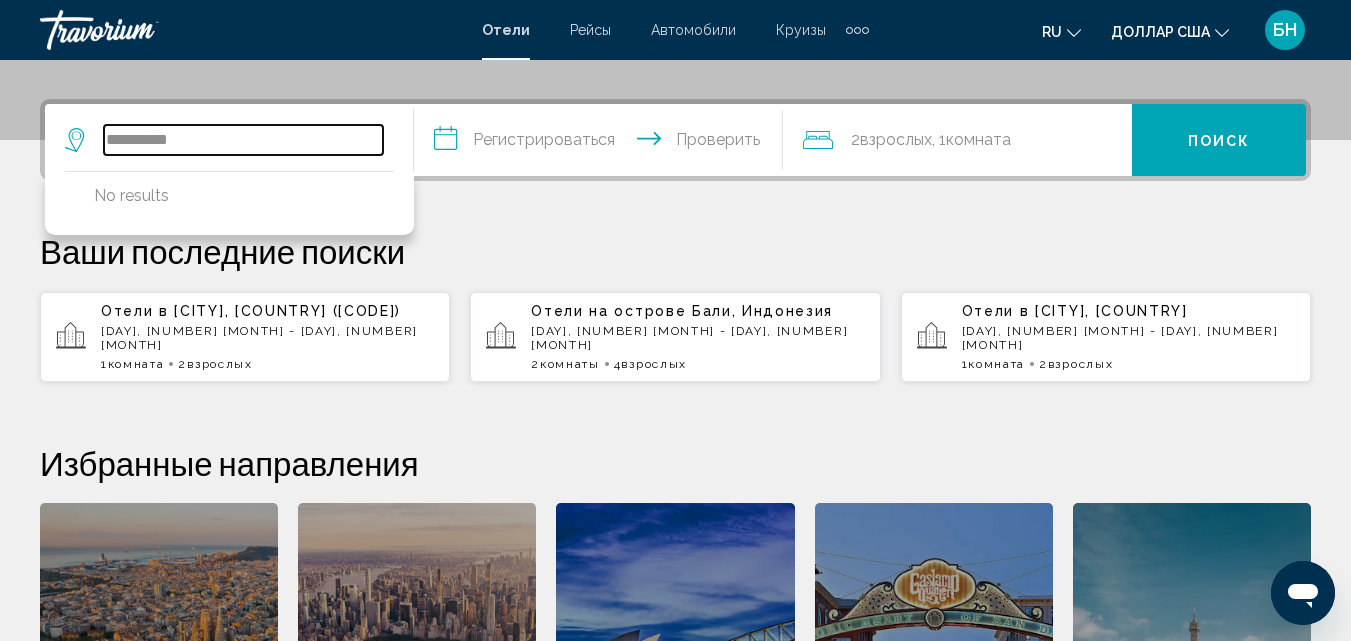 scroll, scrollTop: 494, scrollLeft: 0, axis: vertical 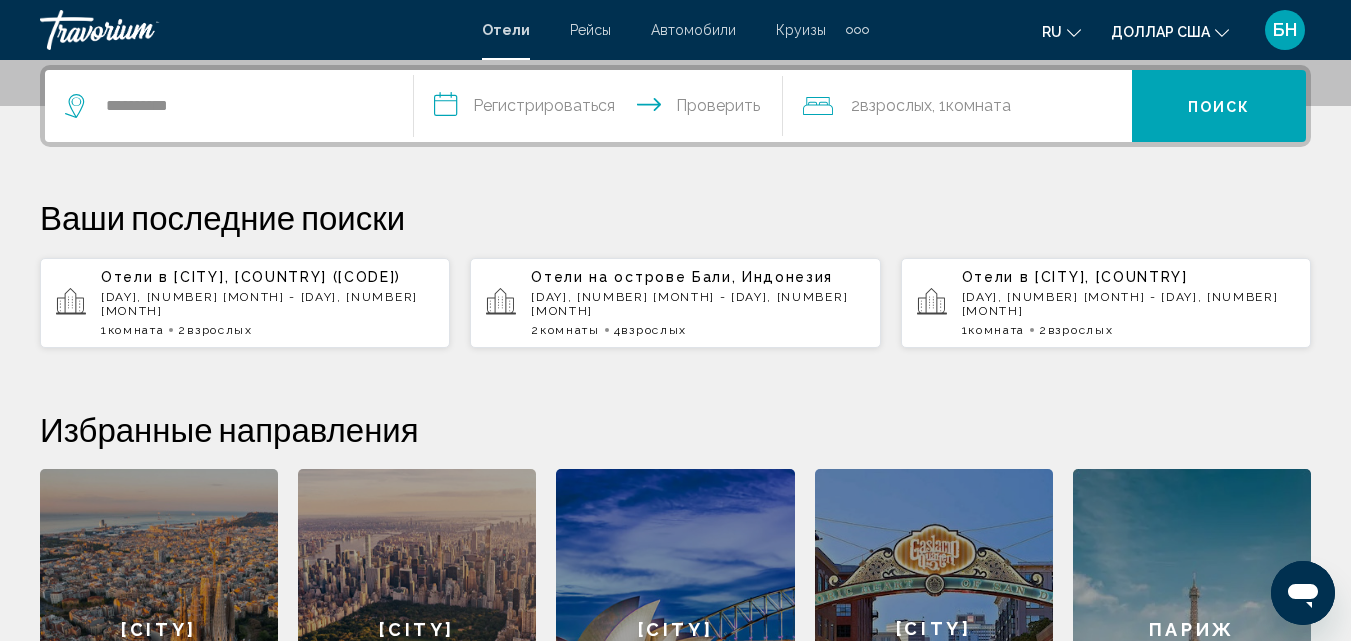 click on "**********" at bounding box center (602, 109) 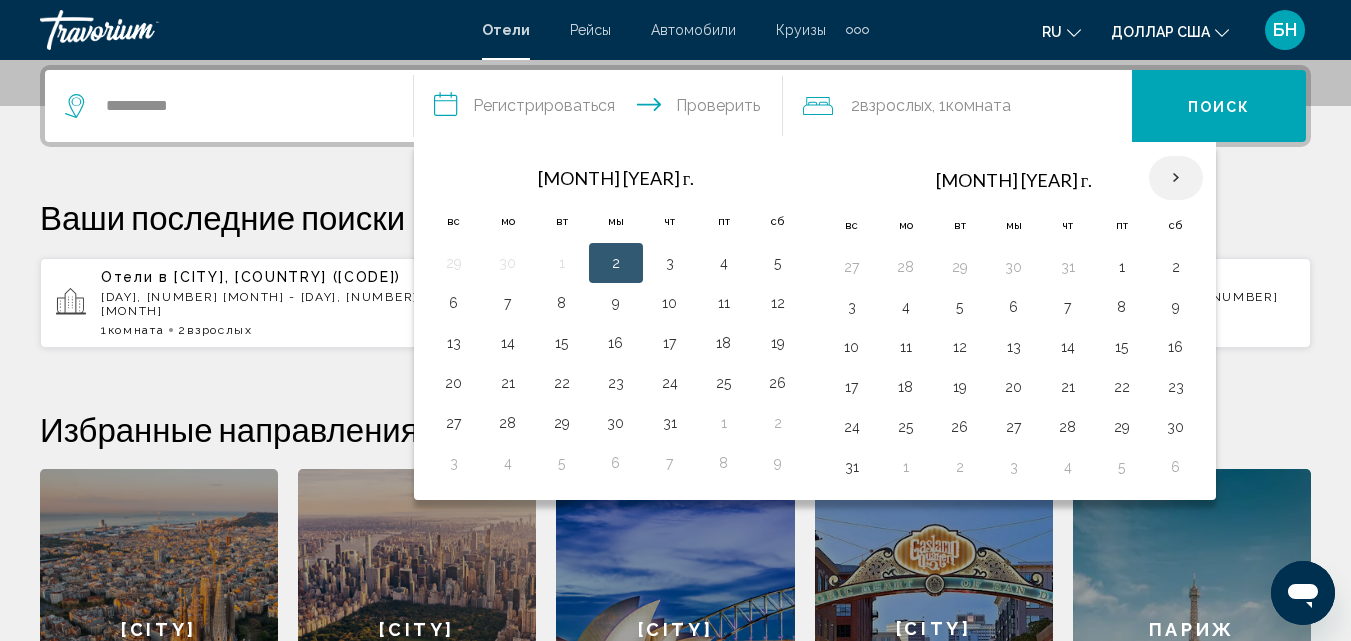 click at bounding box center [1176, 178] 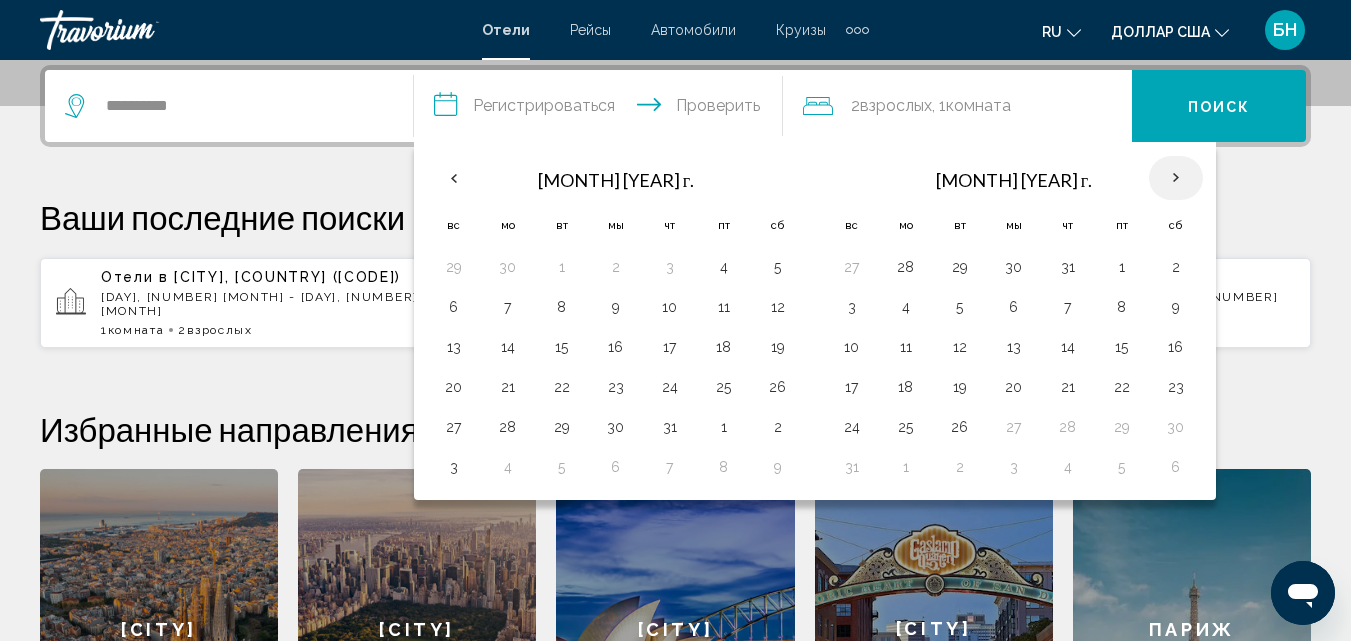 click at bounding box center [1176, 178] 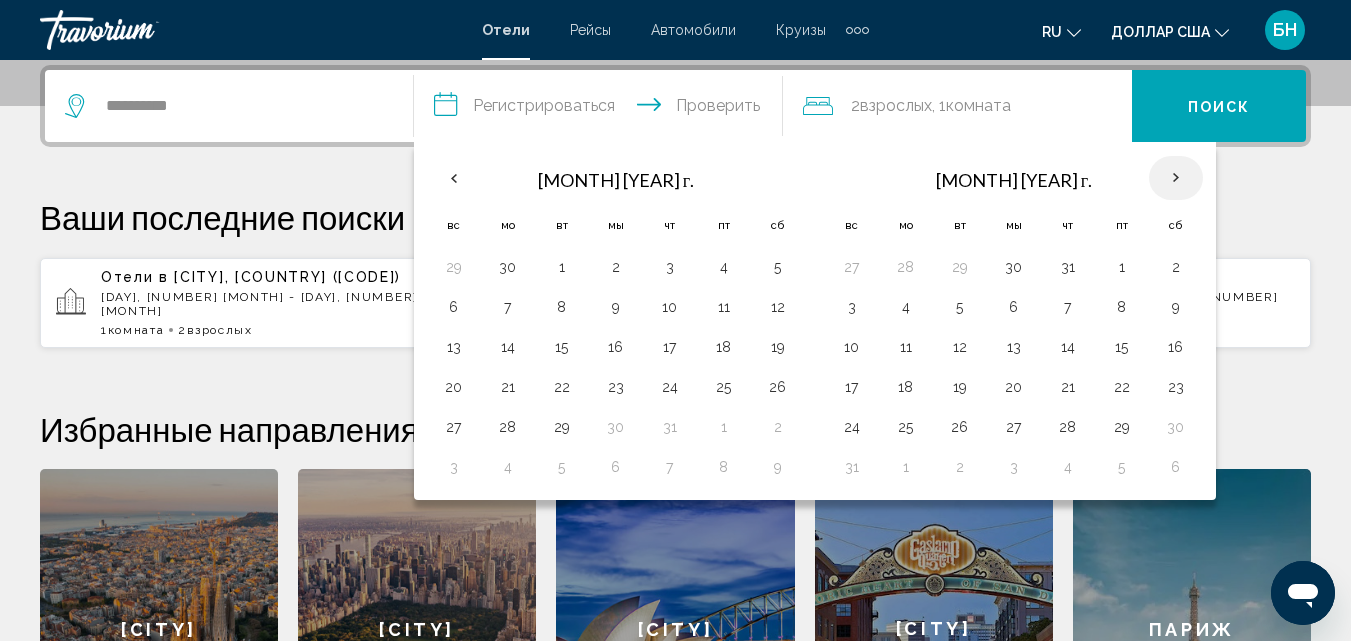 click at bounding box center [1176, 178] 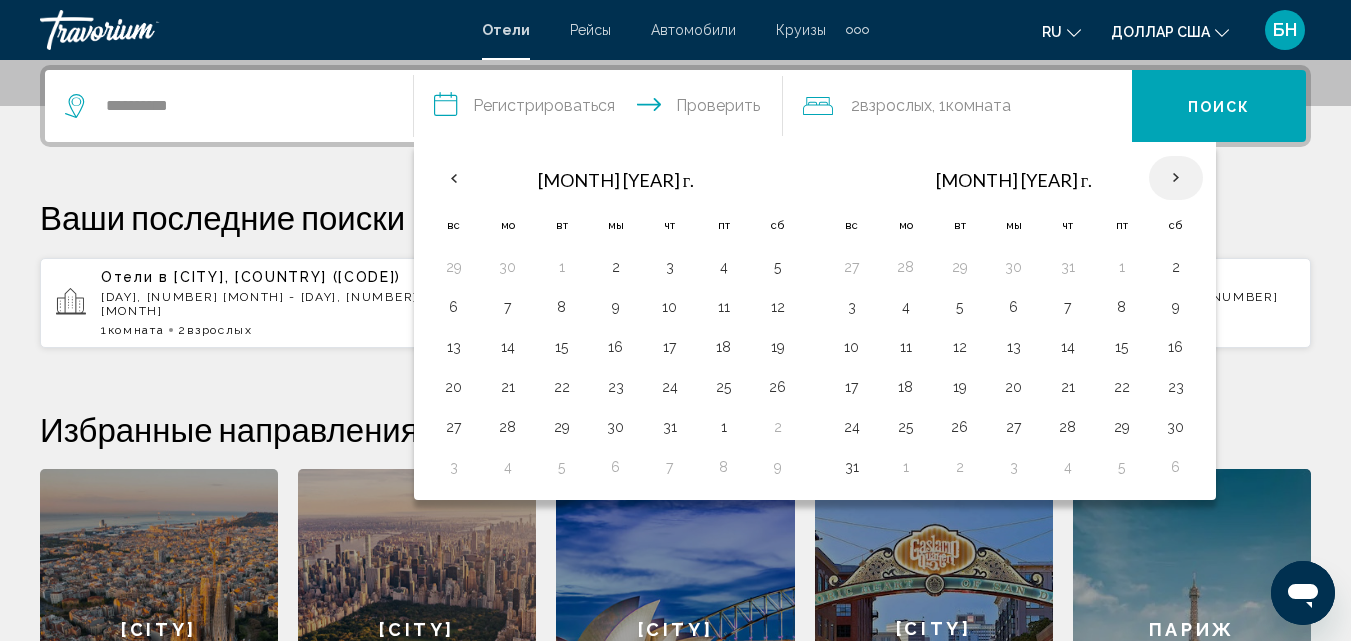 click at bounding box center [1176, 178] 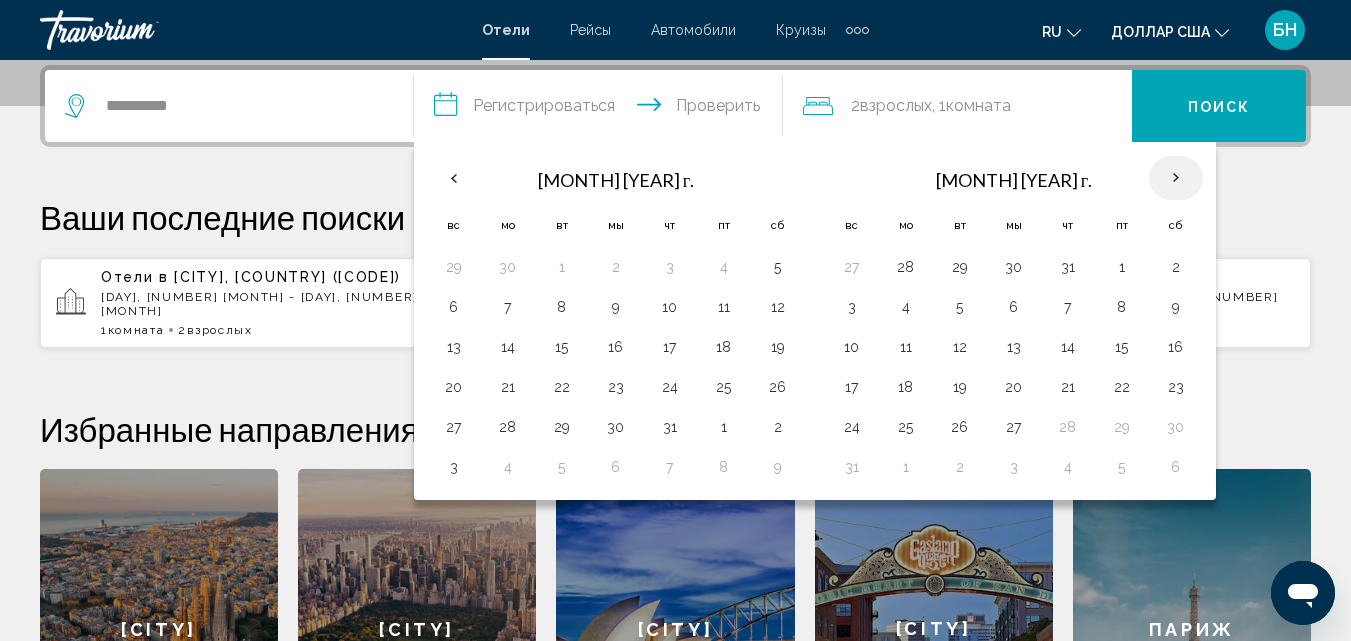 click at bounding box center (1176, 178) 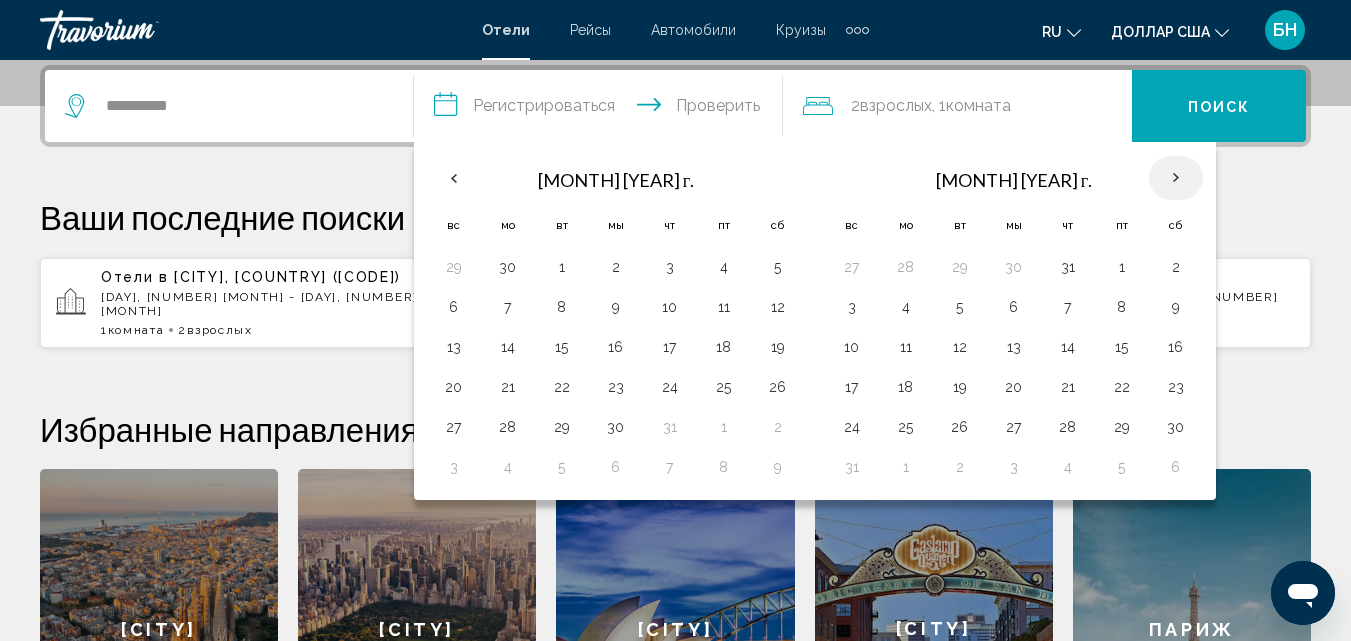 click at bounding box center [1176, 178] 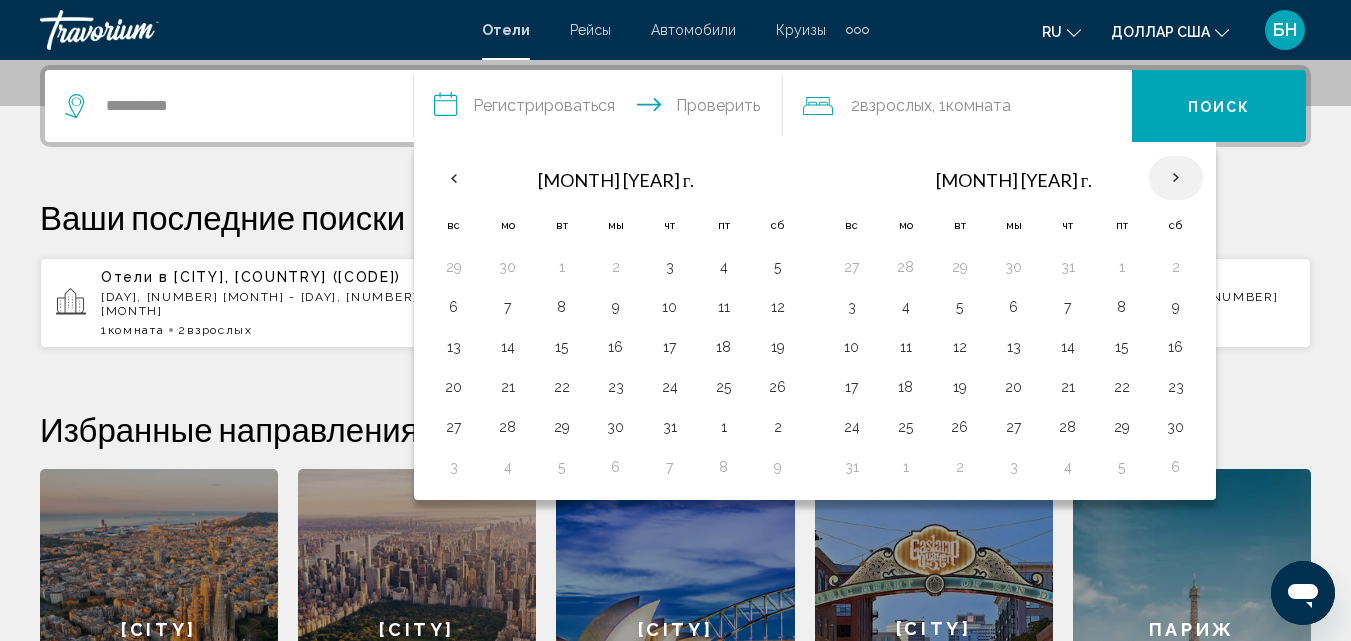 click at bounding box center (1176, 178) 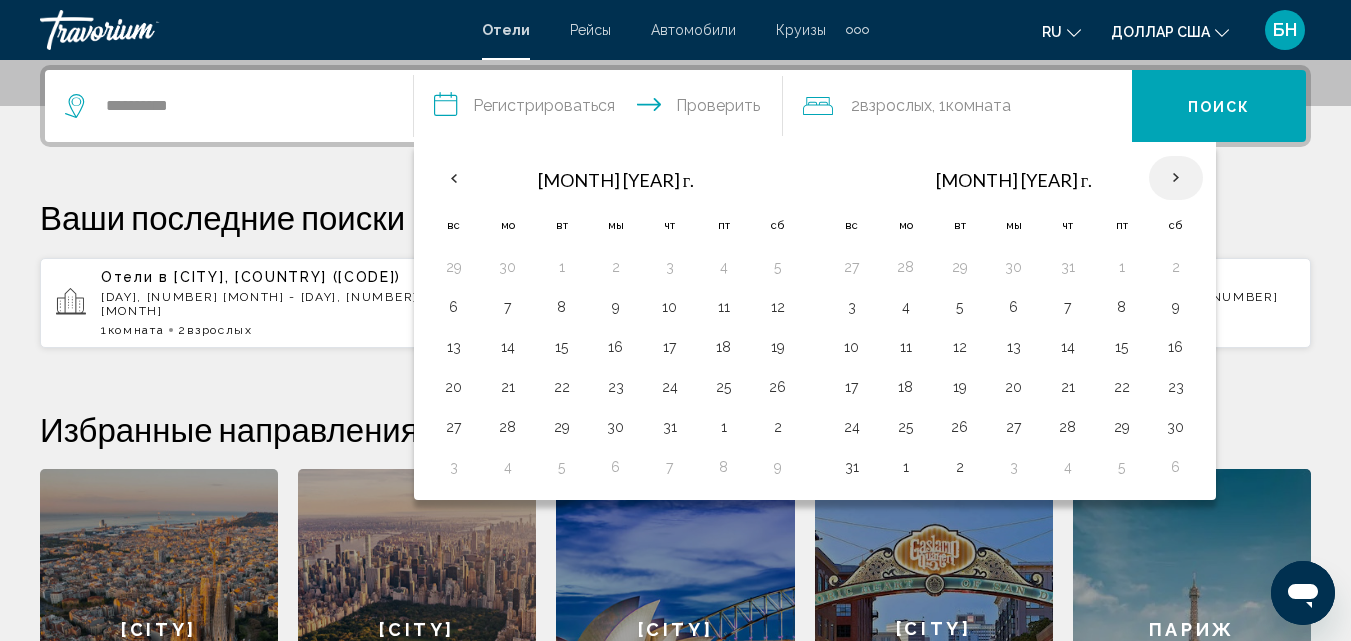 click at bounding box center [1176, 178] 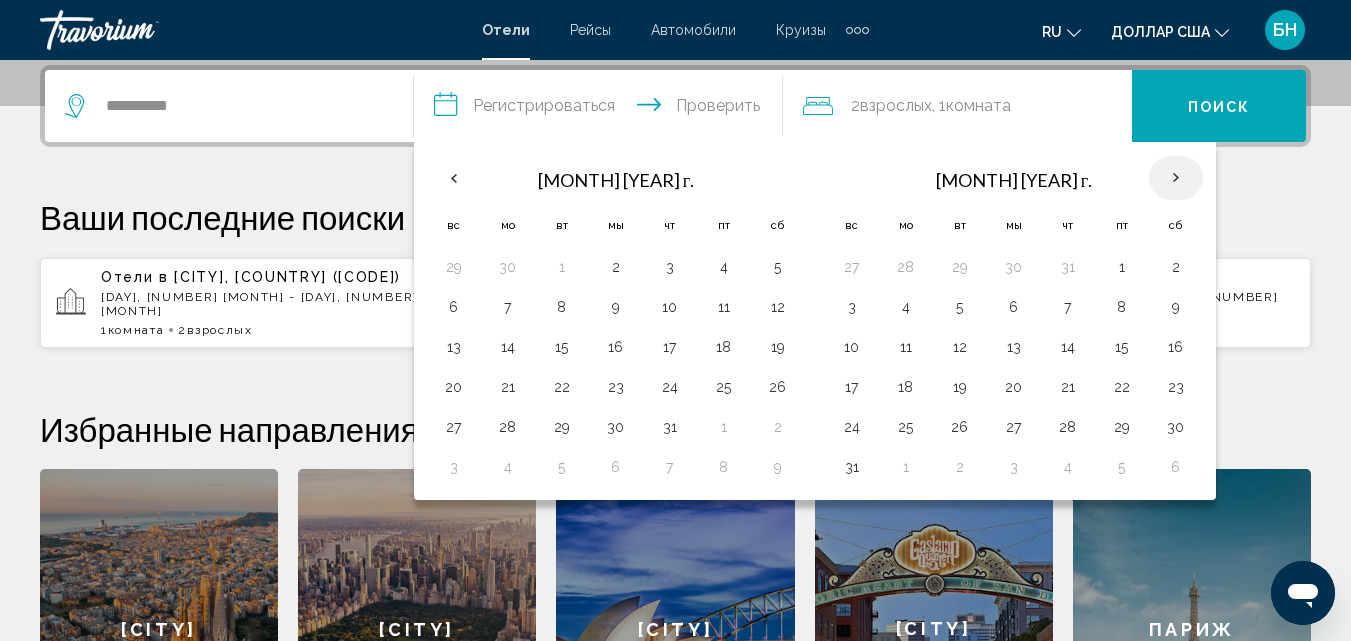 click at bounding box center [1176, 178] 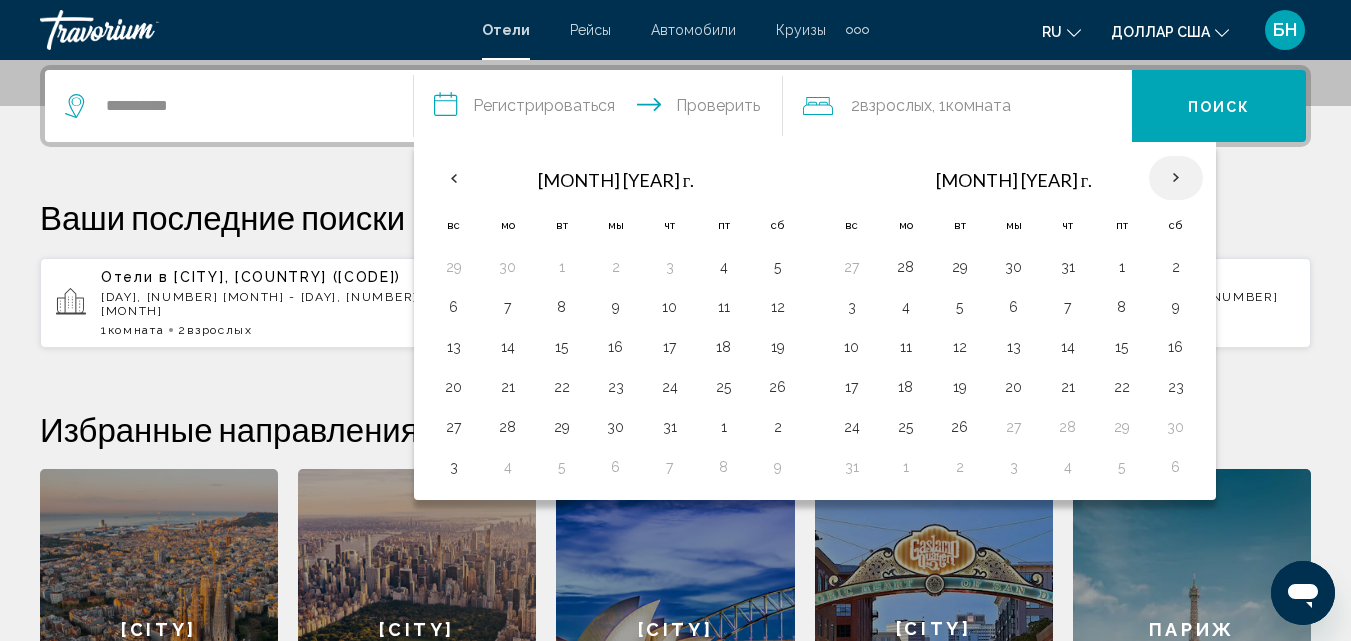 click at bounding box center (1176, 178) 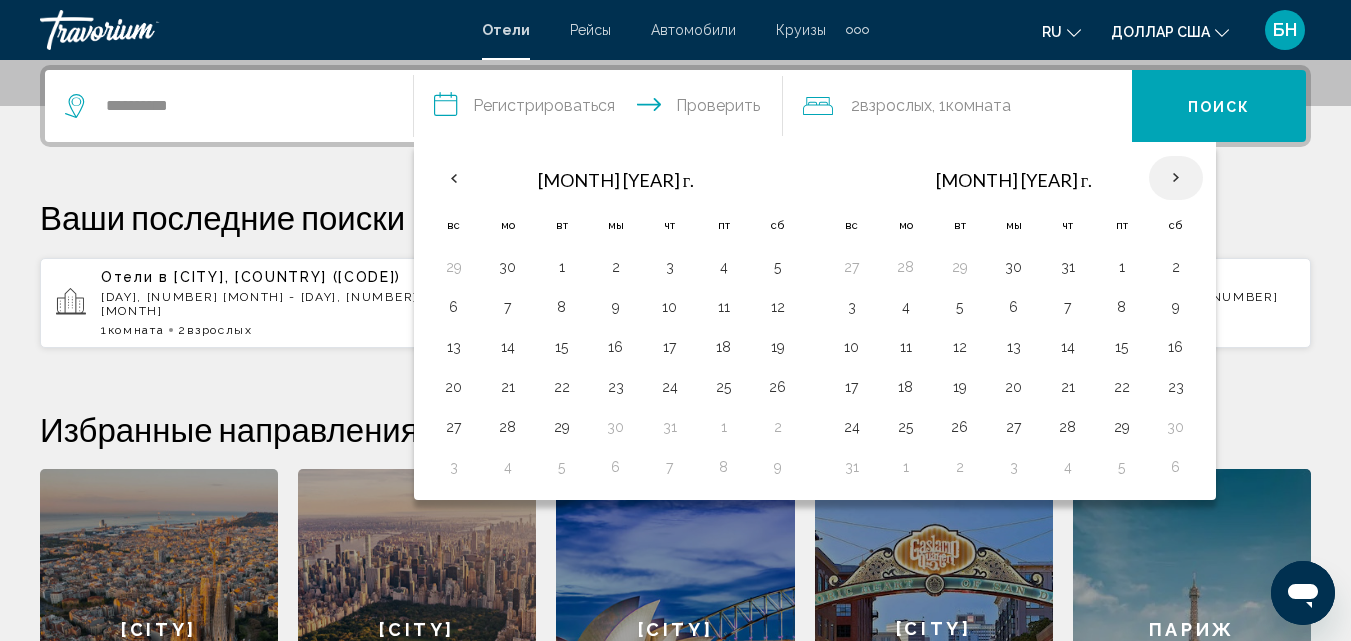 click at bounding box center [1176, 178] 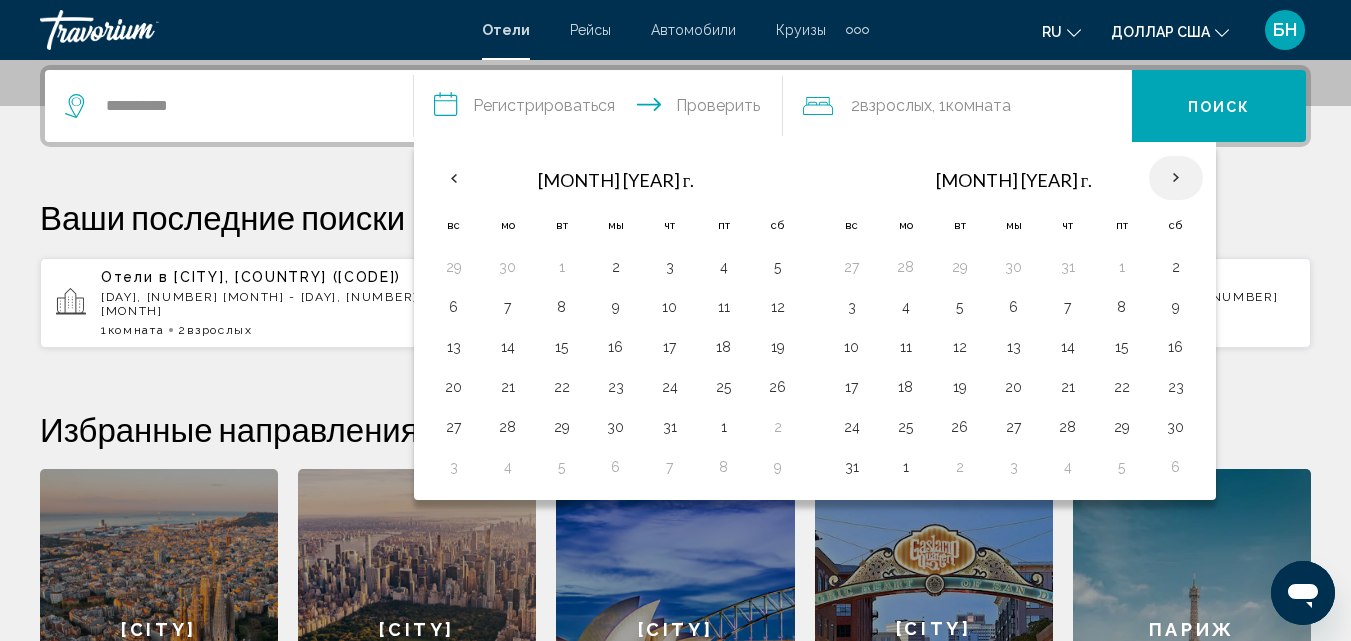 click at bounding box center (1176, 178) 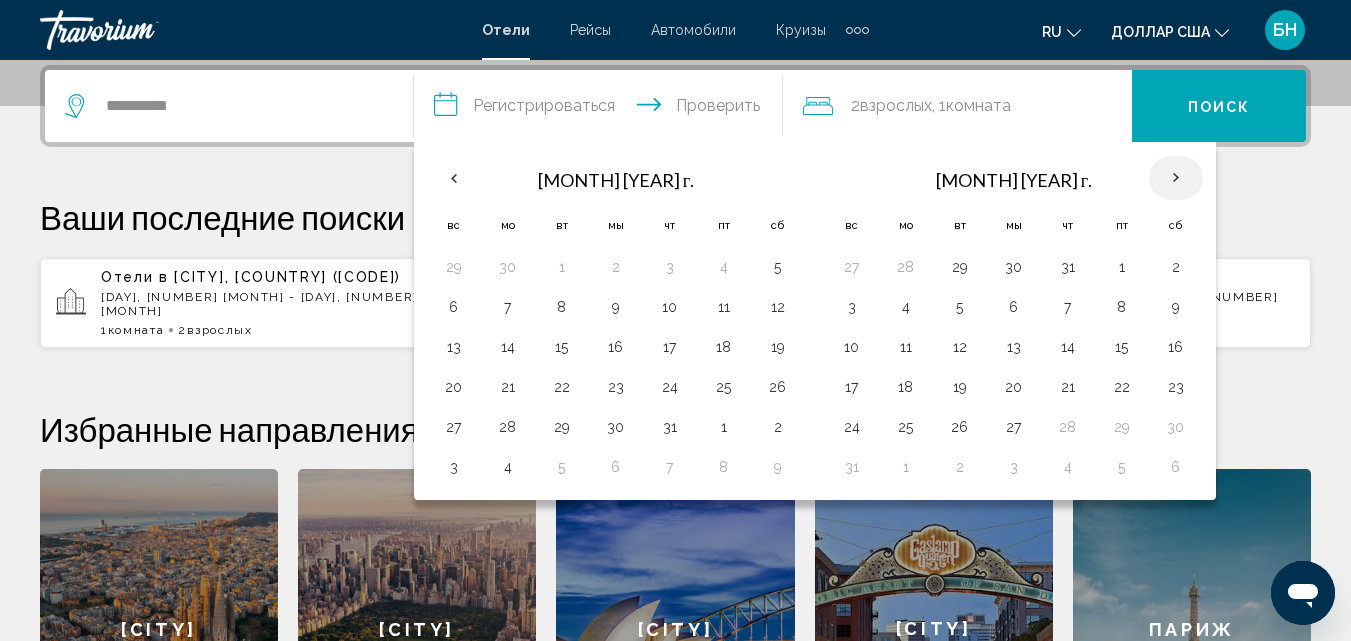 click at bounding box center (1176, 178) 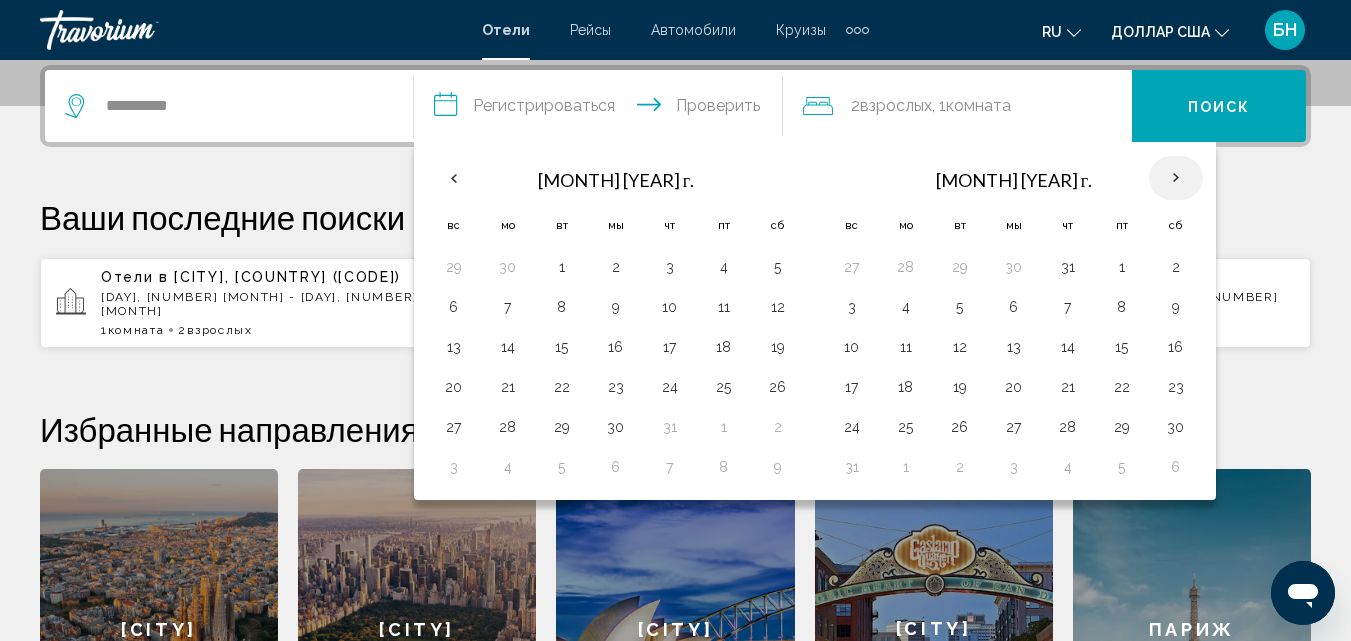 click at bounding box center (1176, 178) 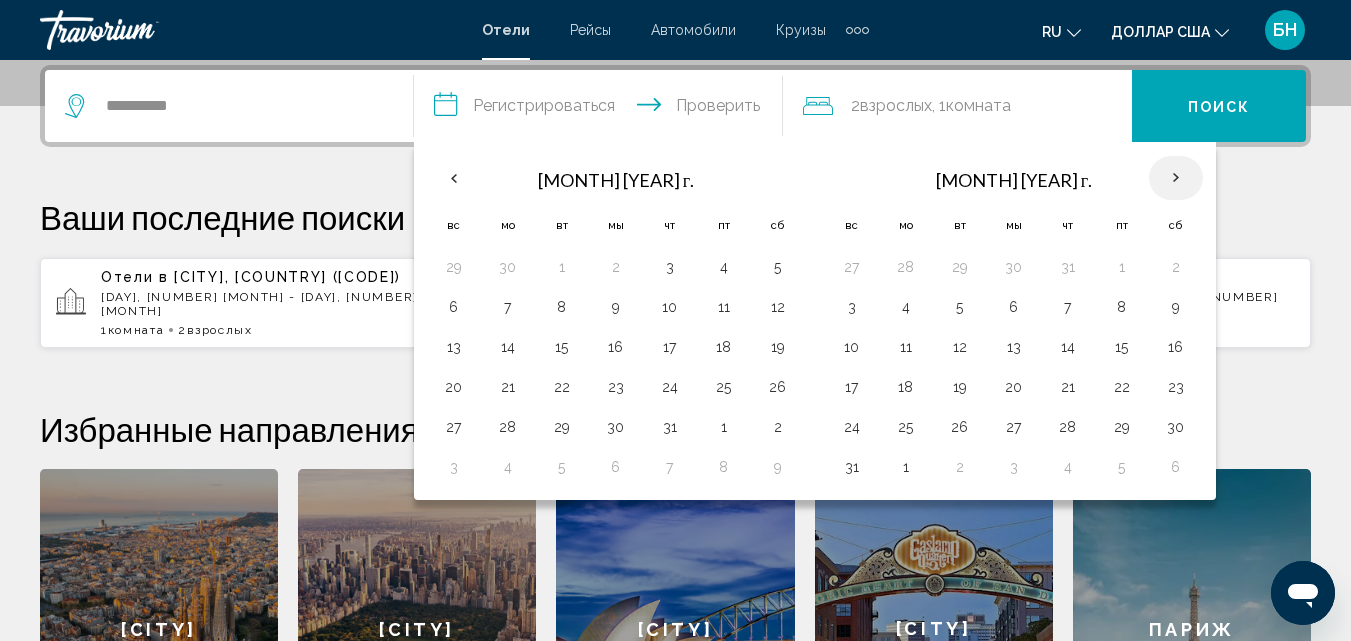 click at bounding box center [1176, 178] 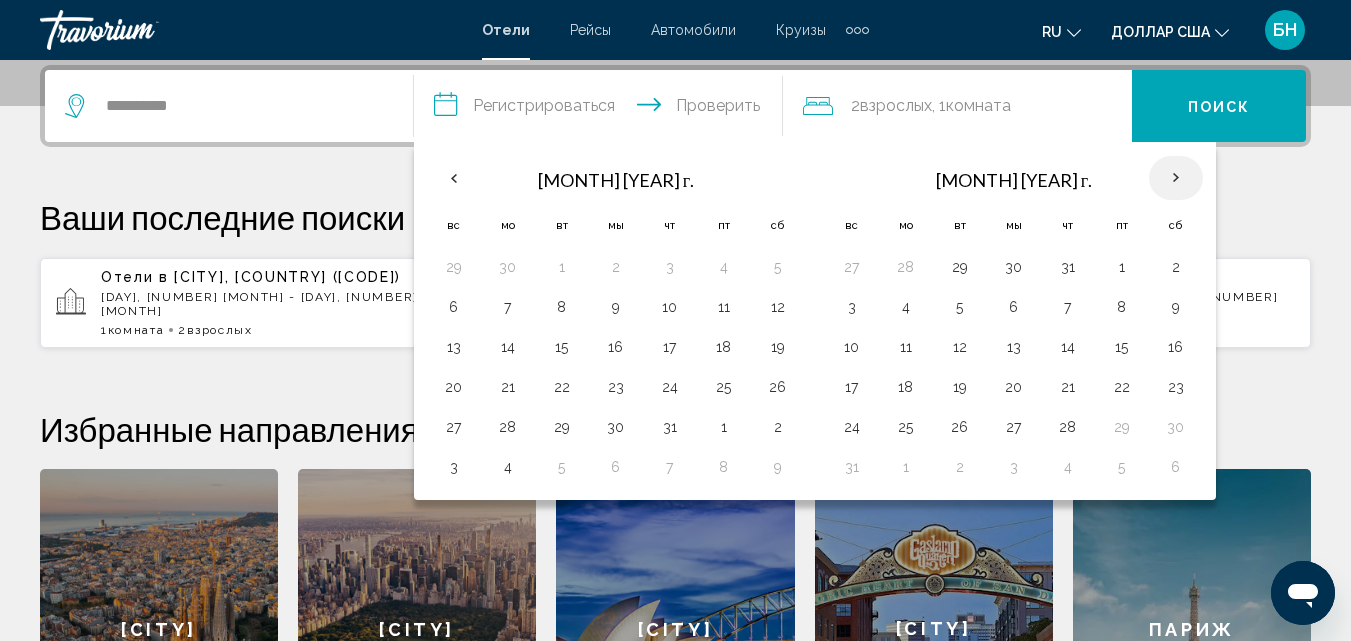 click at bounding box center [1176, 178] 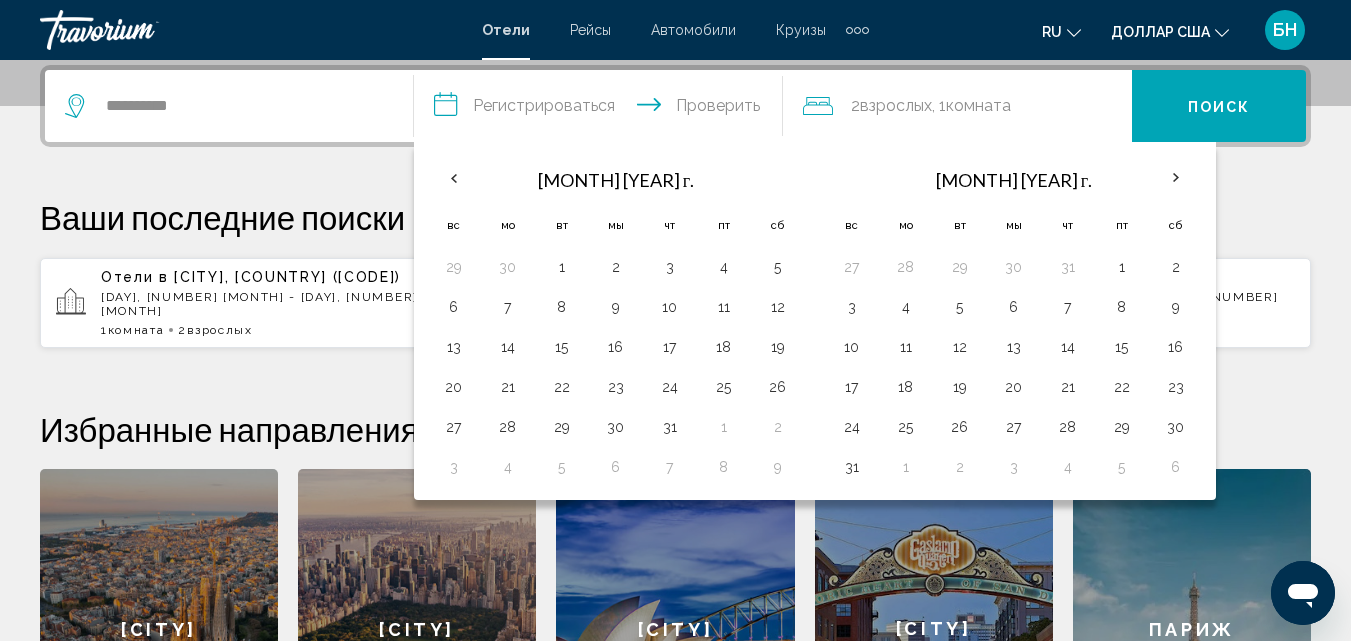 click on "**********" at bounding box center (675, 427) 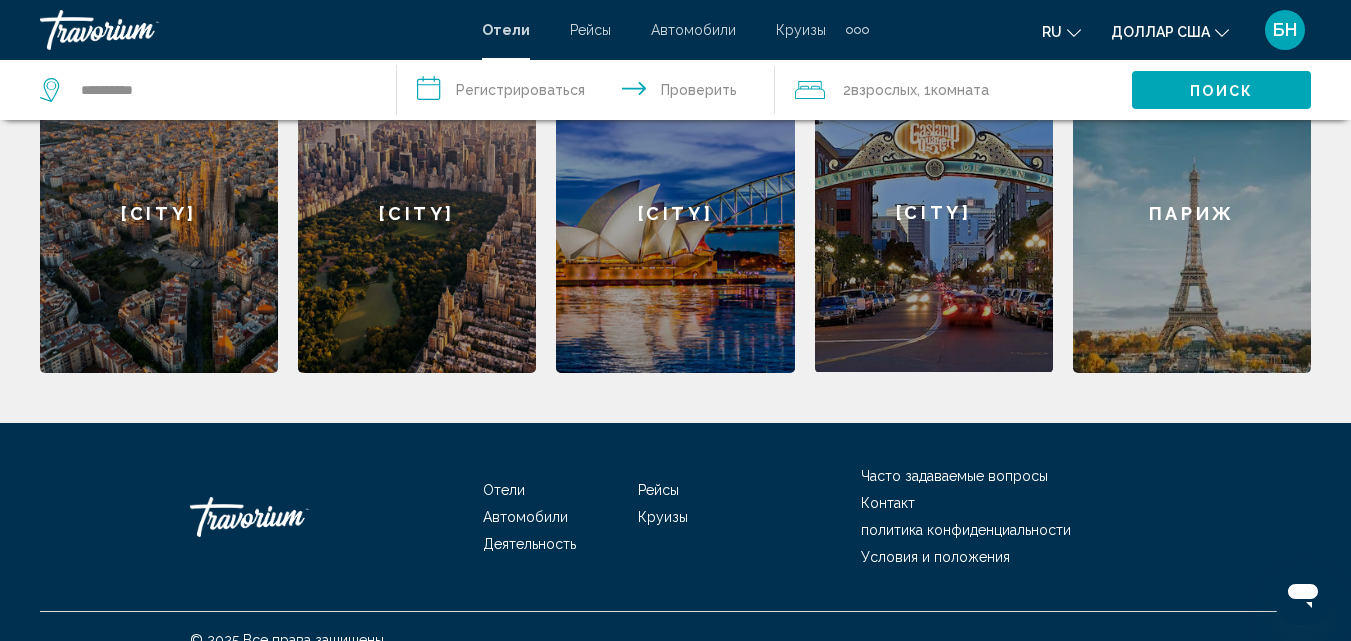 scroll, scrollTop: 923, scrollLeft: 0, axis: vertical 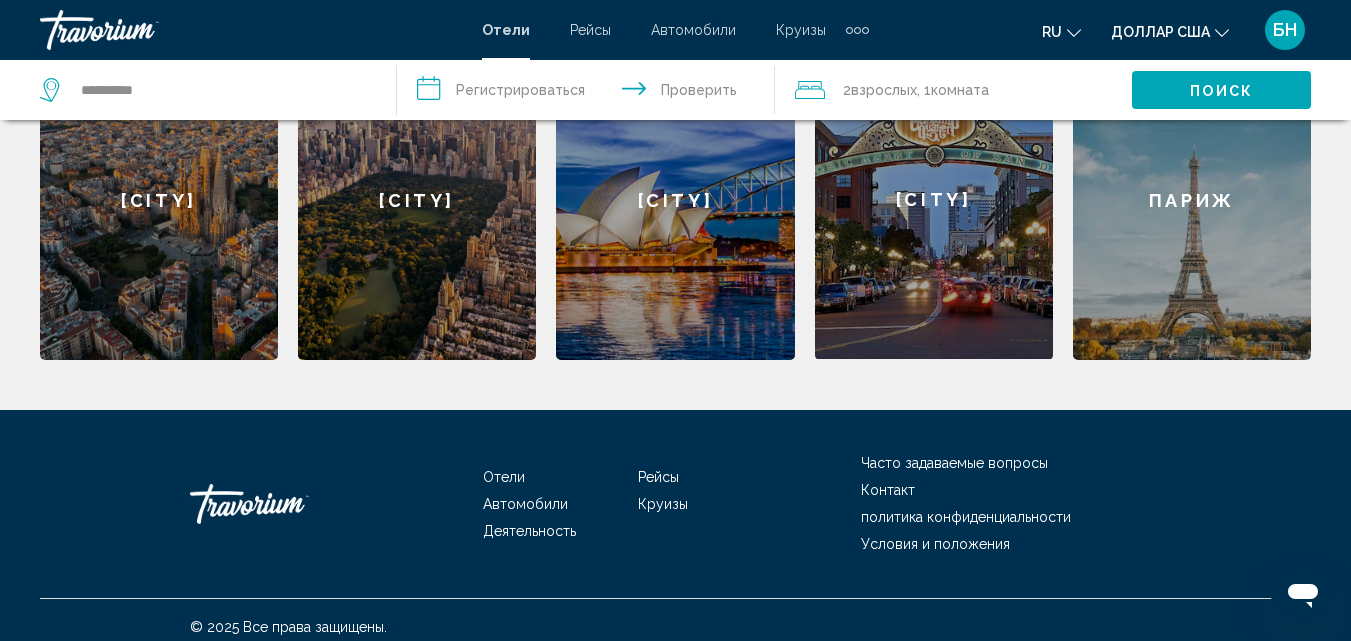 click on "Отели" at bounding box center [504, 477] 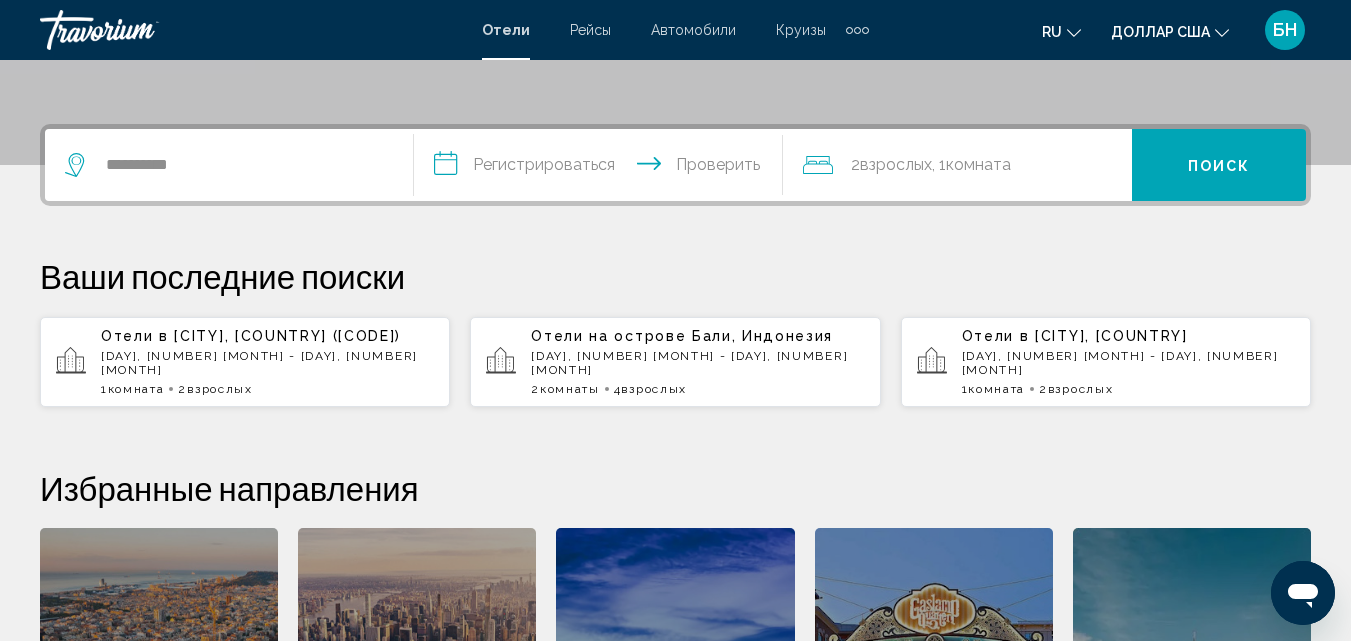 scroll, scrollTop: 423, scrollLeft: 0, axis: vertical 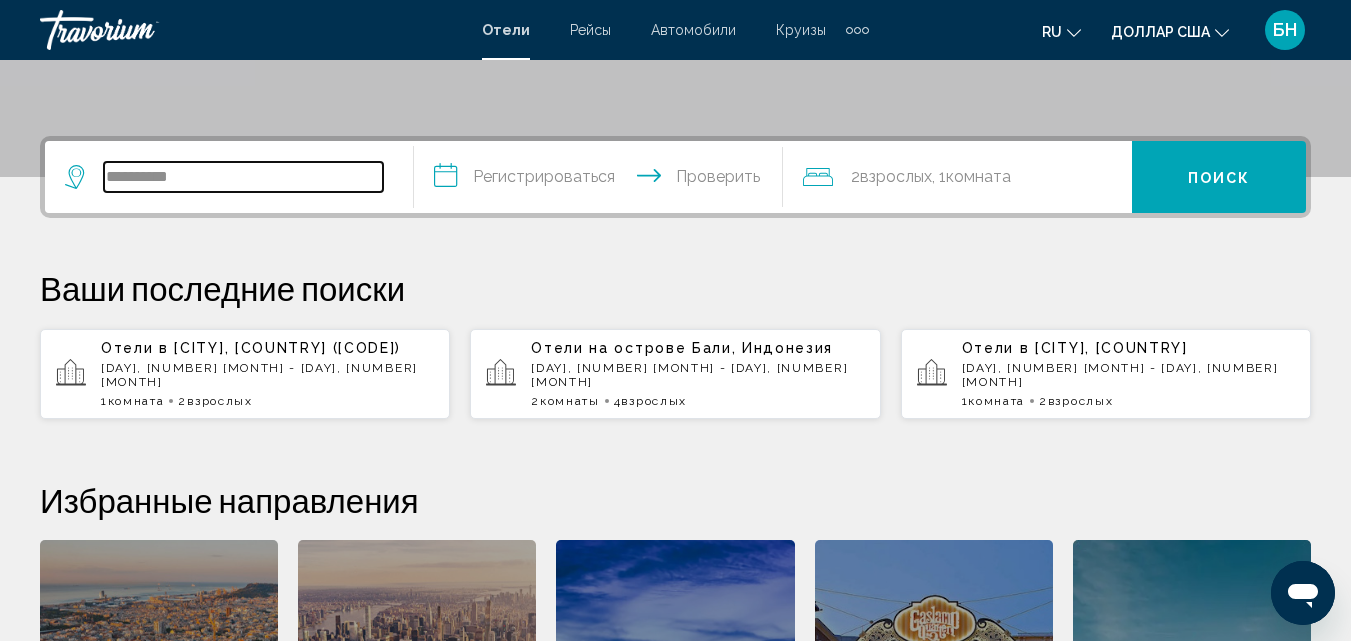 click on "**********" at bounding box center [243, 177] 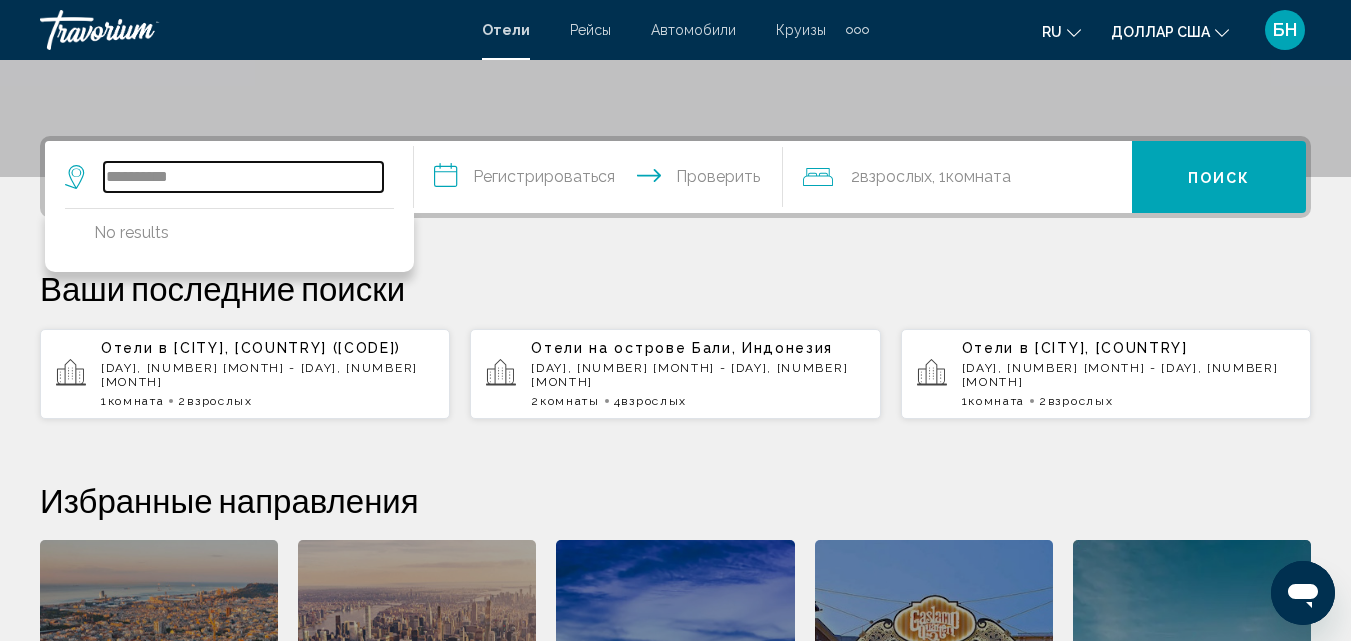 scroll, scrollTop: 494, scrollLeft: 0, axis: vertical 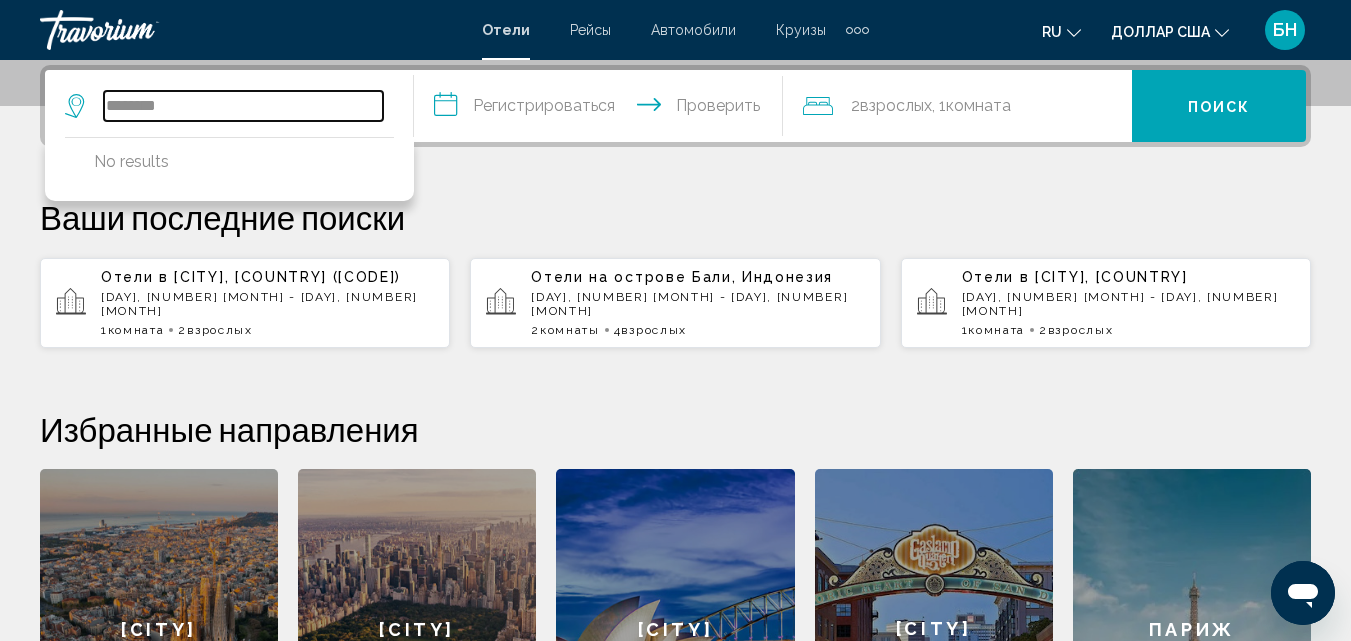 type on "********" 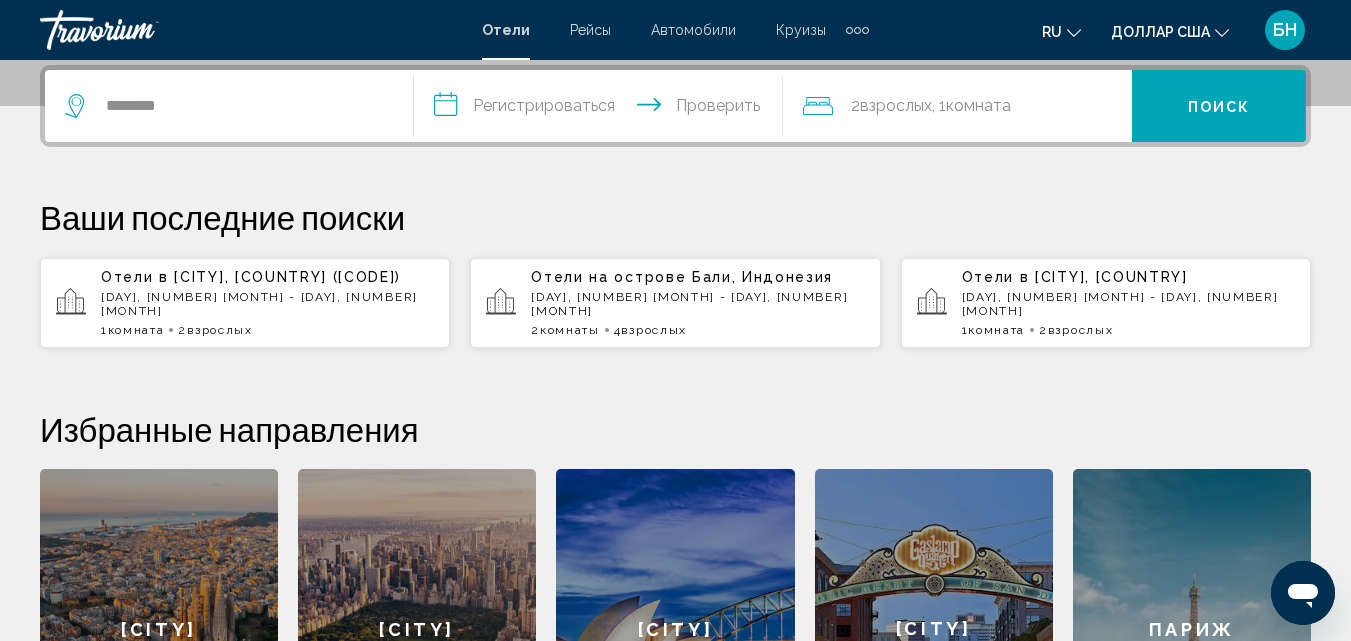 click at bounding box center [1074, 33] 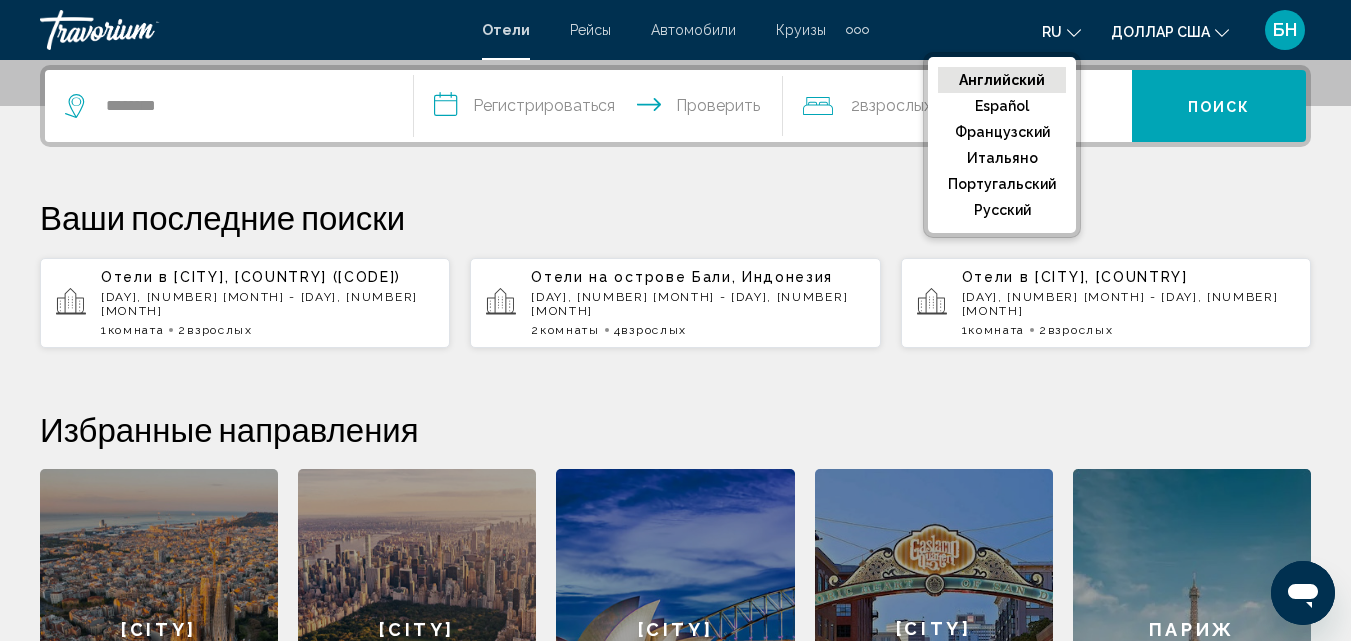 click on "Английский" at bounding box center (1002, 80) 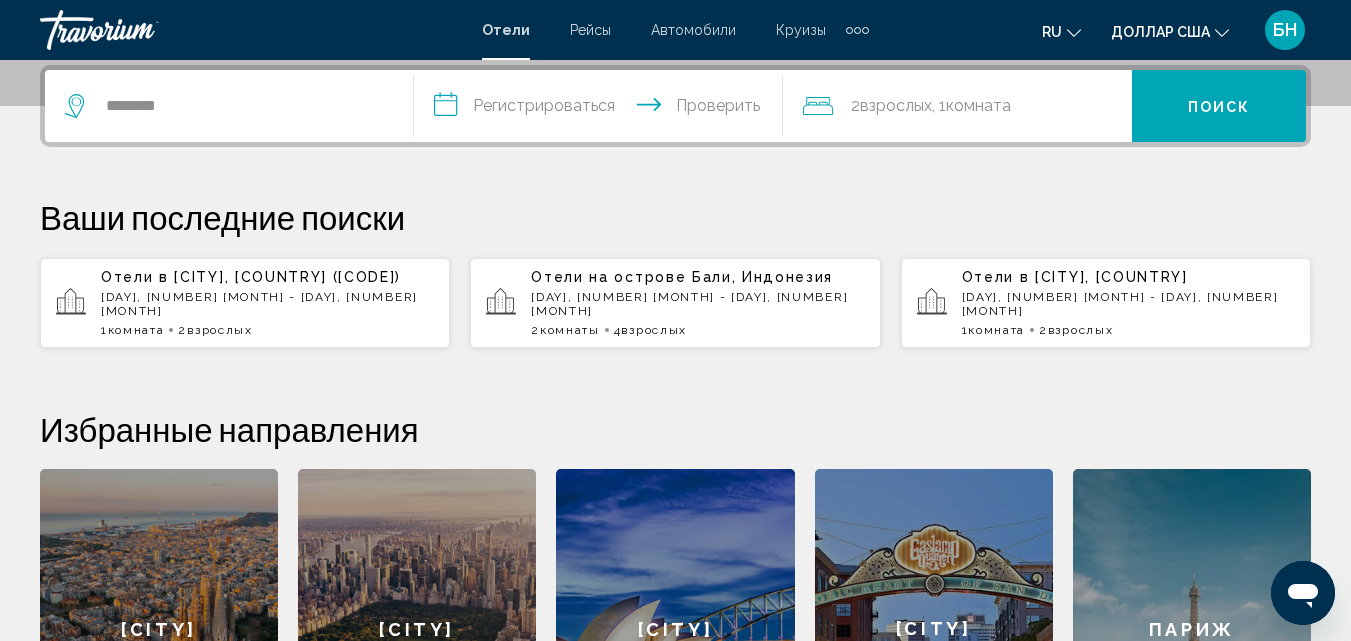 click on "ru
Английский Español французский Итальяно португальский русский" at bounding box center [1061, 31] 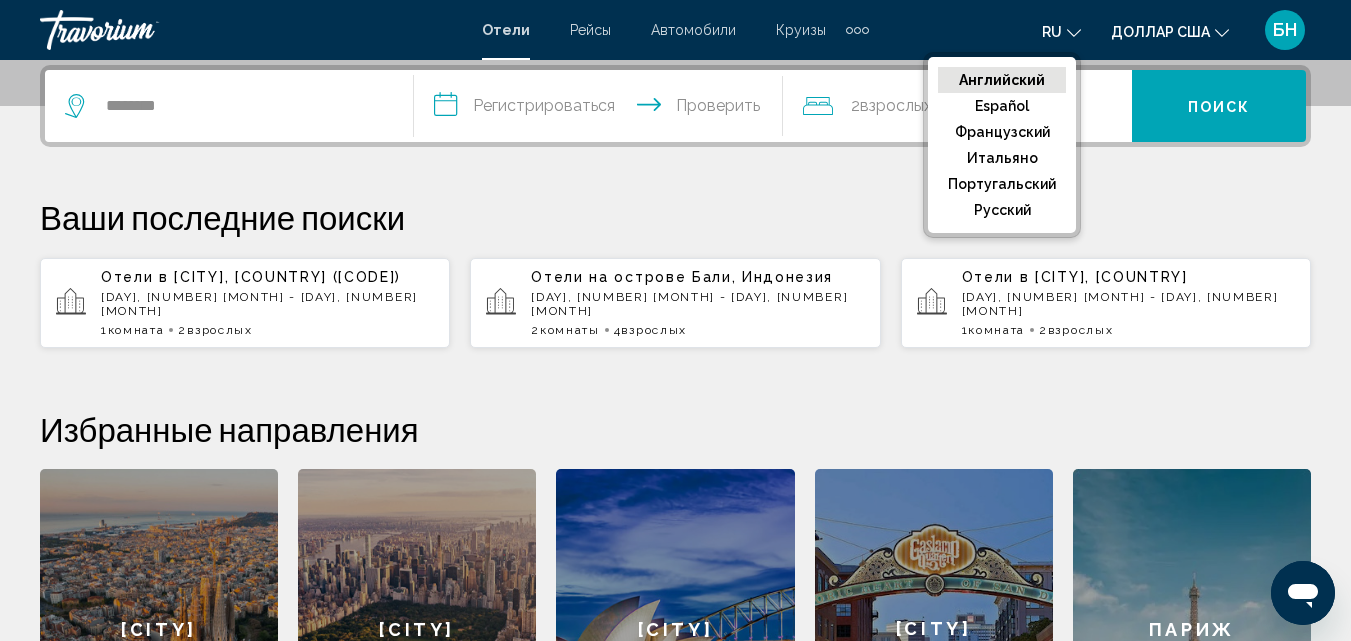 click on "Английский" at bounding box center (1002, 80) 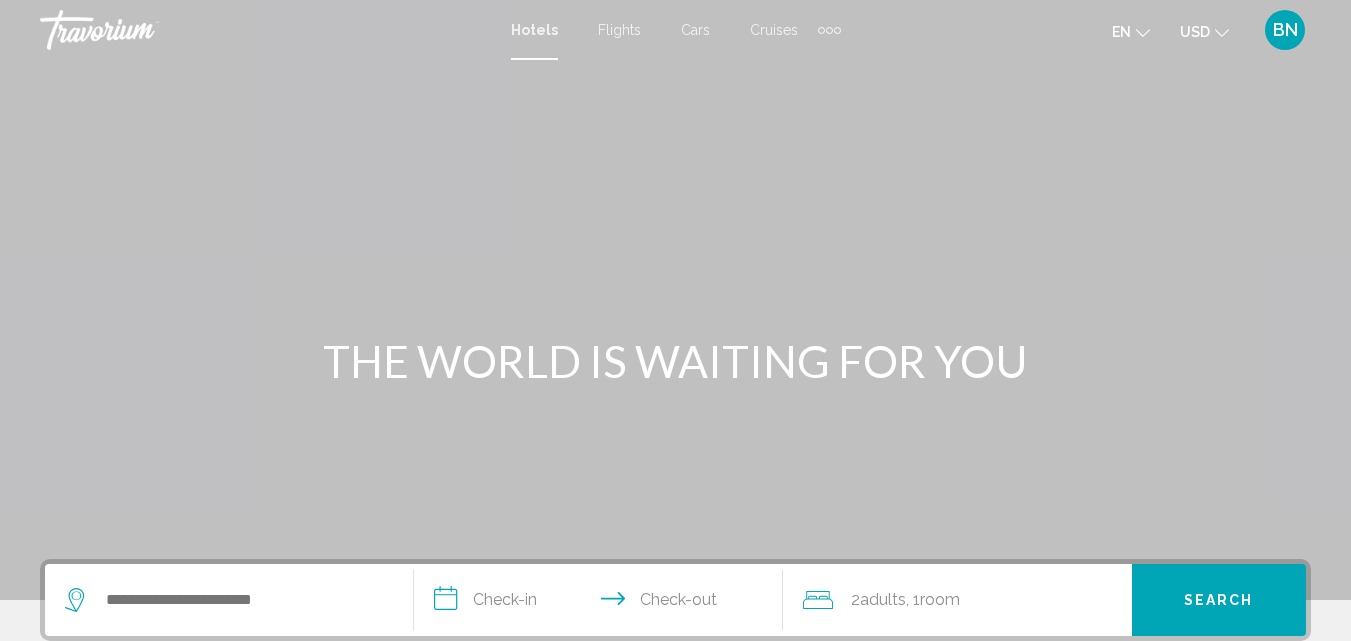 scroll, scrollTop: 0, scrollLeft: 0, axis: both 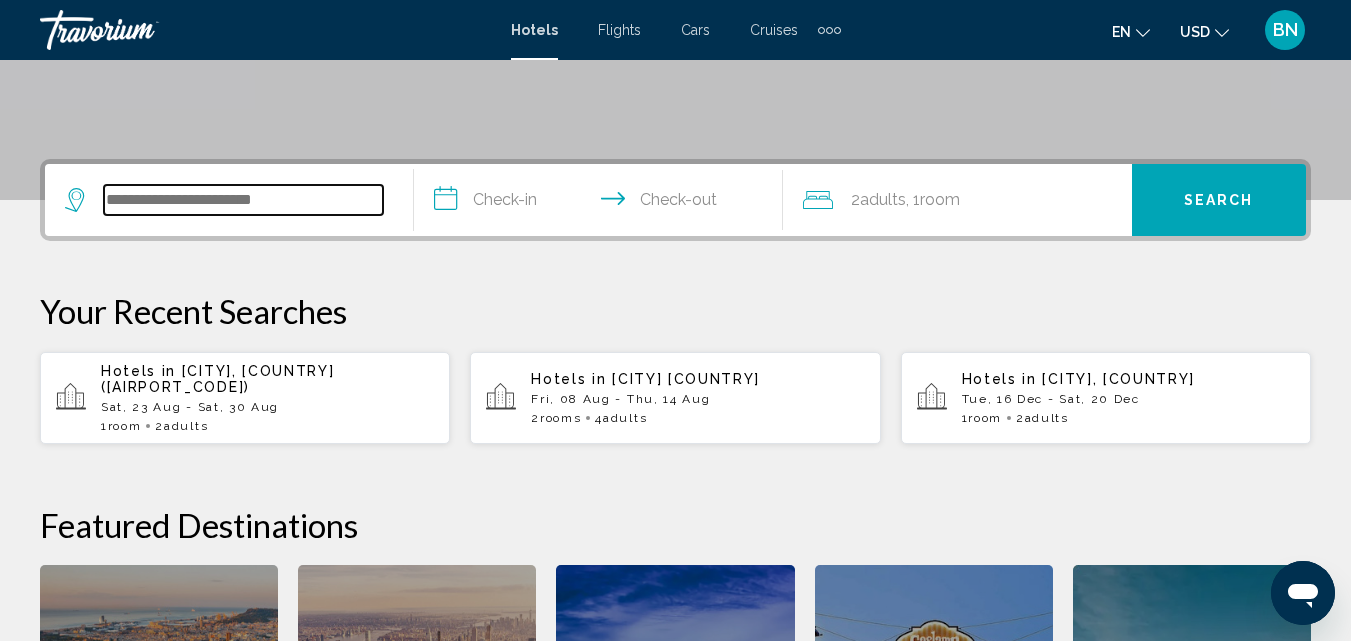 click at bounding box center (243, 200) 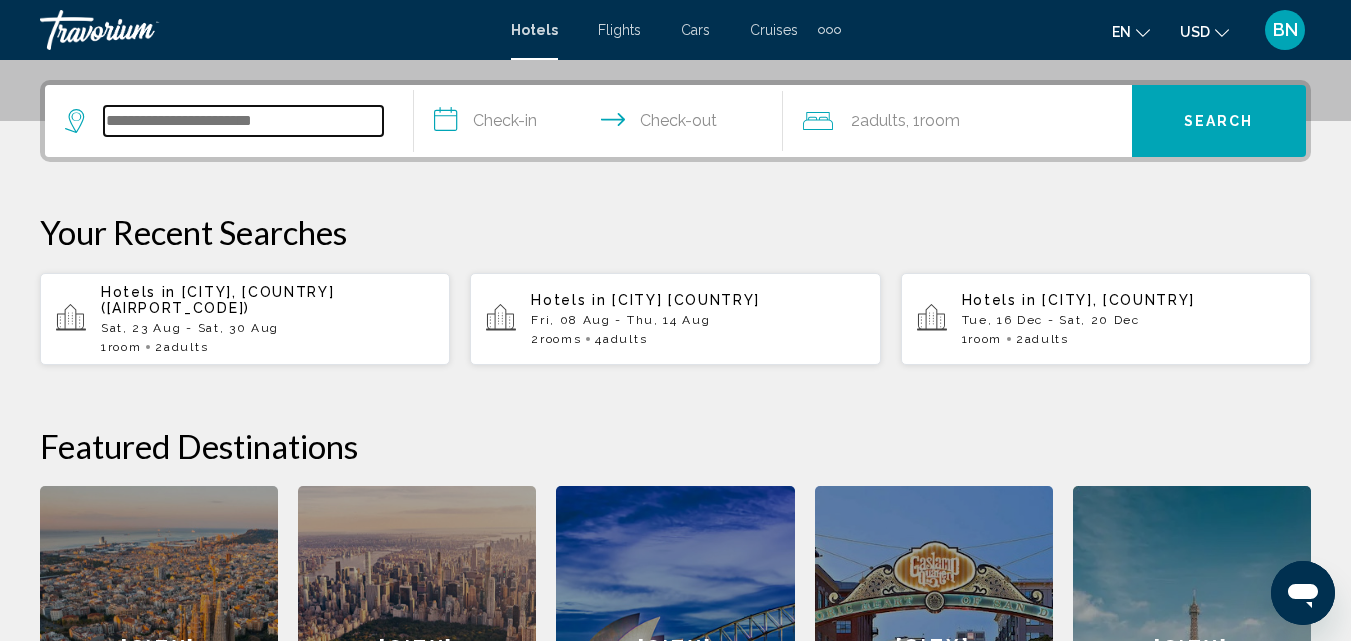 scroll, scrollTop: 494, scrollLeft: 0, axis: vertical 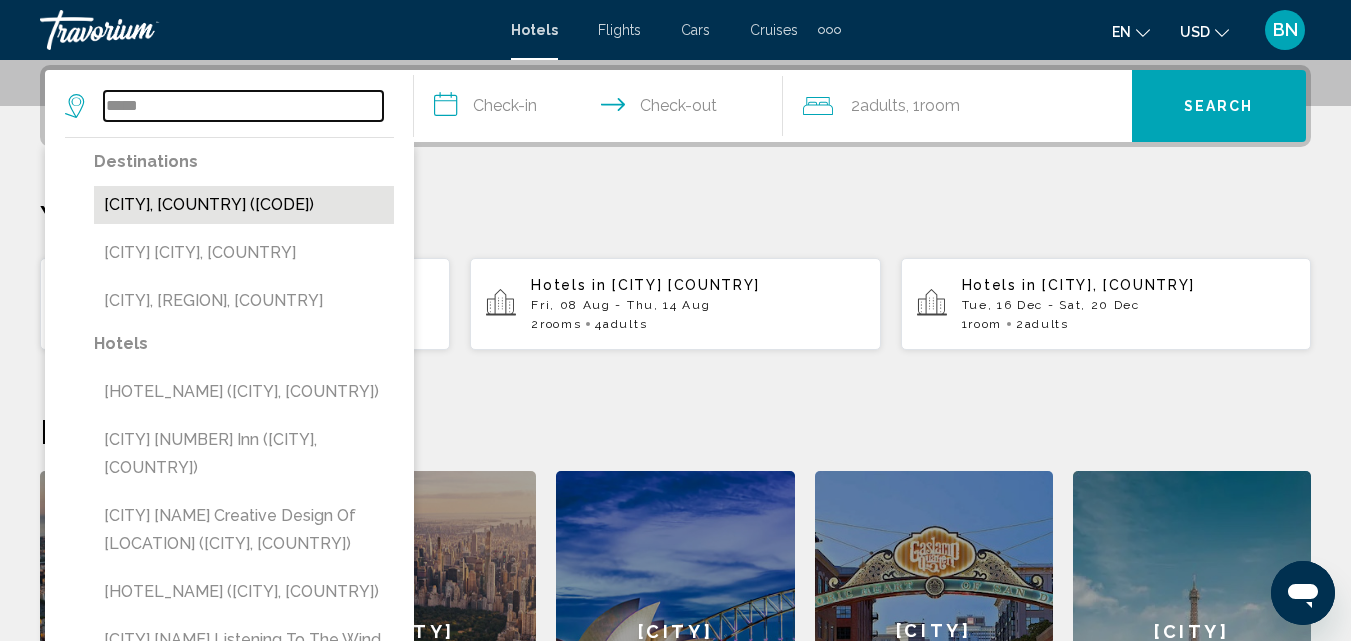 type on "*****" 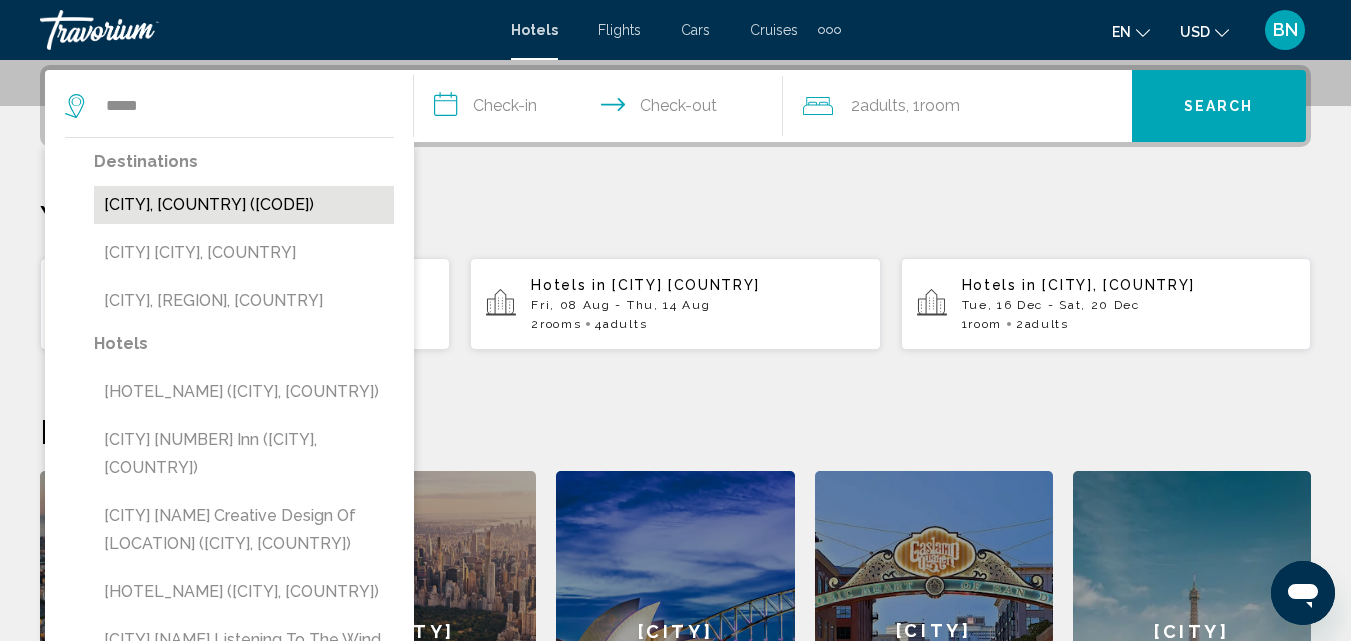 click on "Sanya, China (SYX)" at bounding box center (244, 205) 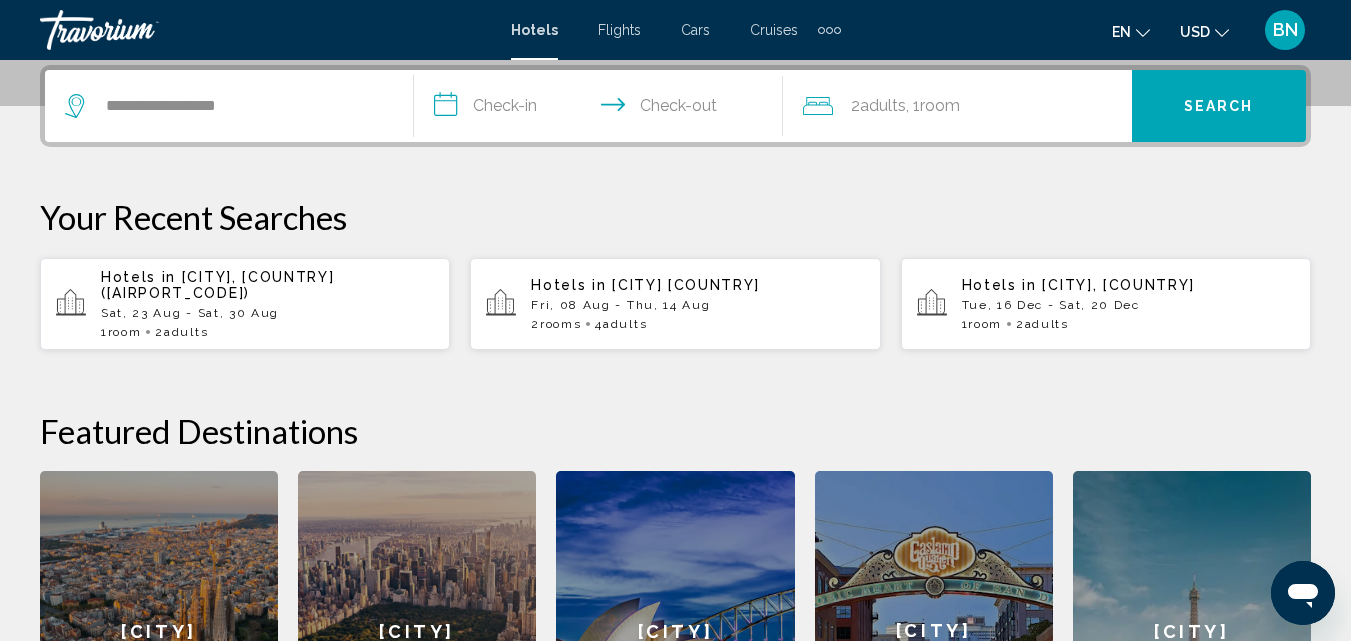 click on "**********" at bounding box center [602, 109] 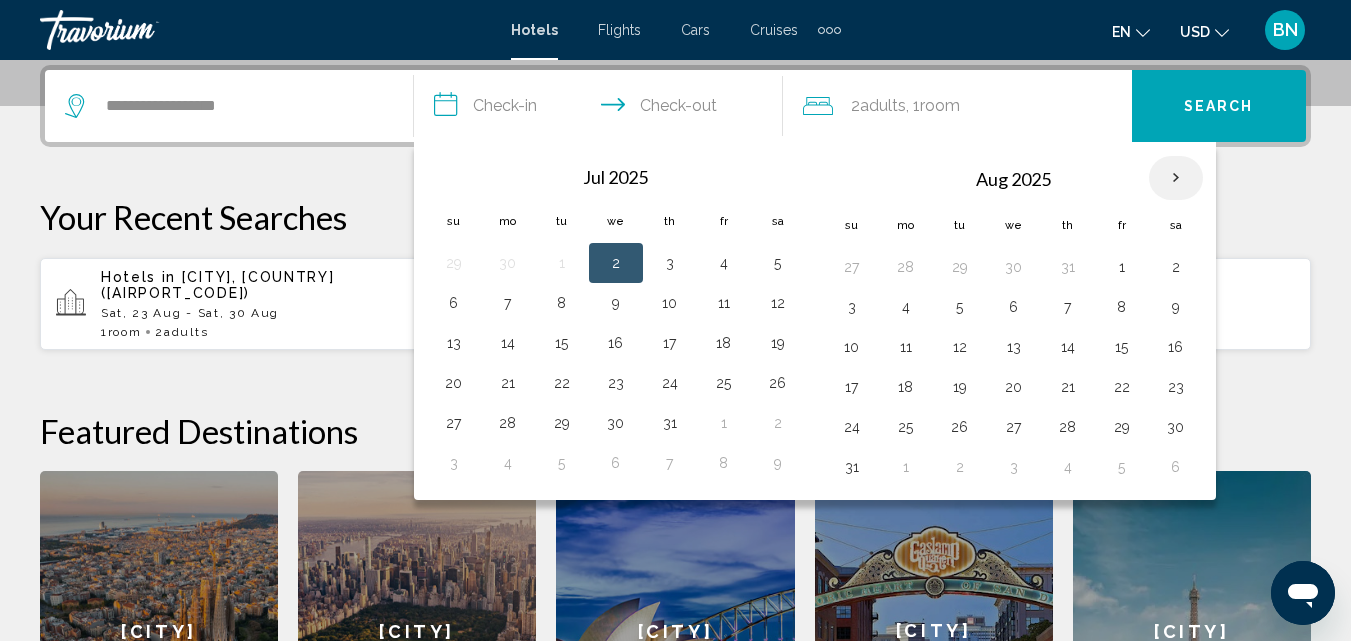 click at bounding box center (1176, 178) 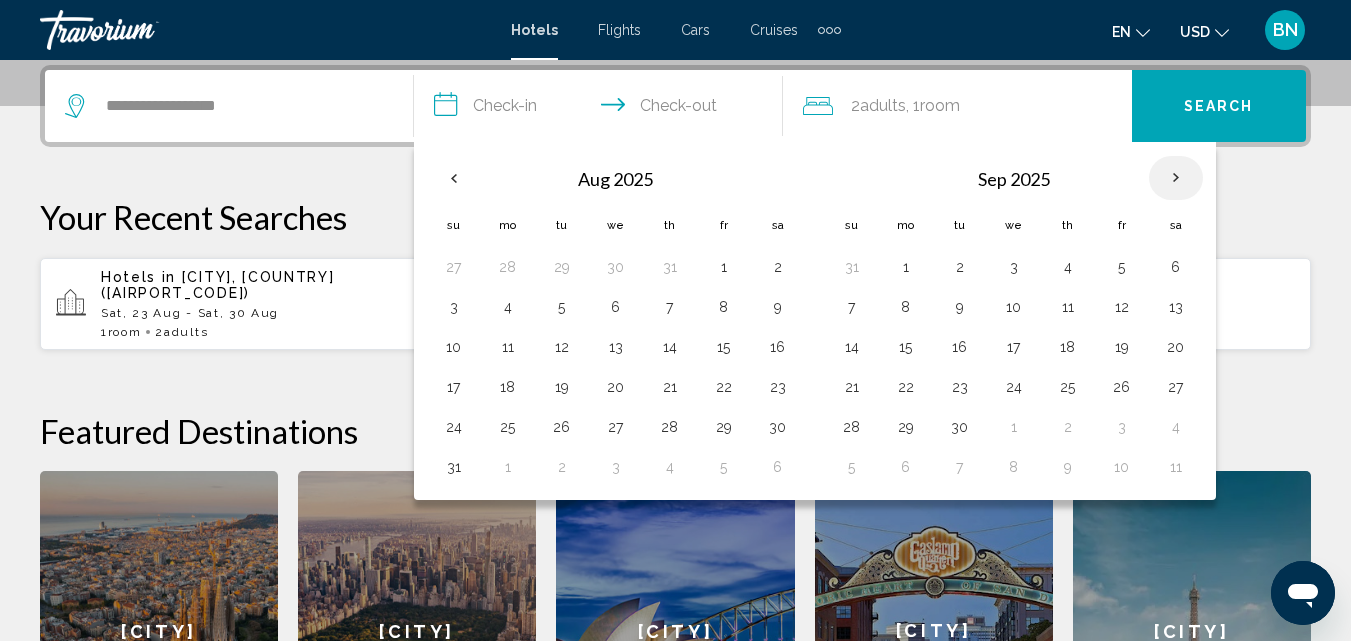 click at bounding box center (1176, 178) 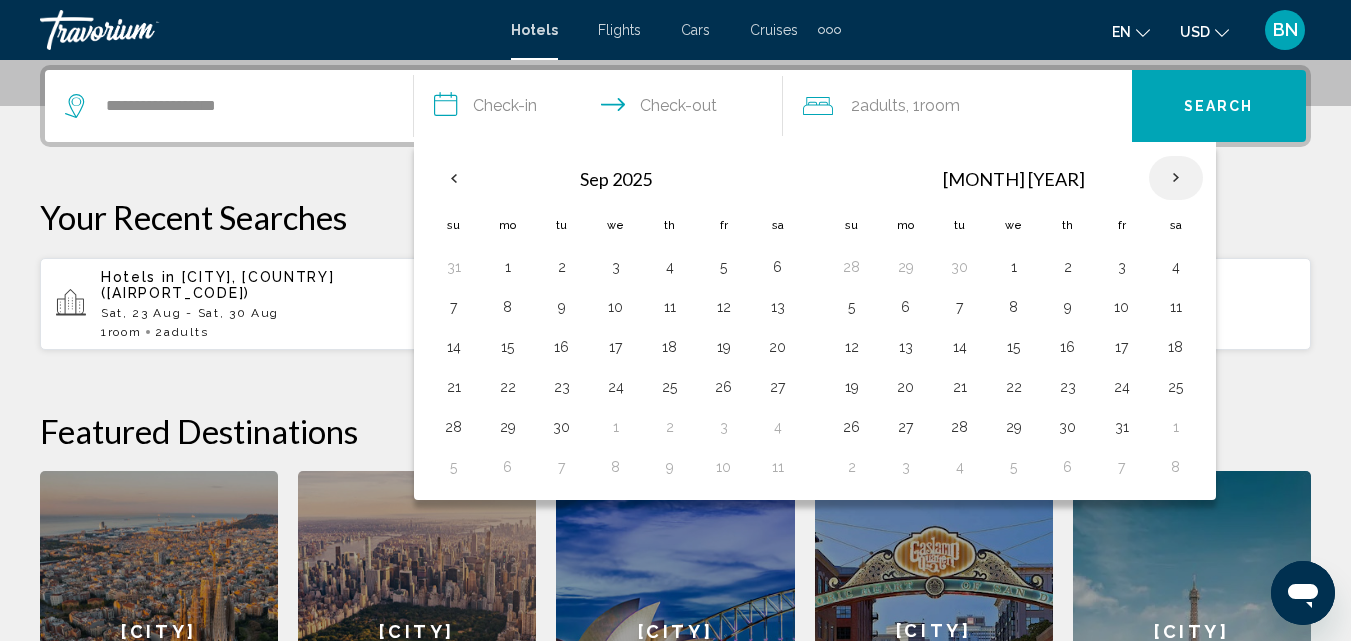 click at bounding box center (1176, 178) 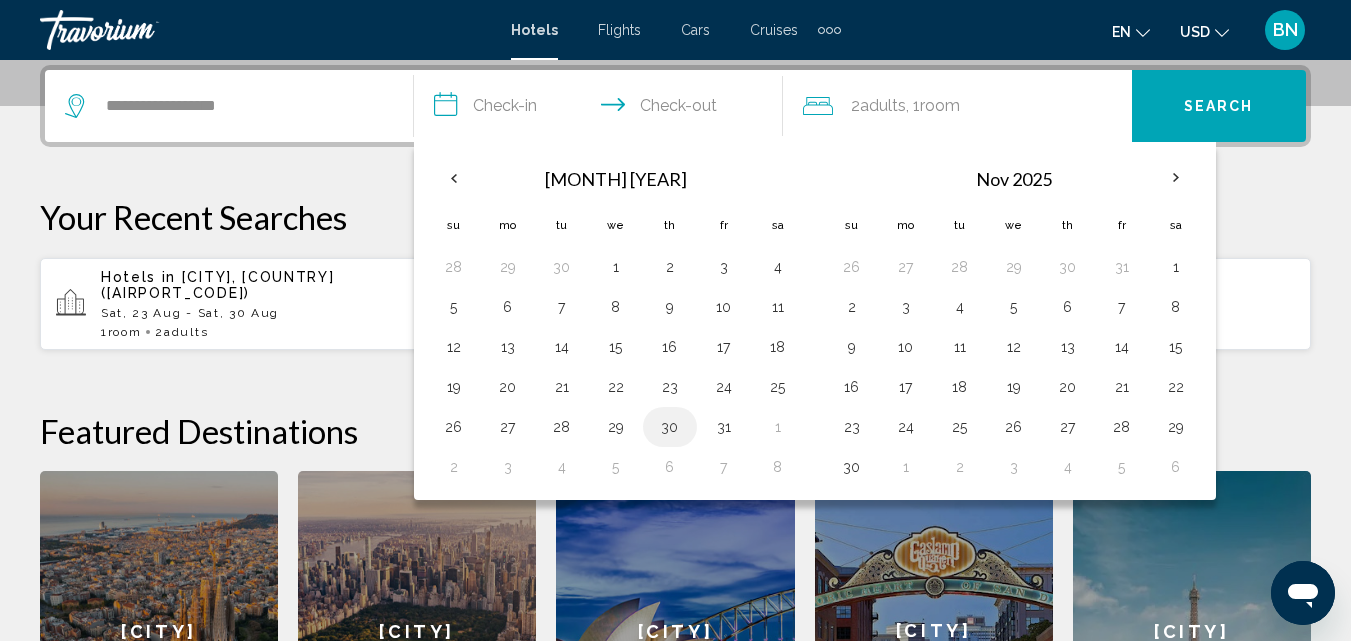 click on "30" at bounding box center [562, 267] 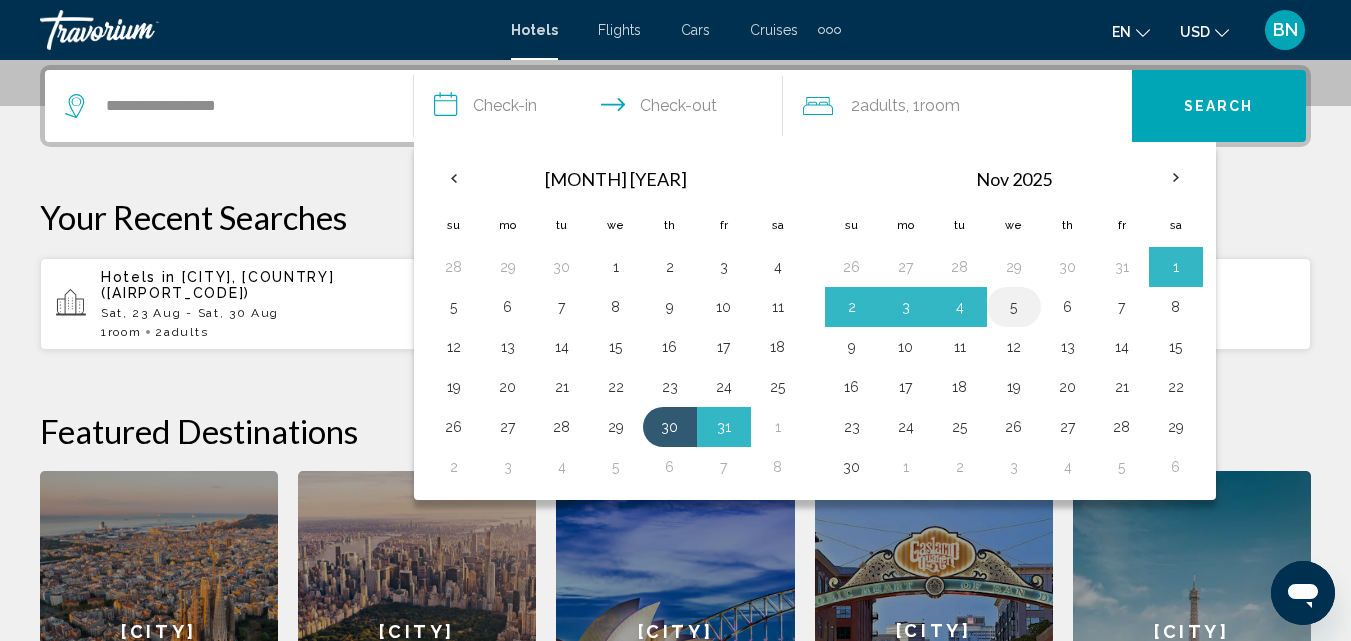 click on "5" at bounding box center (1014, 307) 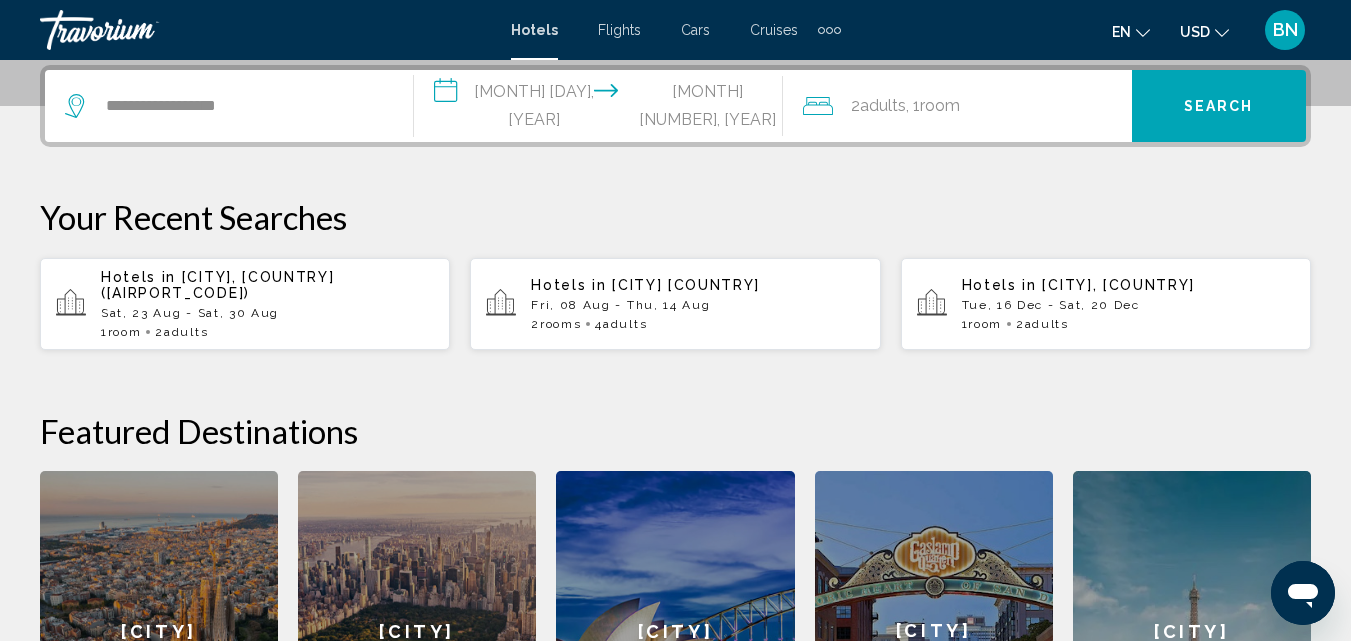 click on "Search" at bounding box center (1219, 107) 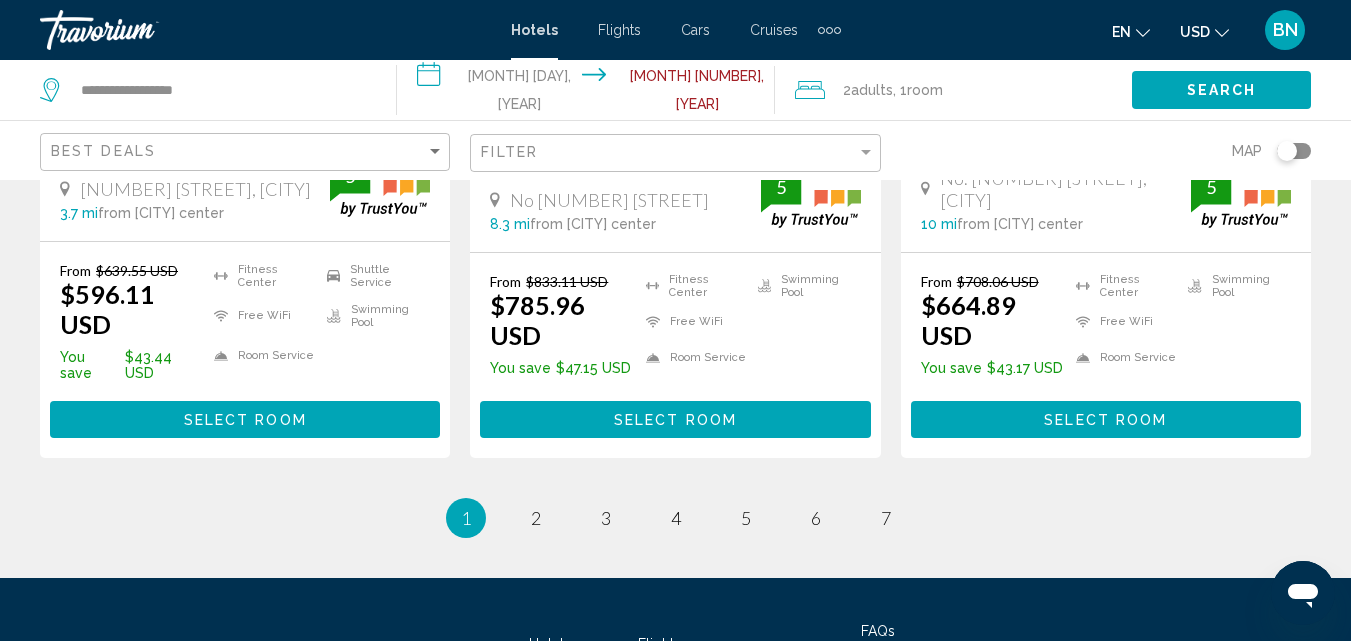 scroll, scrollTop: 2974, scrollLeft: 0, axis: vertical 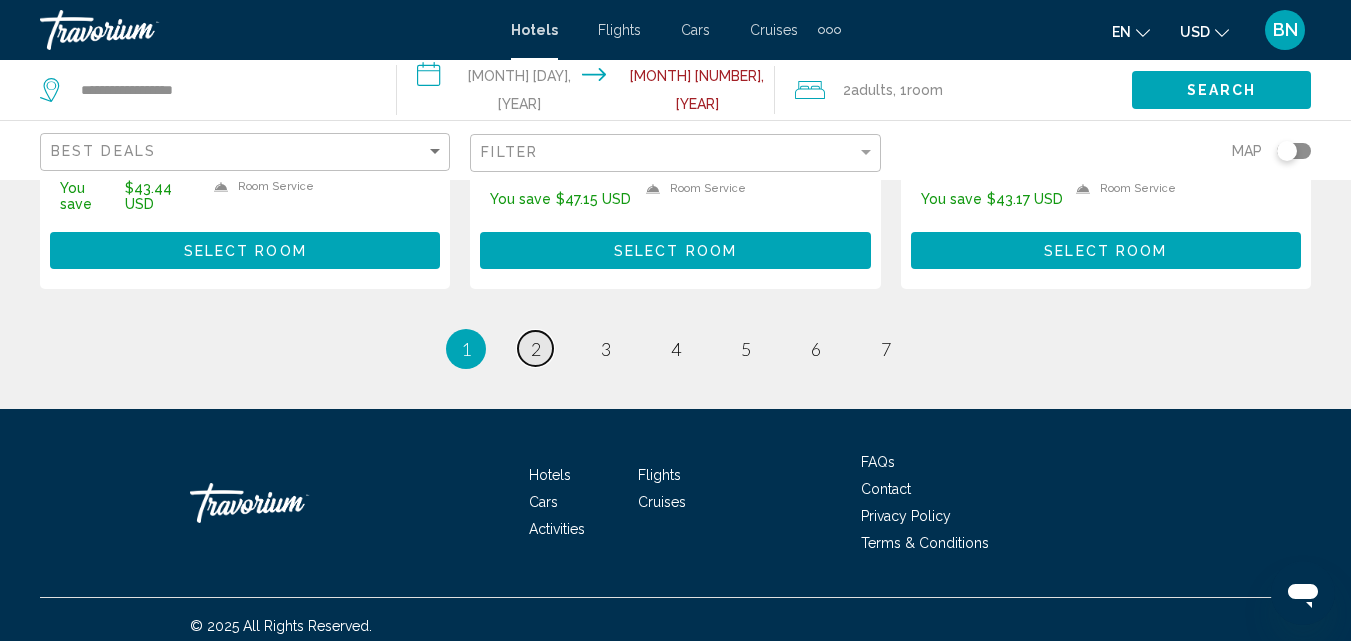 click on "2" at bounding box center (536, 349) 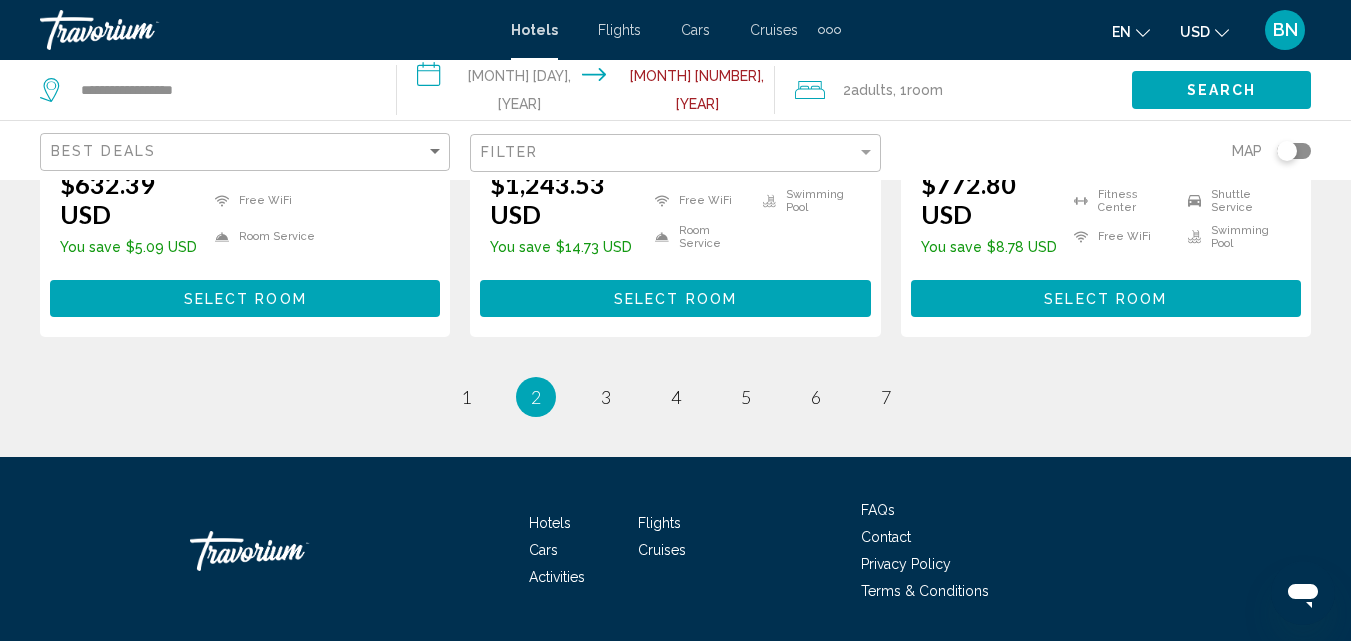 scroll, scrollTop: 3000, scrollLeft: 0, axis: vertical 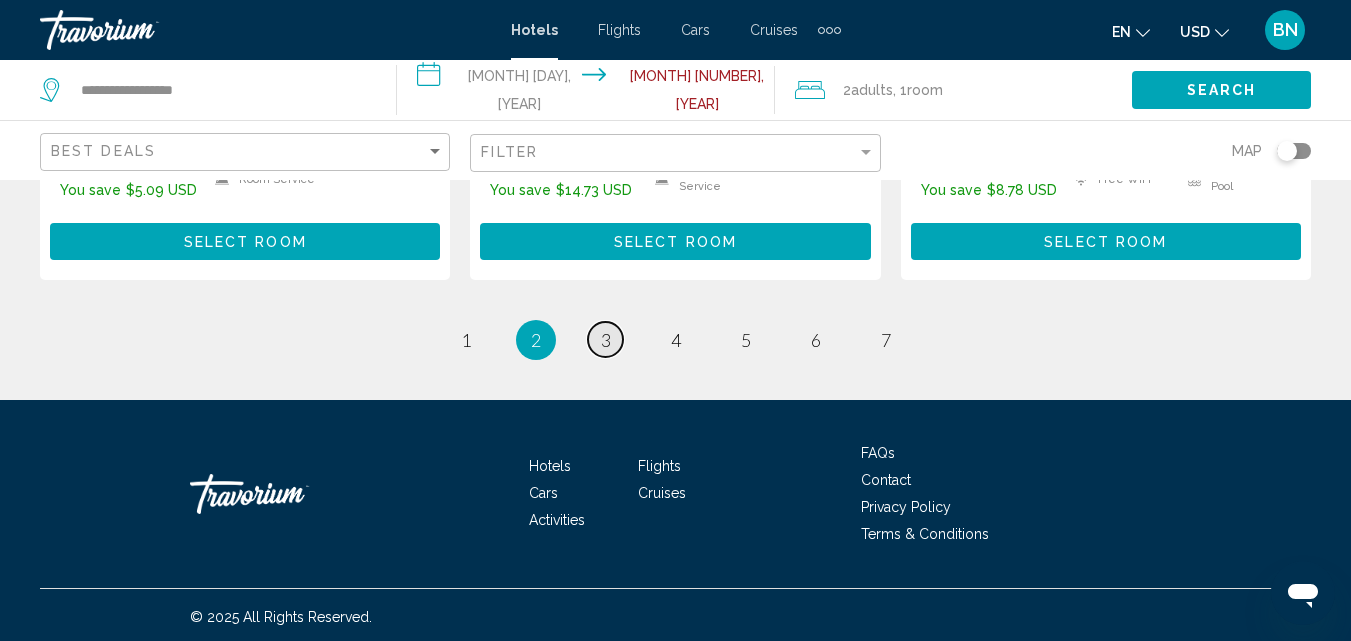 click on "page  3" at bounding box center (465, 339) 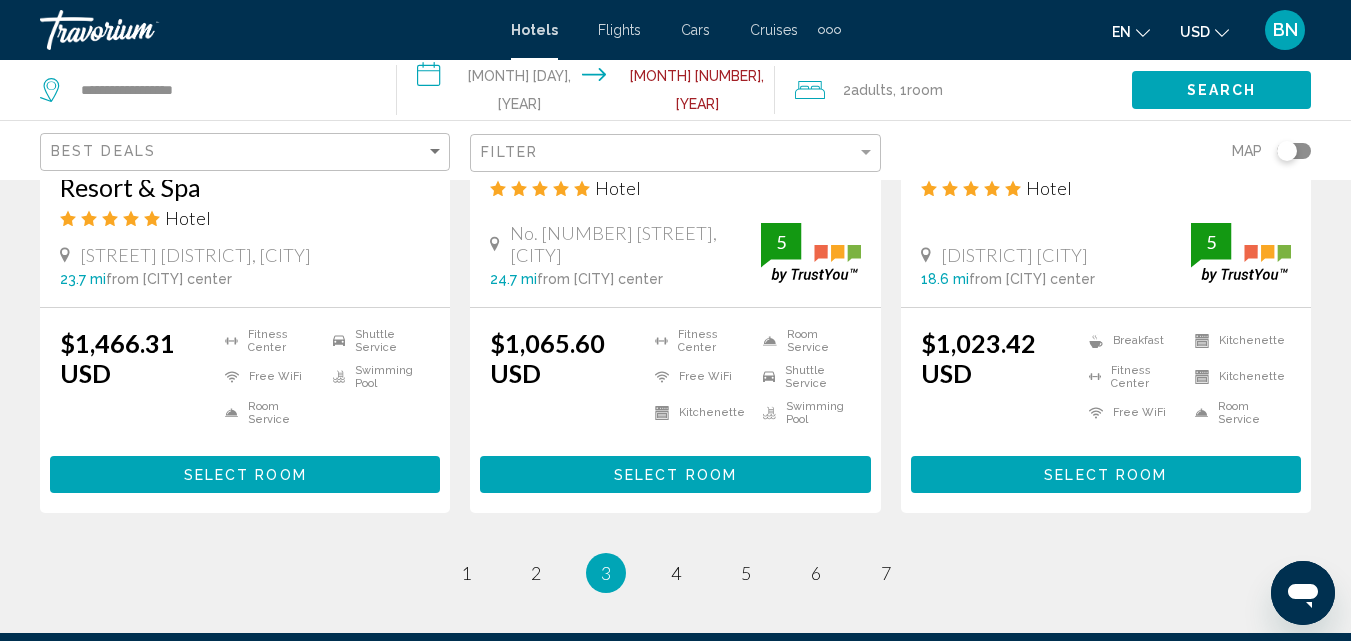 scroll, scrollTop: 2800, scrollLeft: 0, axis: vertical 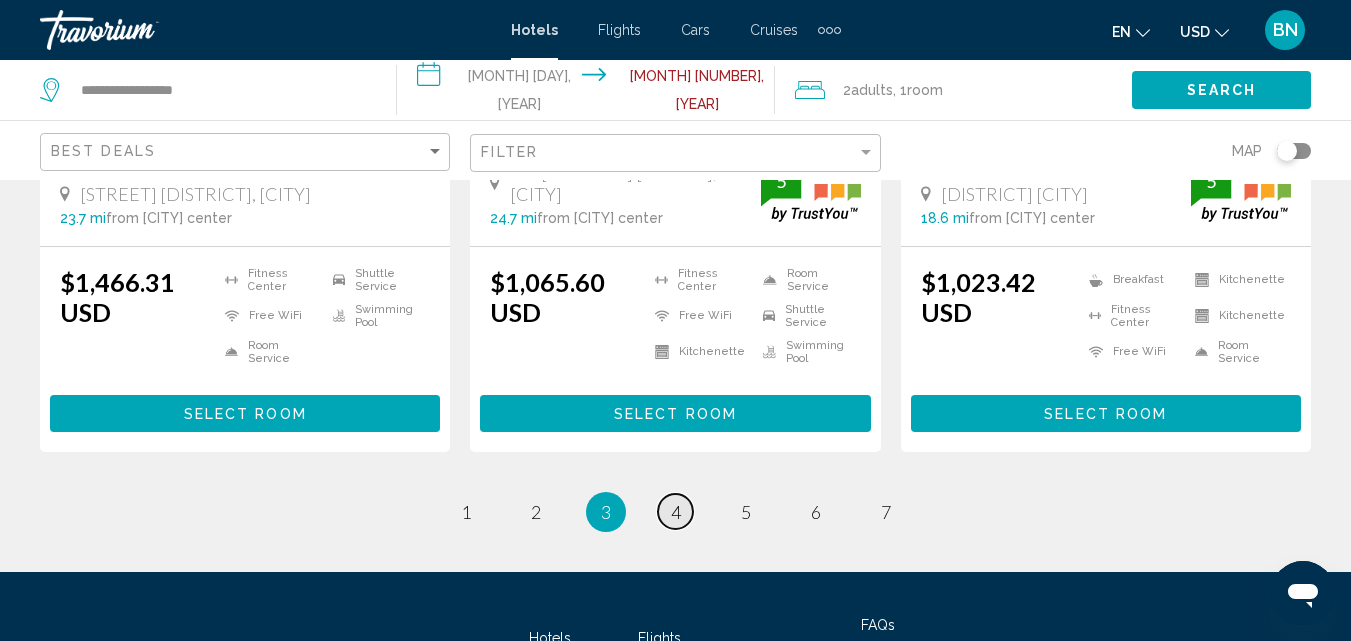 click on "4" at bounding box center [466, 512] 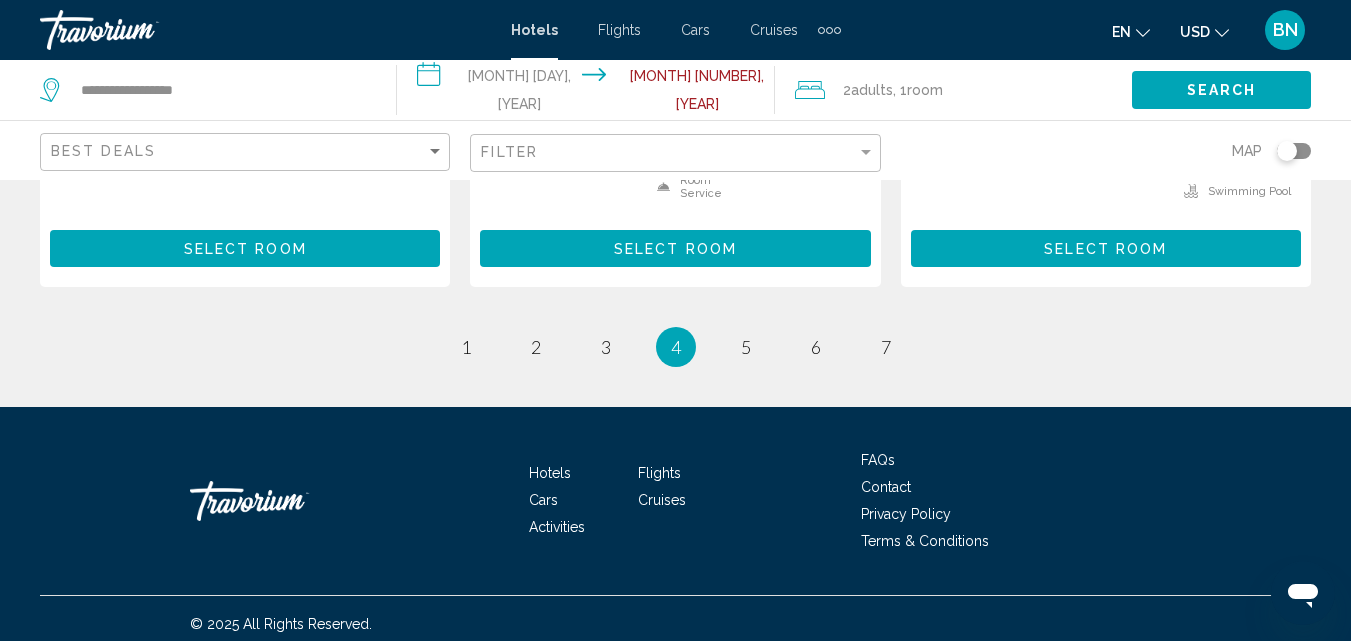 scroll, scrollTop: 2982, scrollLeft: 0, axis: vertical 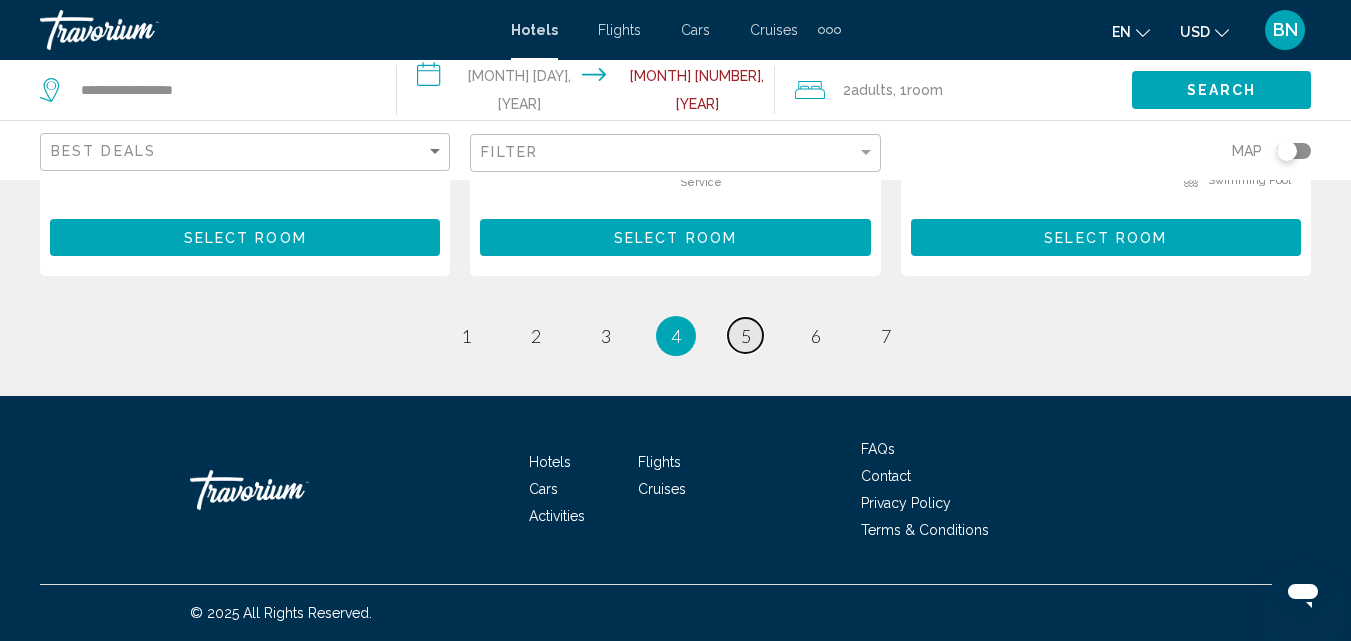 click on "page  5" at bounding box center (465, 335) 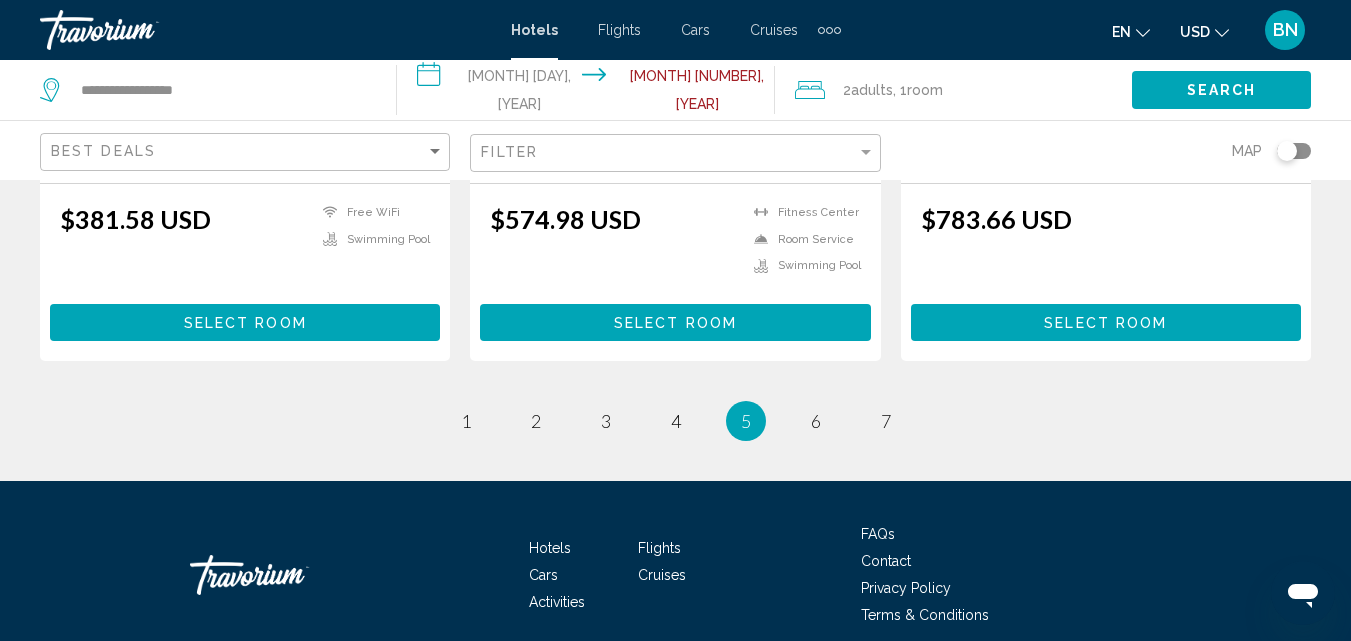 scroll, scrollTop: 2800, scrollLeft: 0, axis: vertical 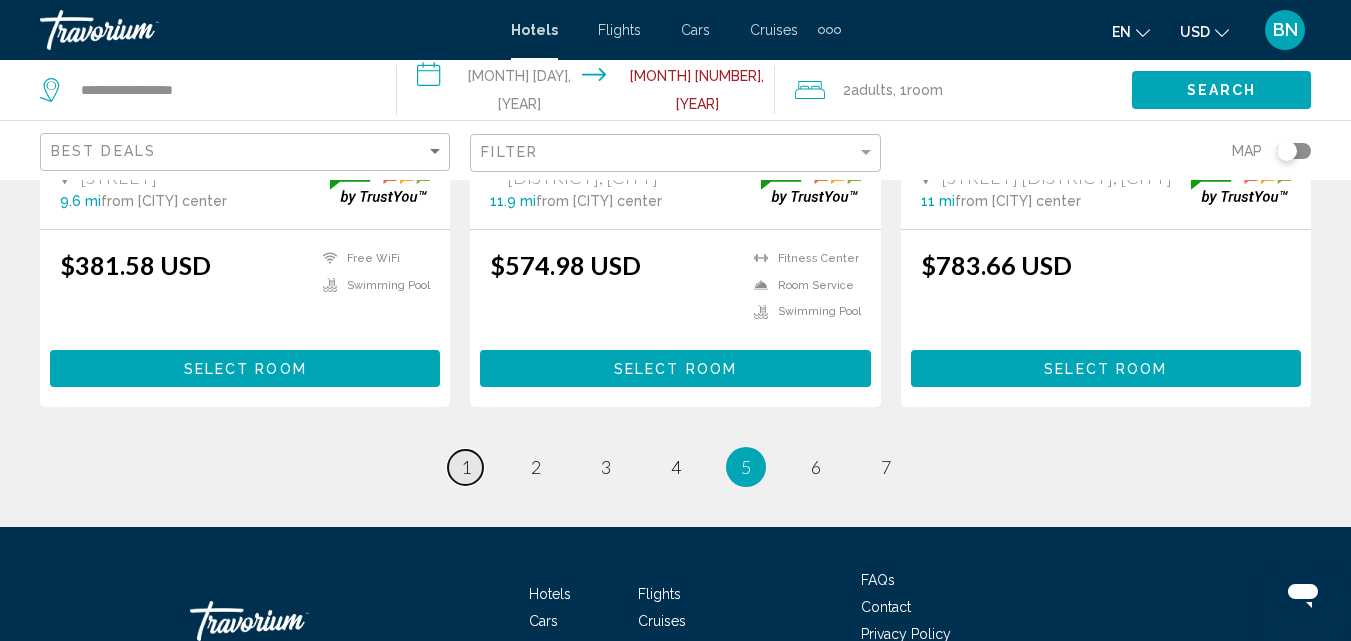 click on "1" at bounding box center [466, 467] 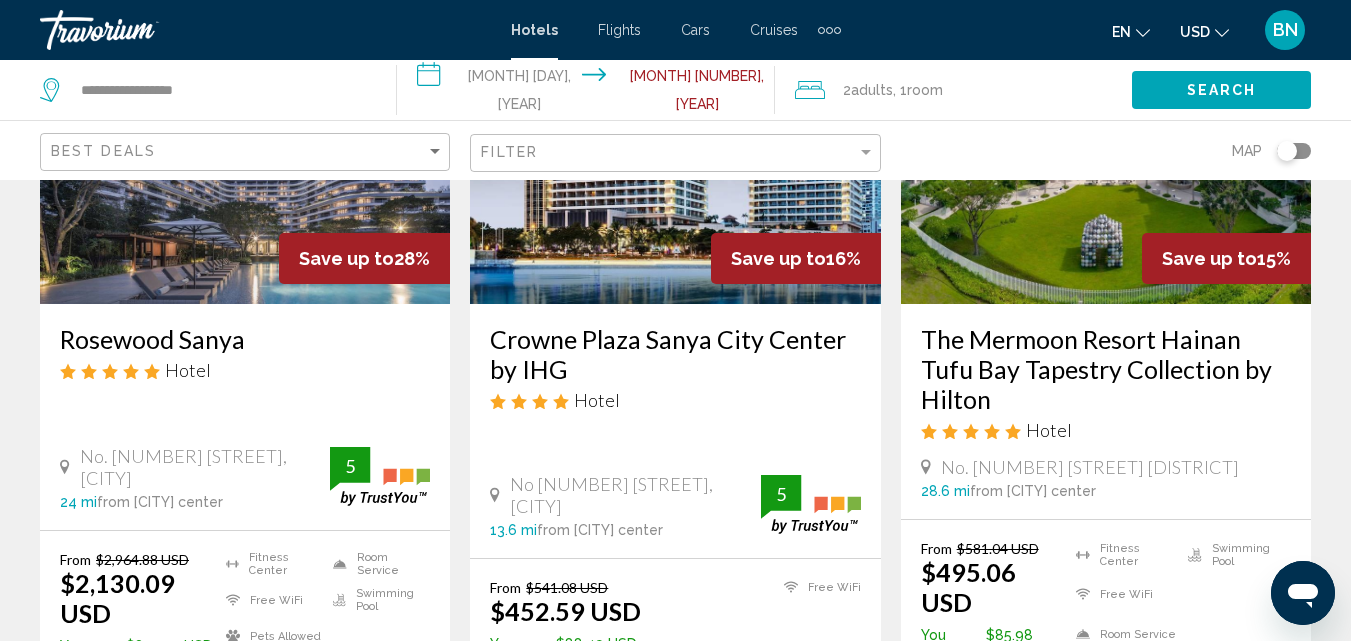 scroll, scrollTop: 300, scrollLeft: 0, axis: vertical 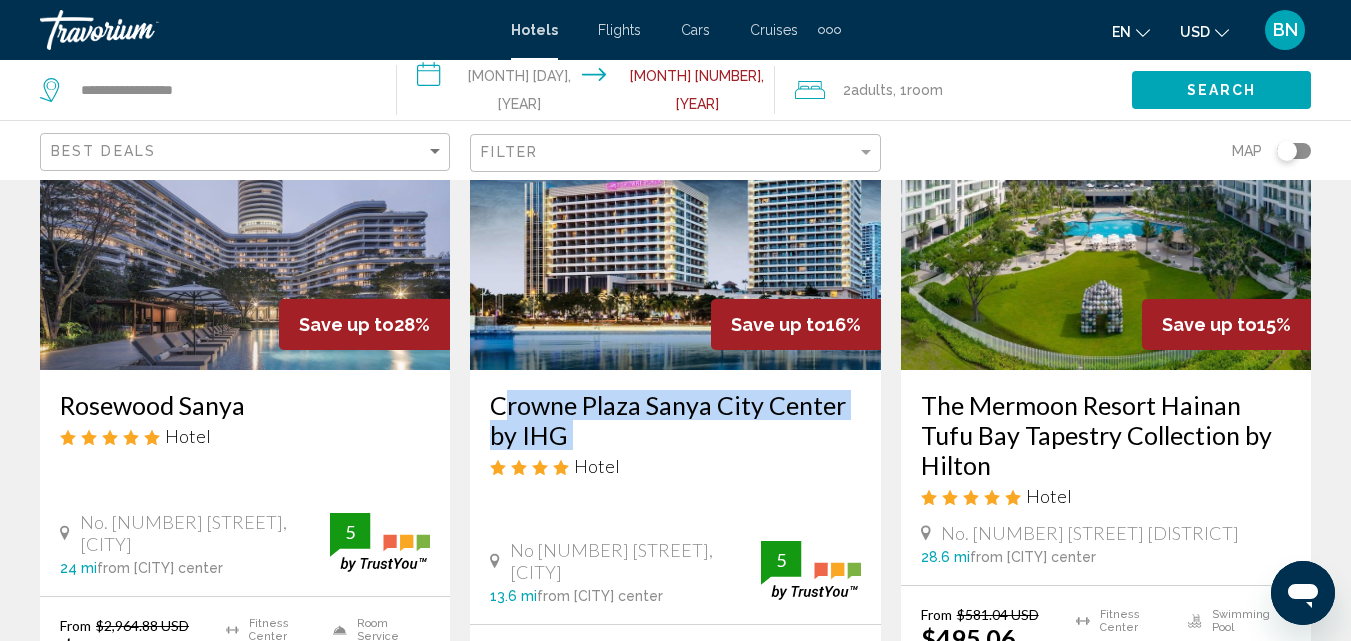 drag, startPoint x: 489, startPoint y: 401, endPoint x: 530, endPoint y: 431, distance: 50.803543 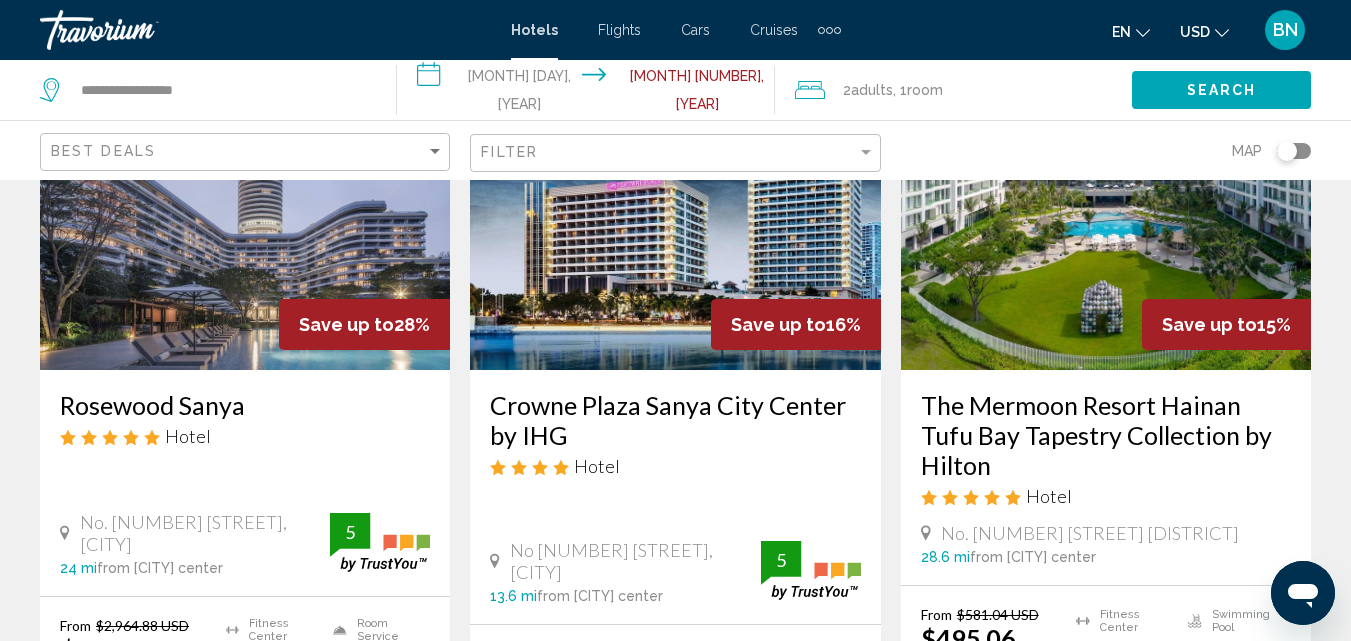 drag, startPoint x: 530, startPoint y: 424, endPoint x: 652, endPoint y: 458, distance: 126.649124 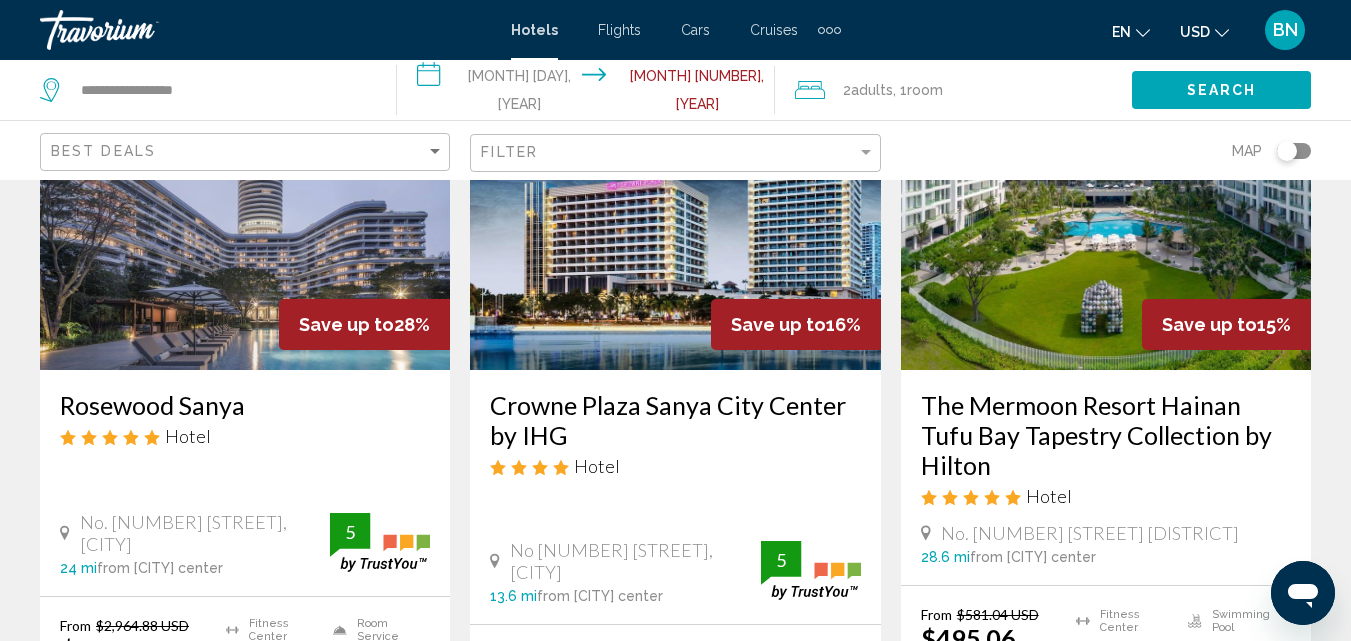 drag, startPoint x: 489, startPoint y: 404, endPoint x: 640, endPoint y: 445, distance: 156.46725 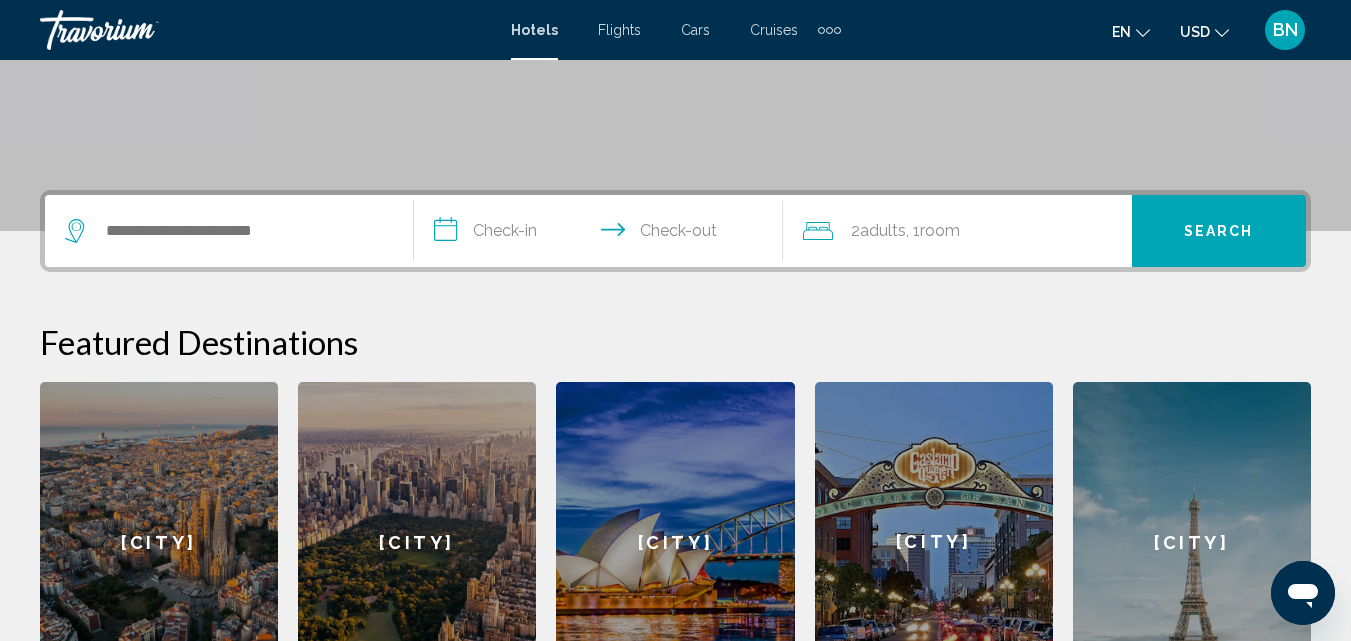 scroll, scrollTop: 500, scrollLeft: 0, axis: vertical 